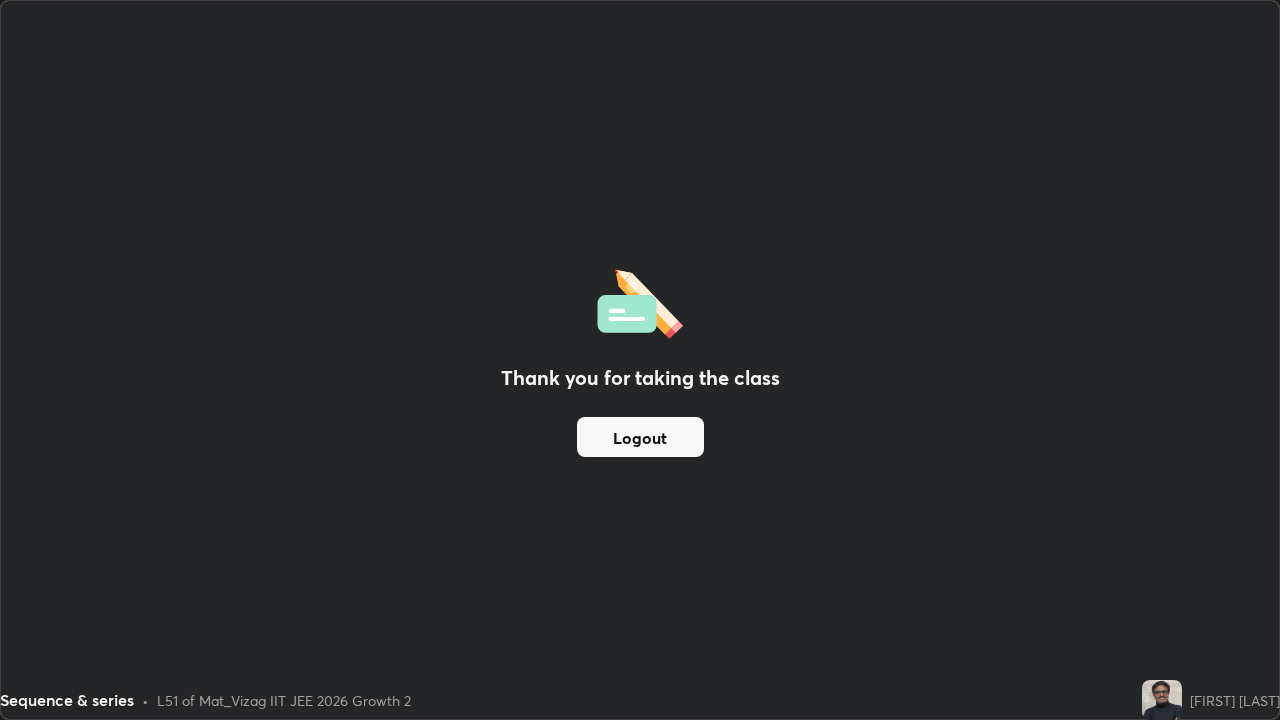 scroll, scrollTop: 0, scrollLeft: 0, axis: both 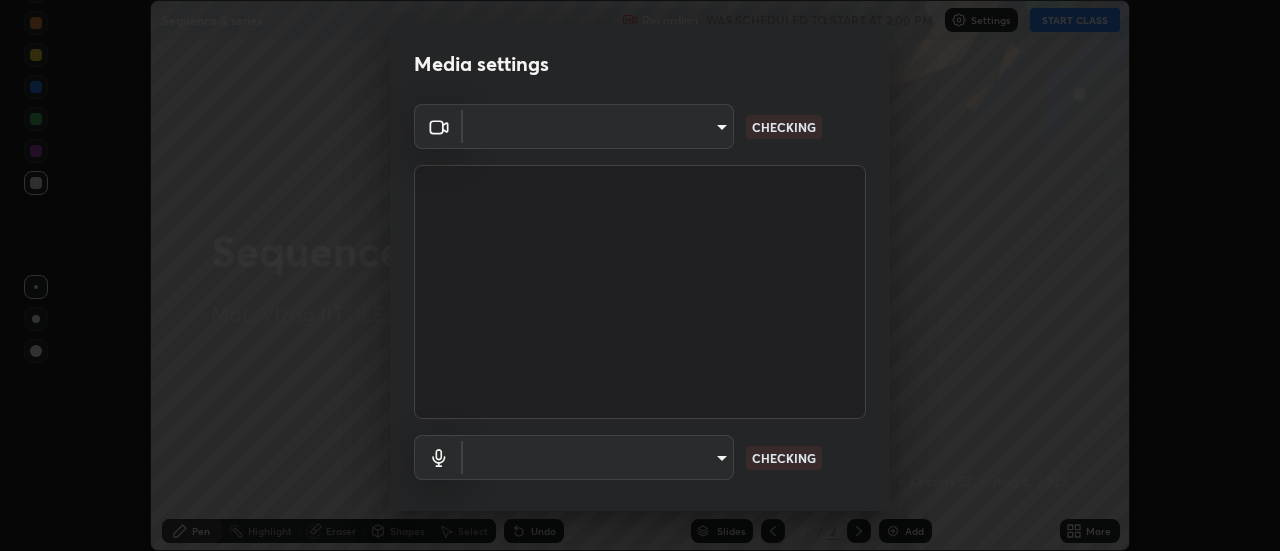 type on "c8d4d34ac1f352bb95d5f05a967dc34c6676a64432e358c7d9874fe1d0247c02" 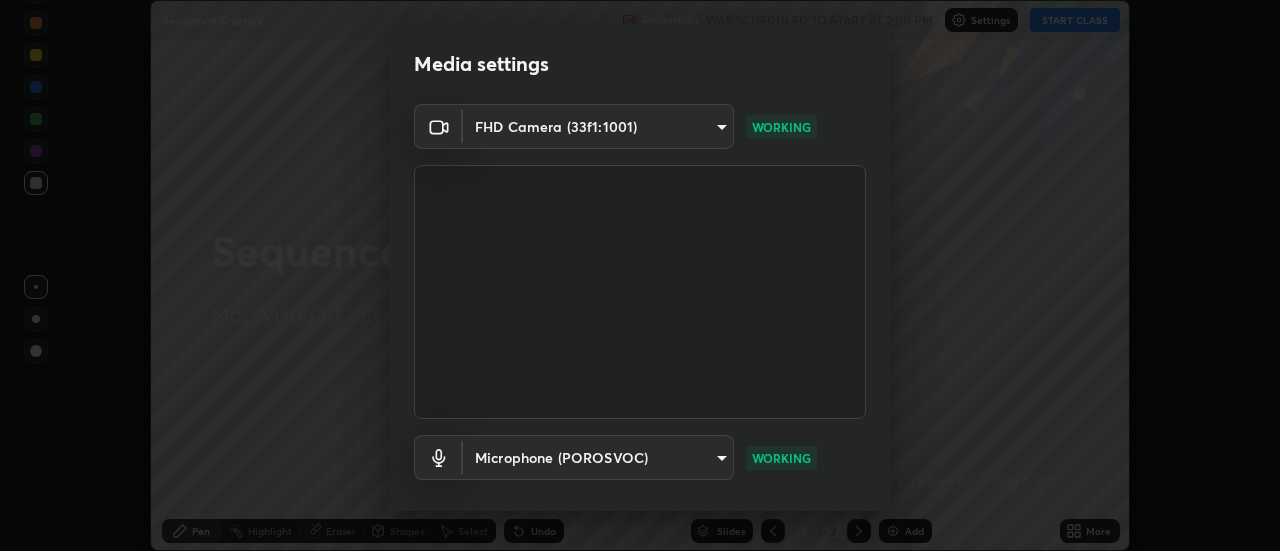 scroll, scrollTop: 105, scrollLeft: 0, axis: vertical 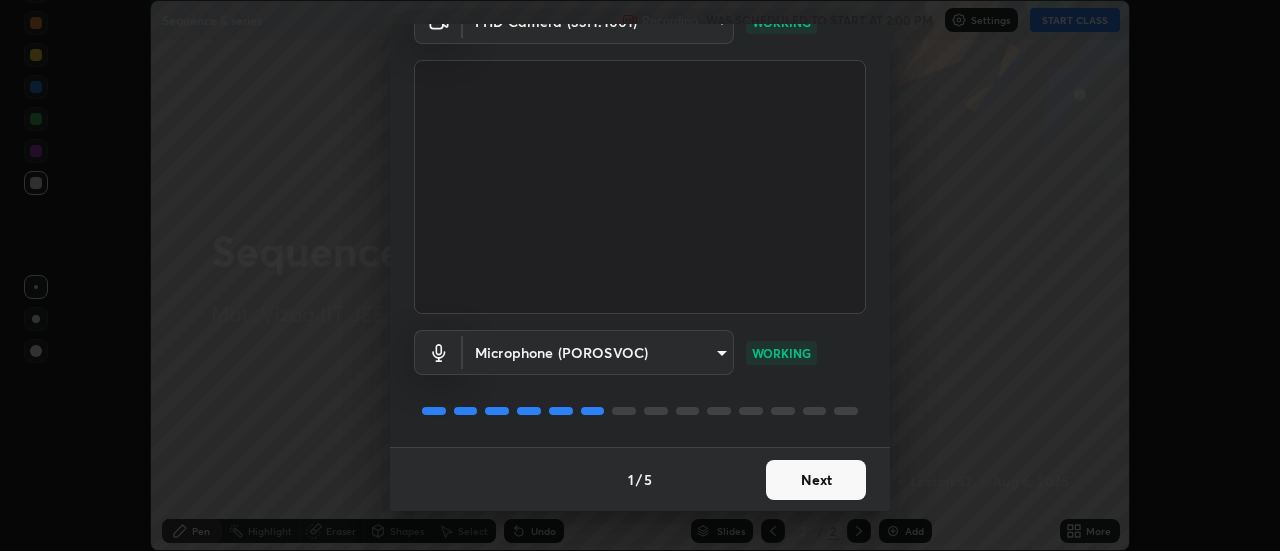 click on "Next" at bounding box center [816, 480] 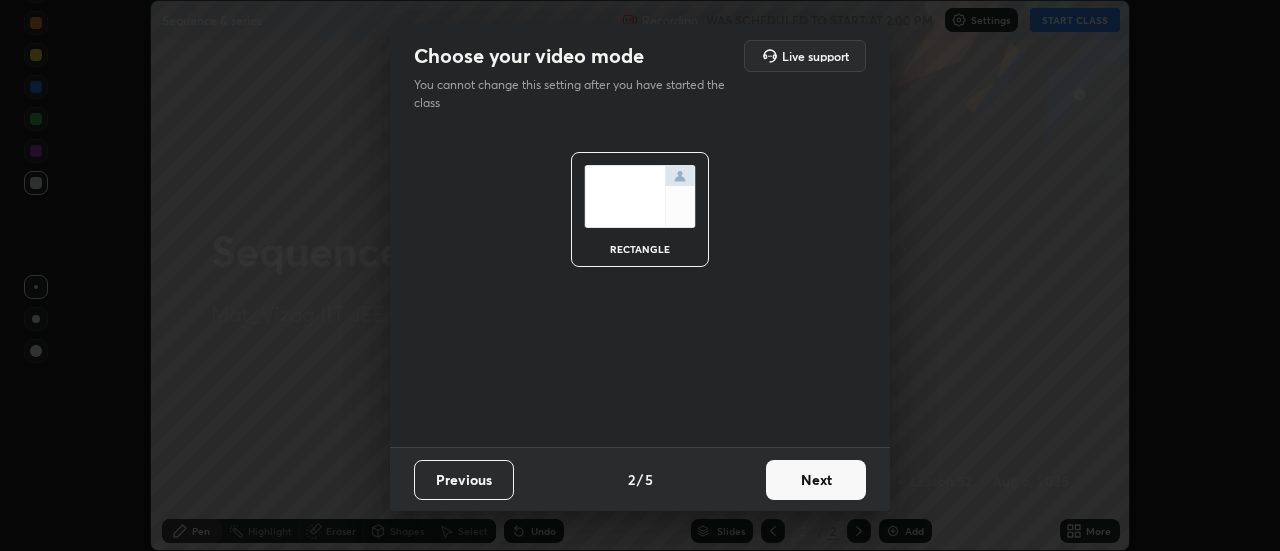 scroll, scrollTop: 0, scrollLeft: 0, axis: both 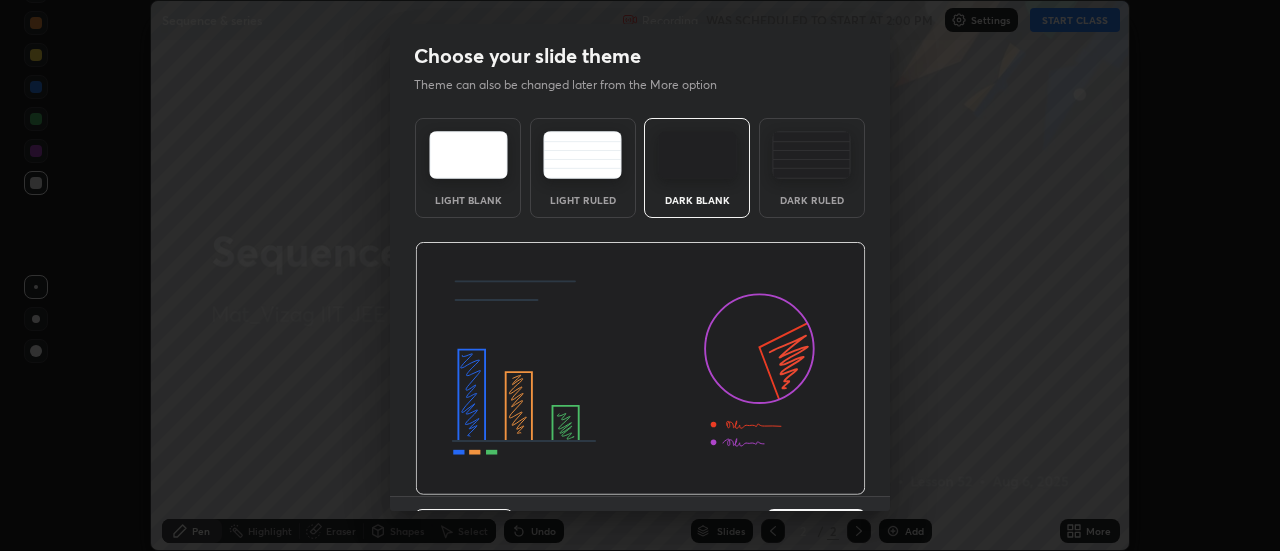 click on "Dark Ruled" at bounding box center [812, 168] 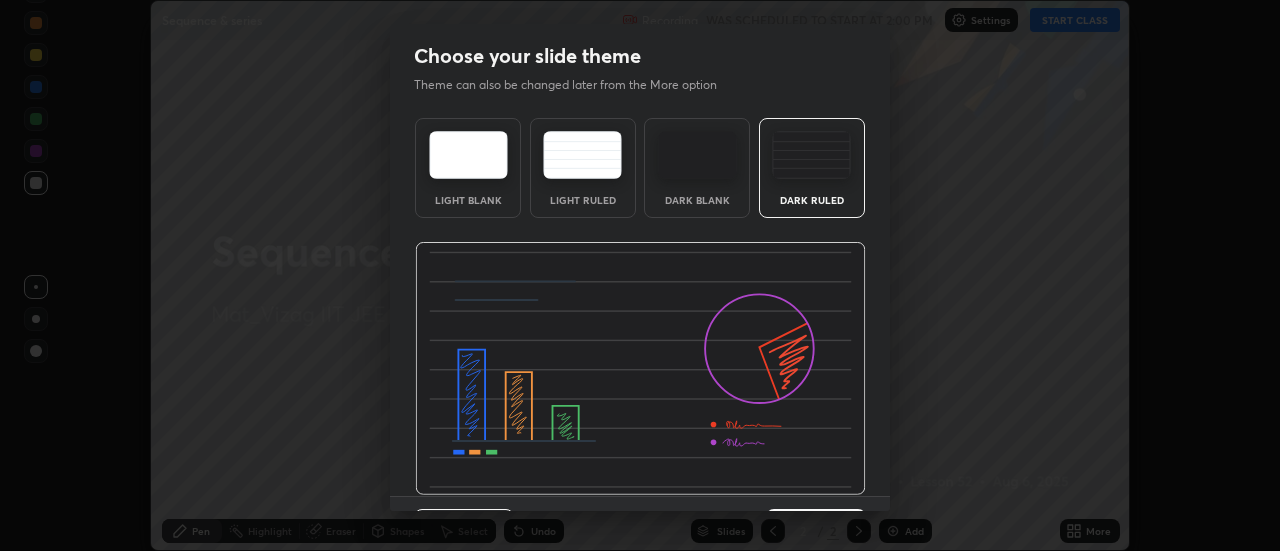 scroll, scrollTop: 49, scrollLeft: 0, axis: vertical 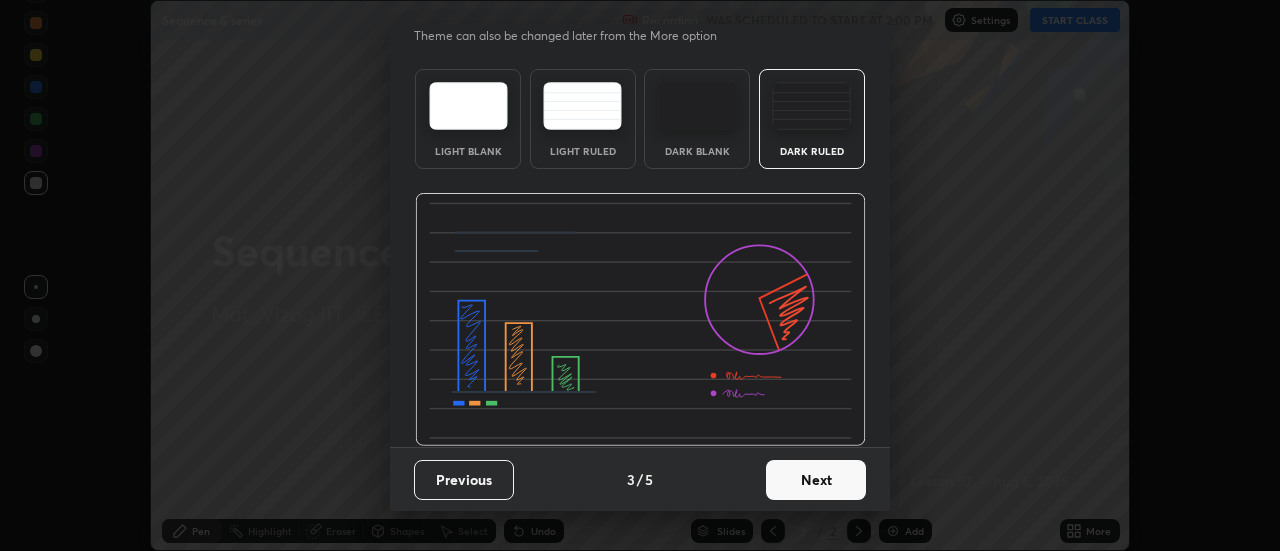 click on "Next" at bounding box center [816, 480] 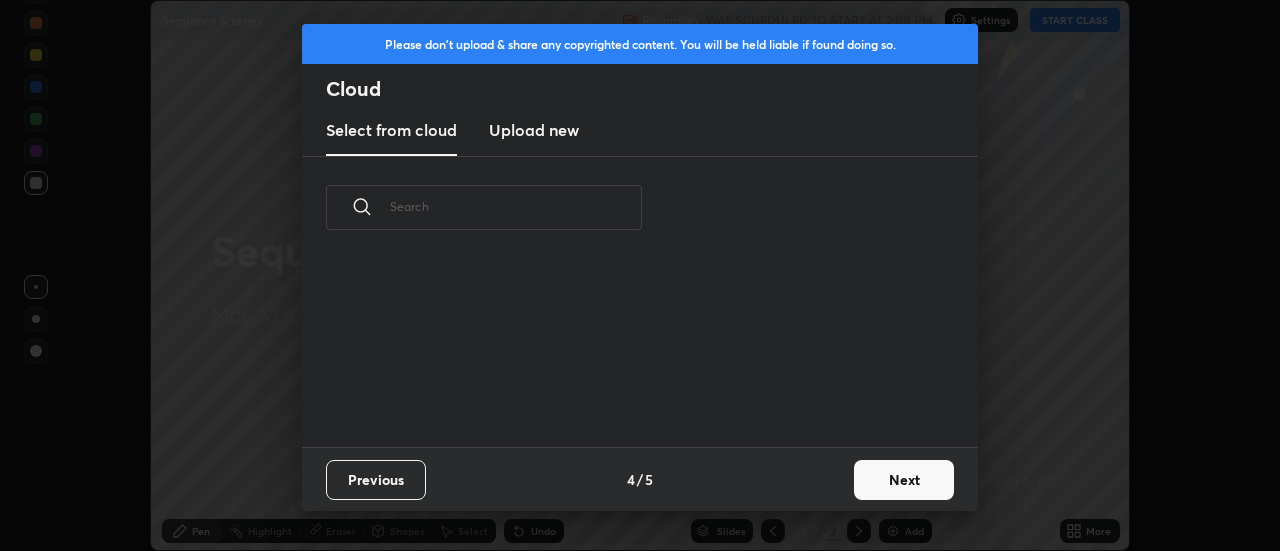 click on "Next" at bounding box center (904, 480) 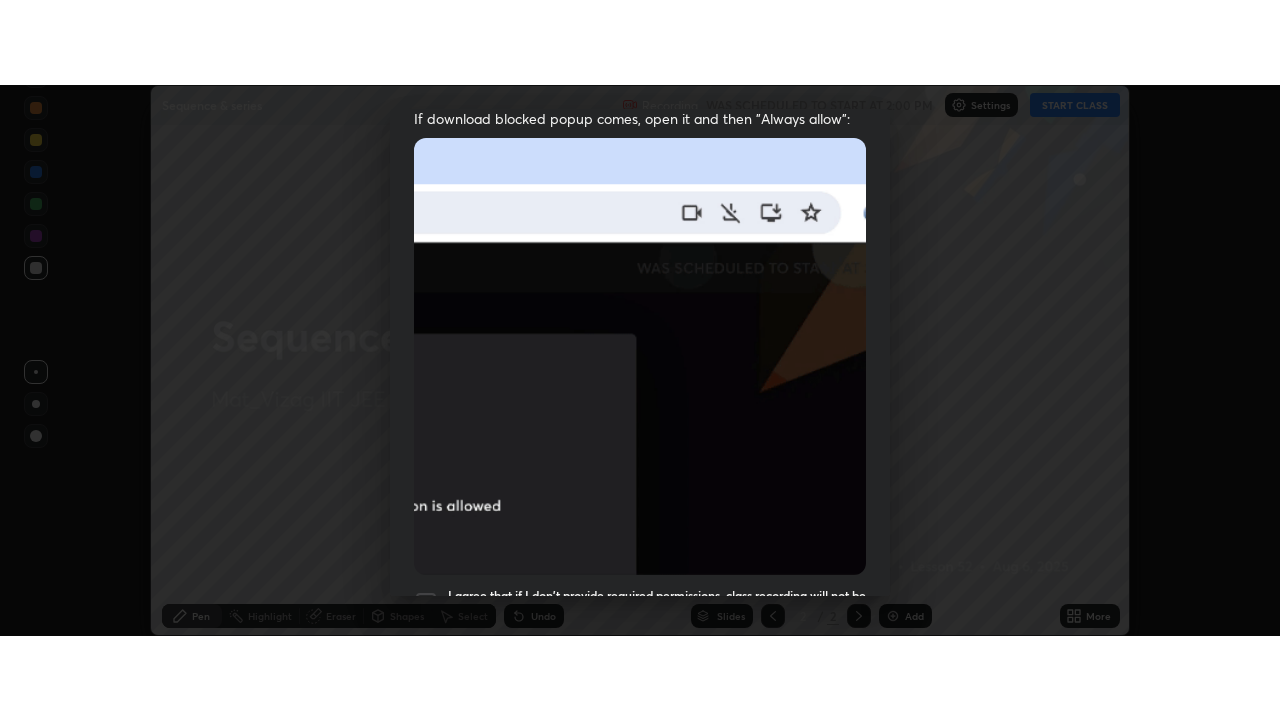 scroll, scrollTop: 513, scrollLeft: 0, axis: vertical 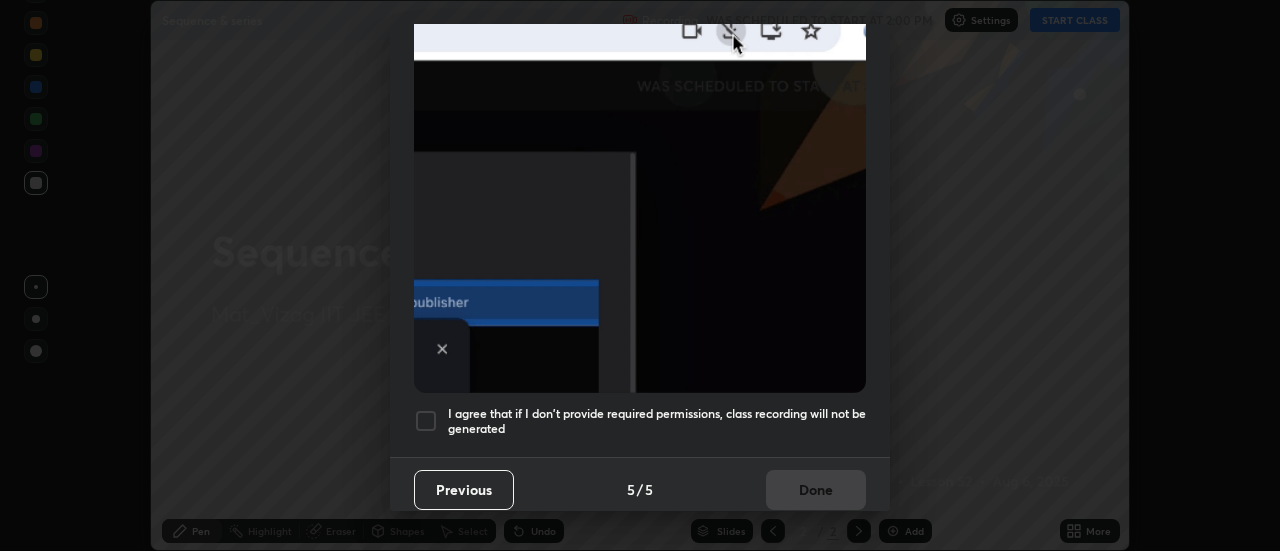 click on "I agree that if I don't provide required permissions, class recording will not be generated" at bounding box center [657, 421] 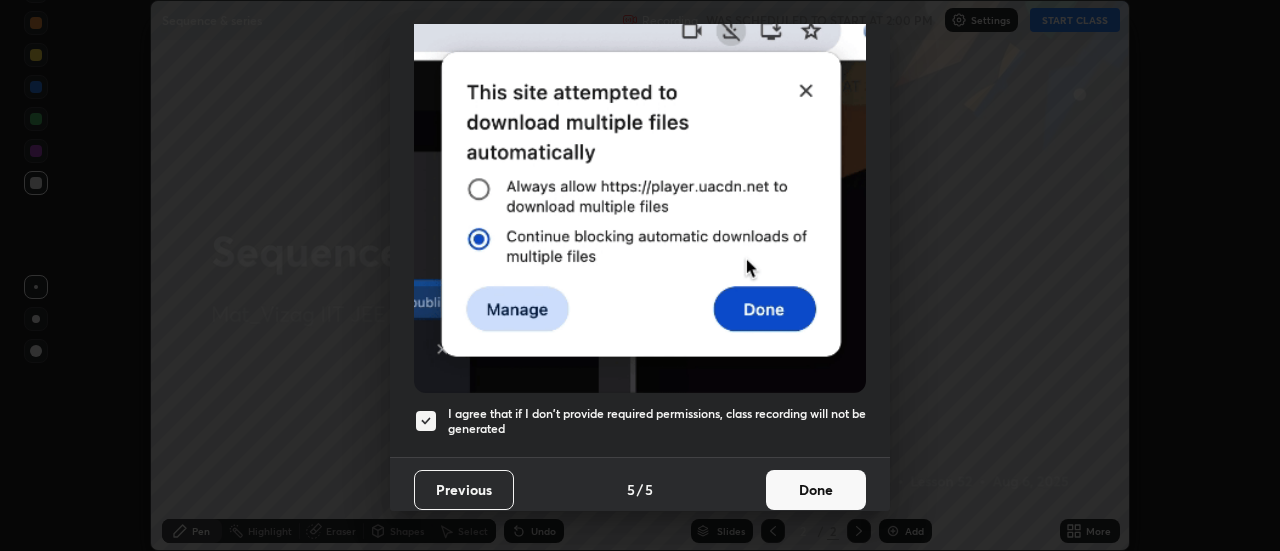 click on "Done" at bounding box center (816, 490) 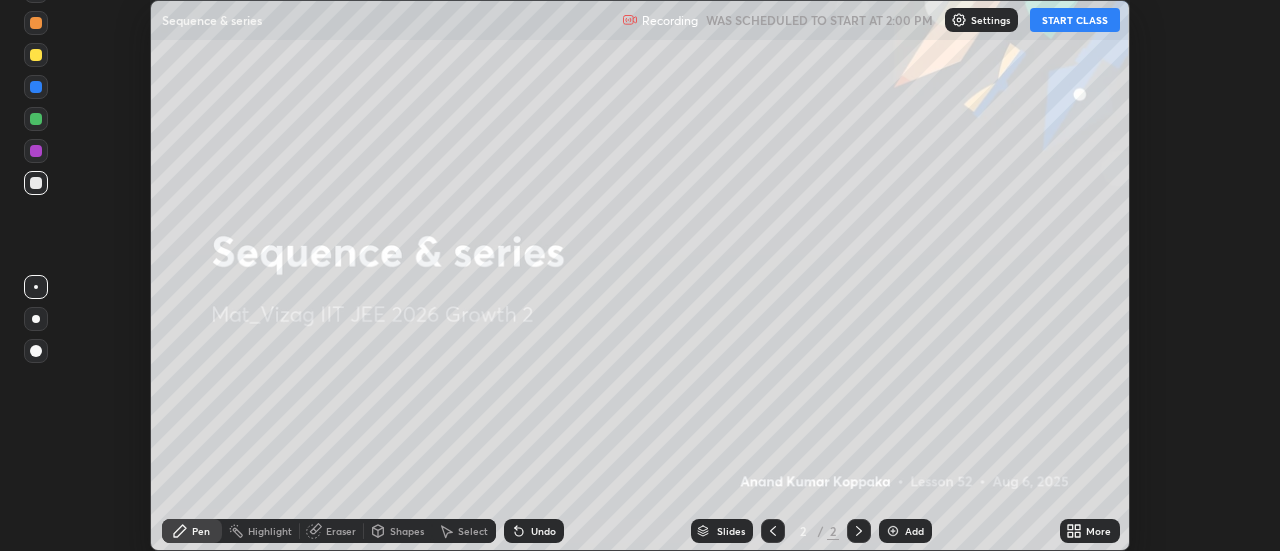 click on "START CLASS" at bounding box center [1075, 20] 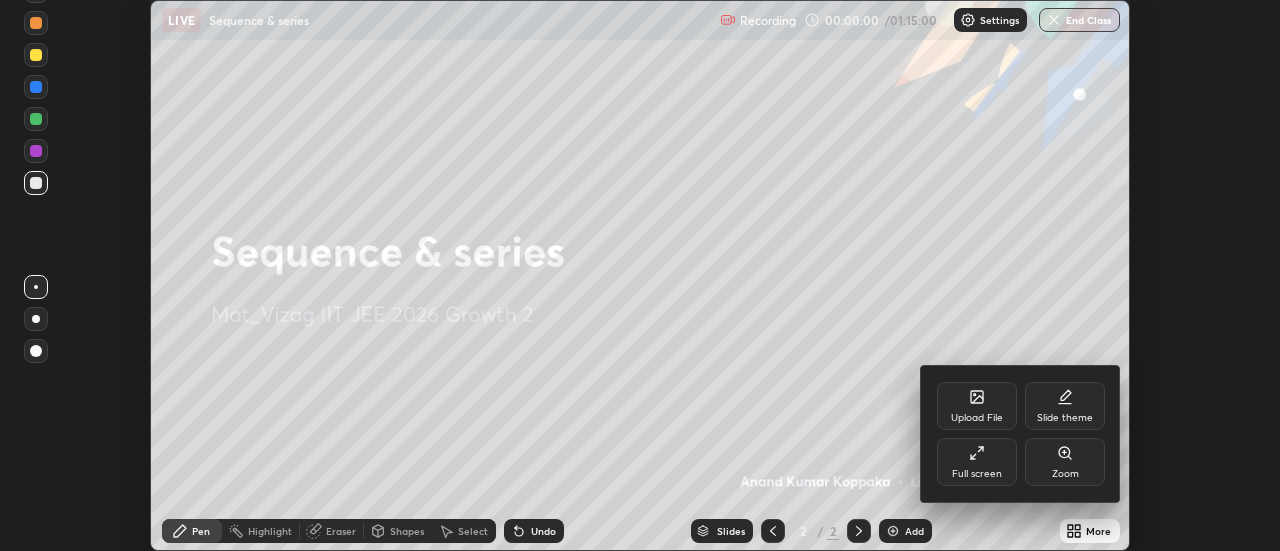 click on "Full screen" at bounding box center (977, 462) 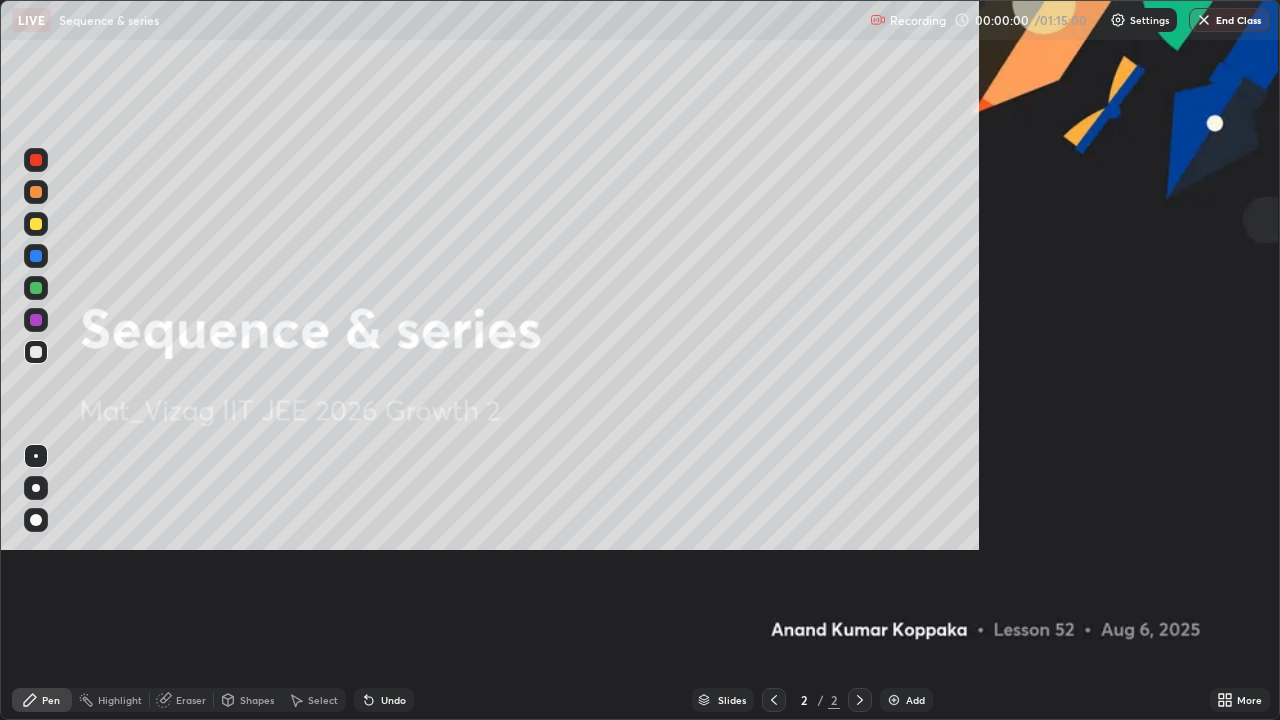 scroll, scrollTop: 99280, scrollLeft: 98720, axis: both 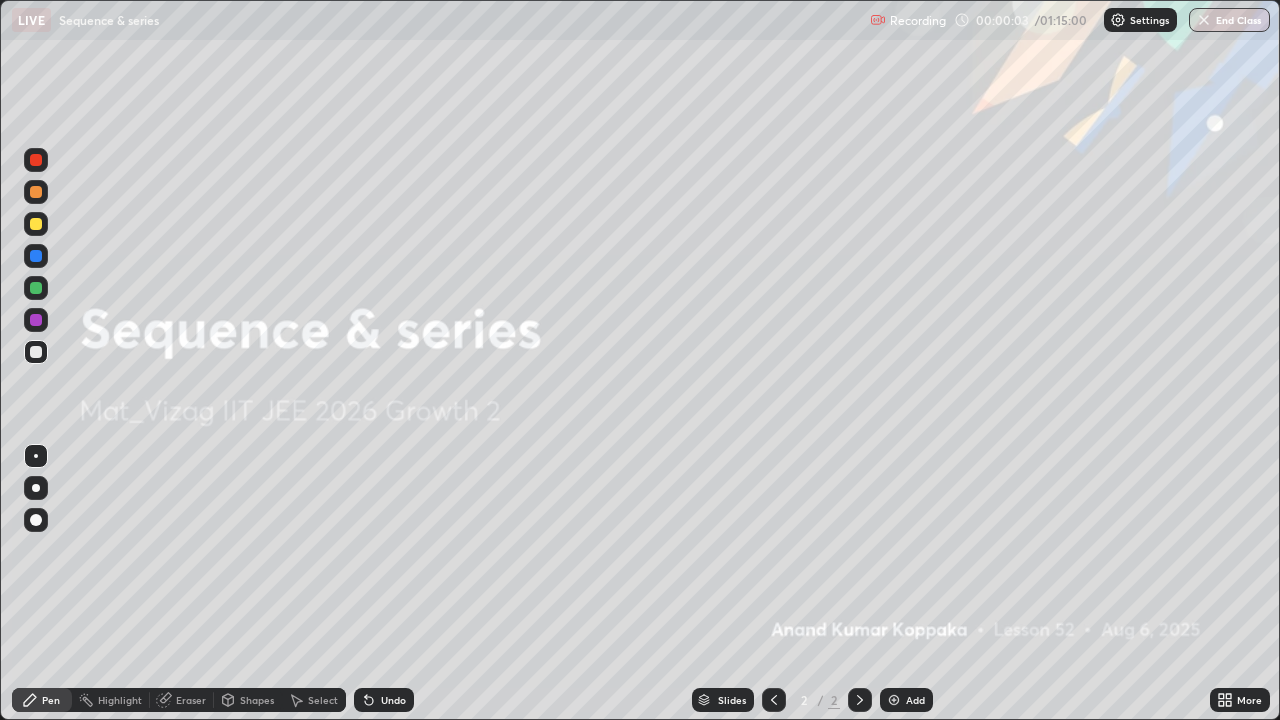 click on "Add" at bounding box center [915, 700] 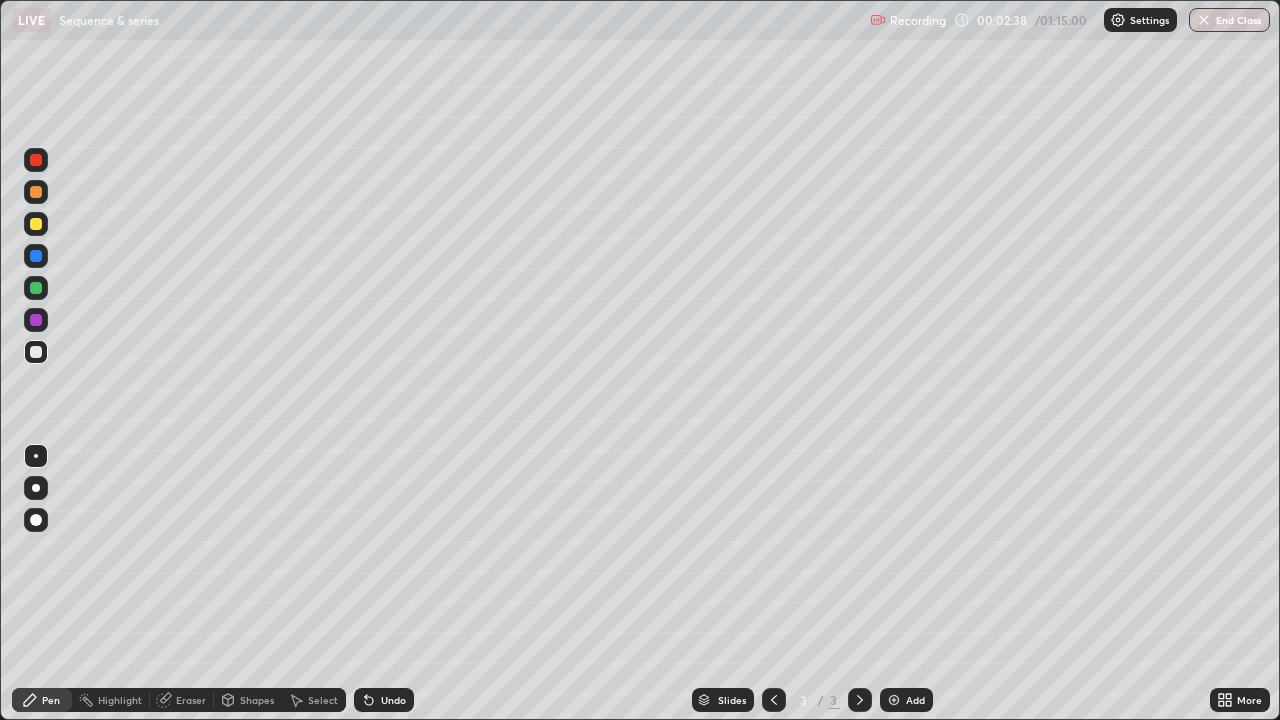 click at bounding box center (36, 488) 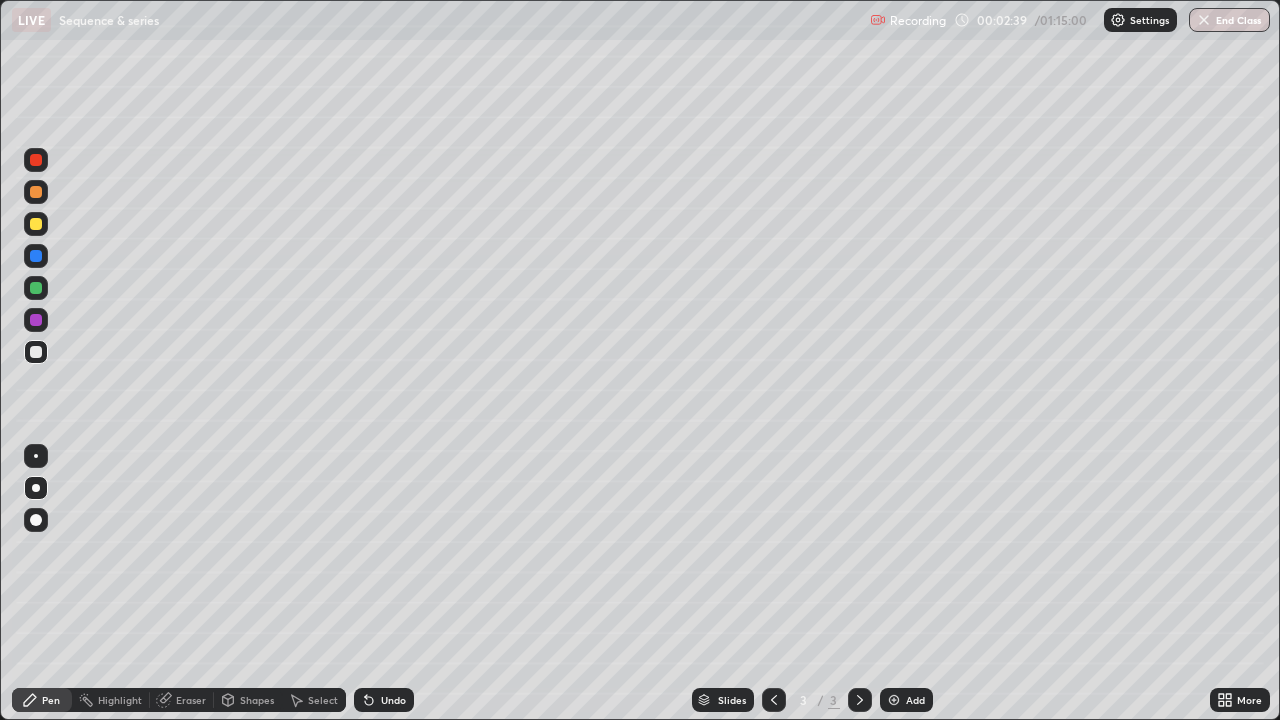 click at bounding box center [36, 224] 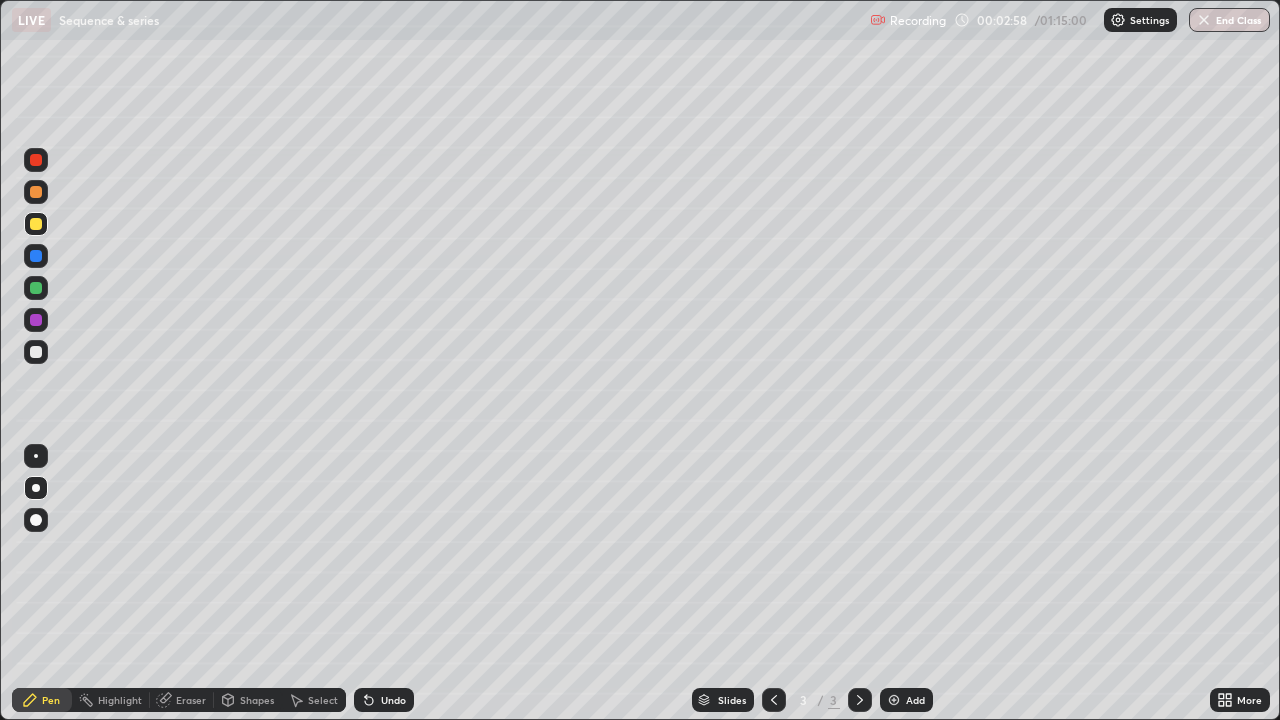 click at bounding box center [36, 352] 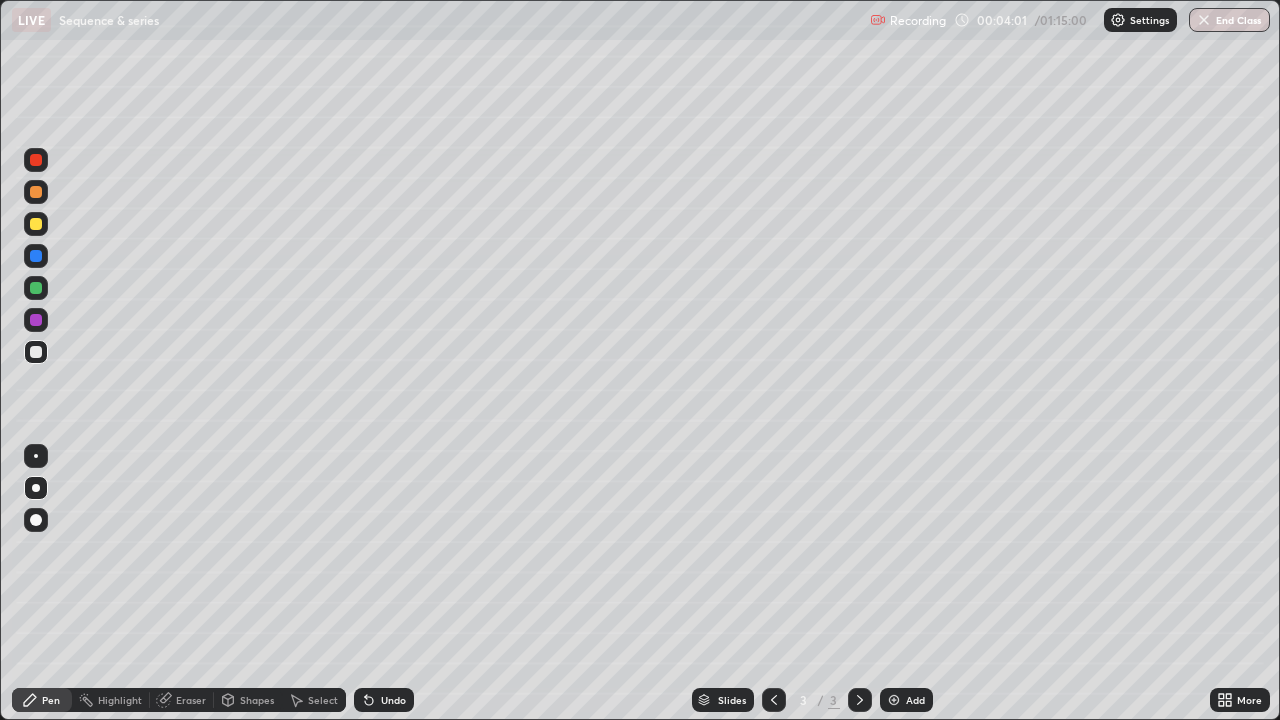 click on "Undo" at bounding box center [384, 700] 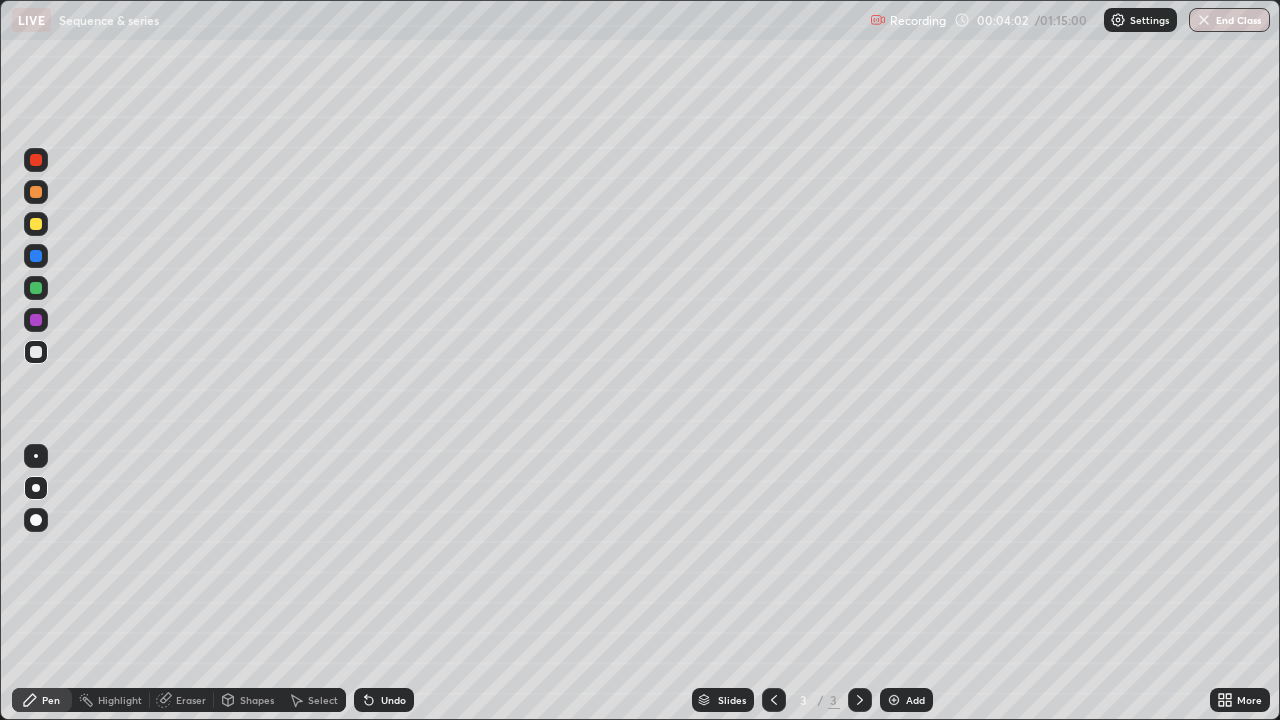 click on "Undo" at bounding box center (384, 700) 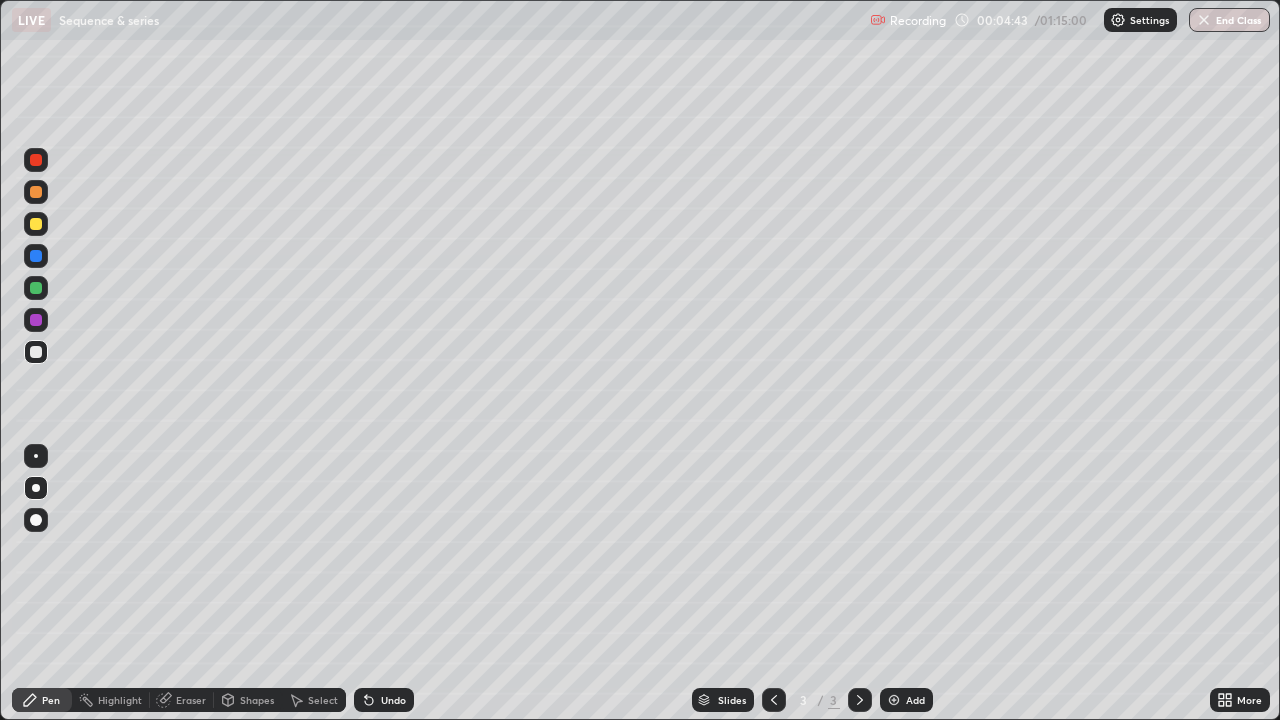 click on "Undo" at bounding box center [393, 700] 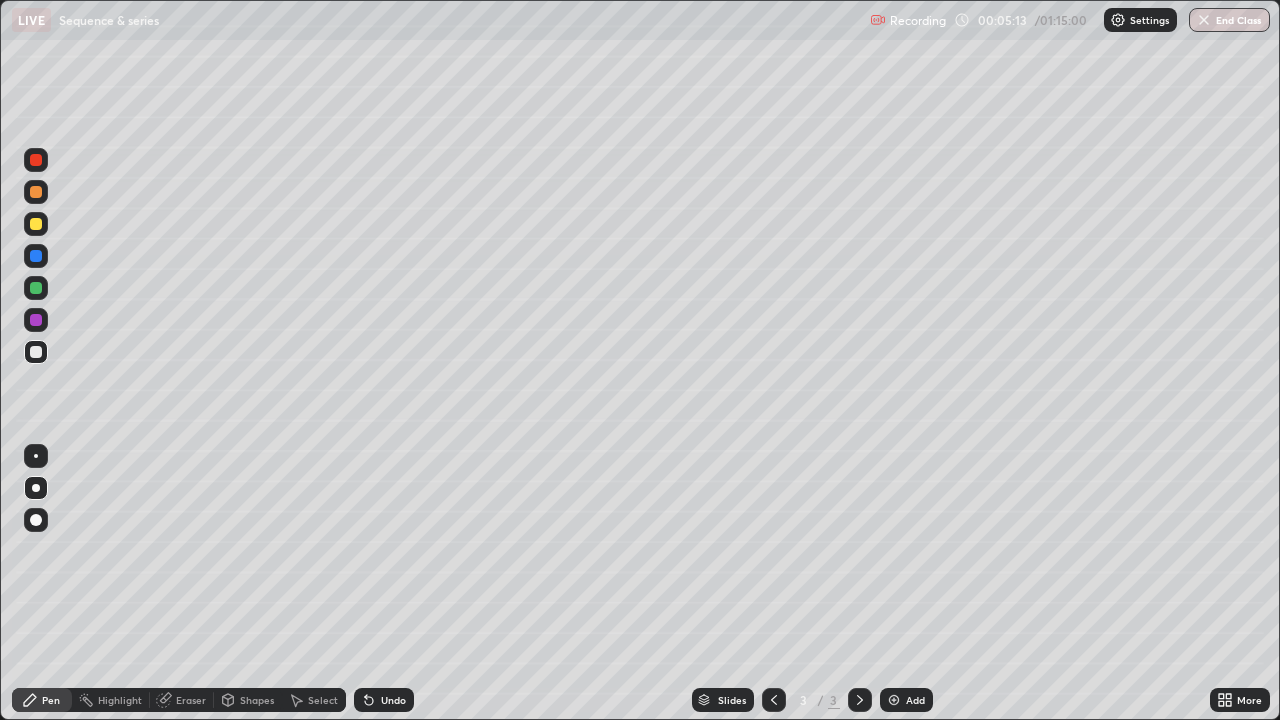 click on "Undo" at bounding box center (393, 700) 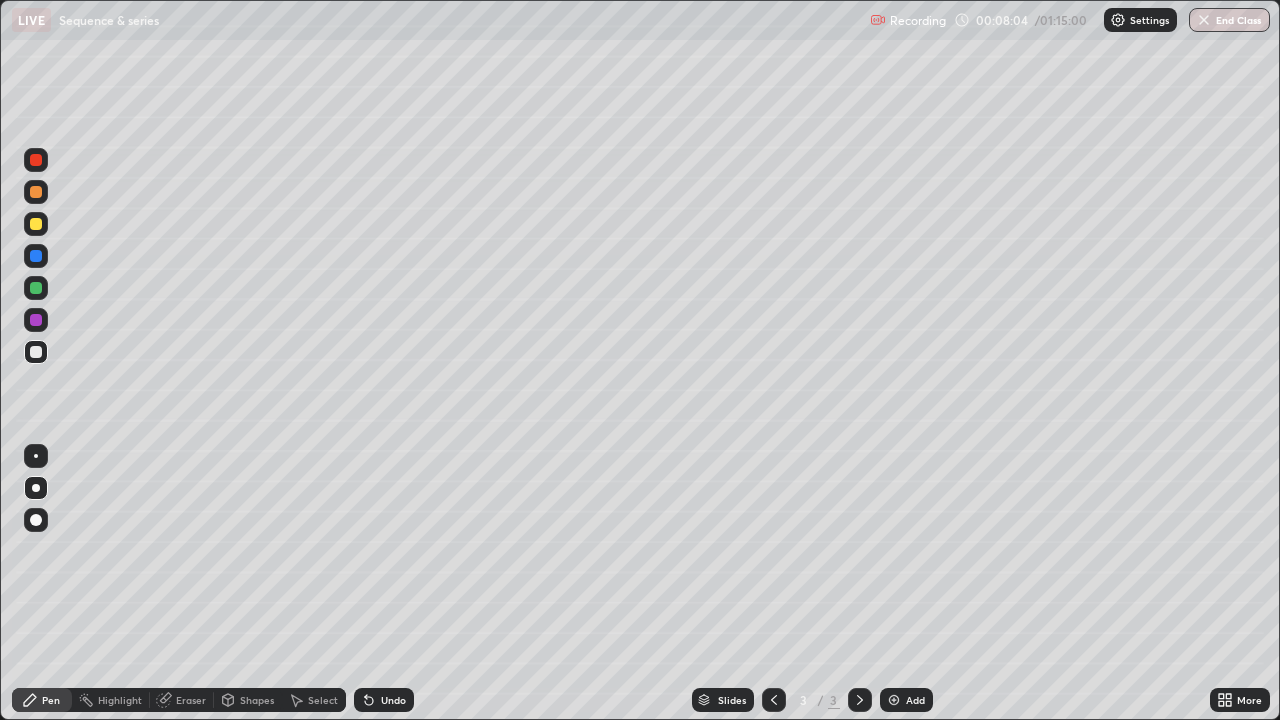 click on "Eraser" at bounding box center (191, 700) 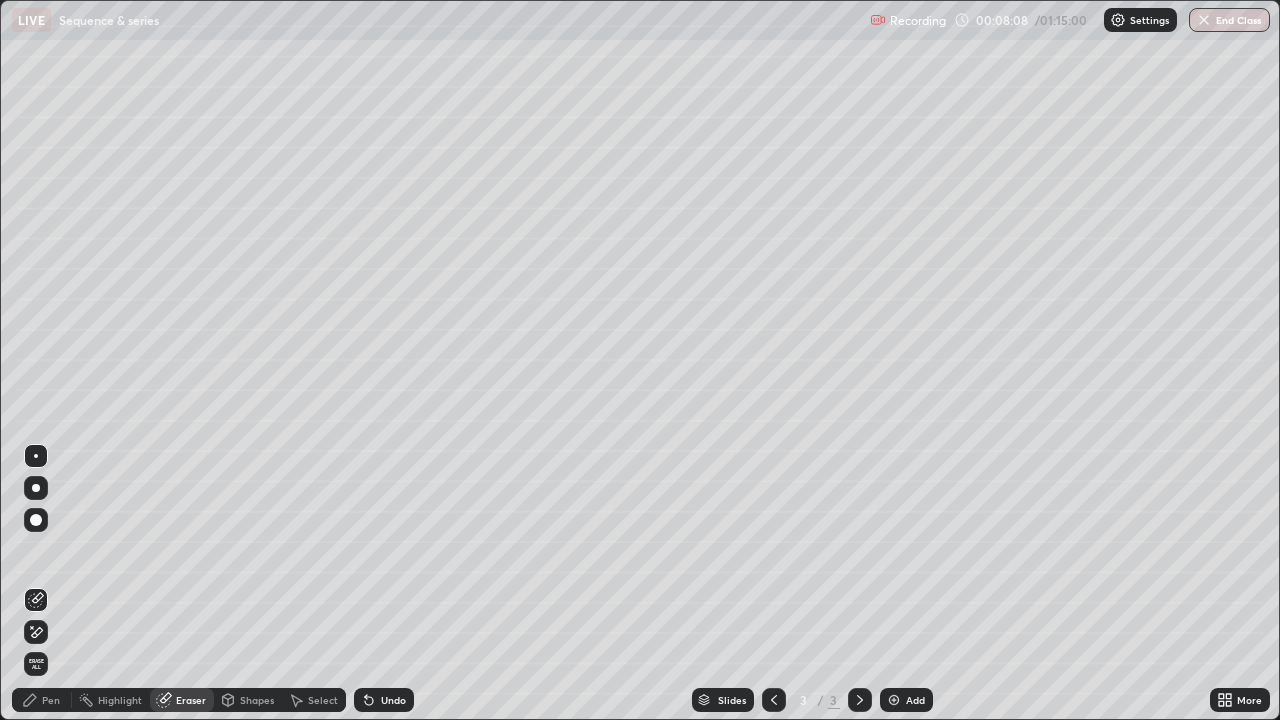 click on "Pen" at bounding box center (51, 700) 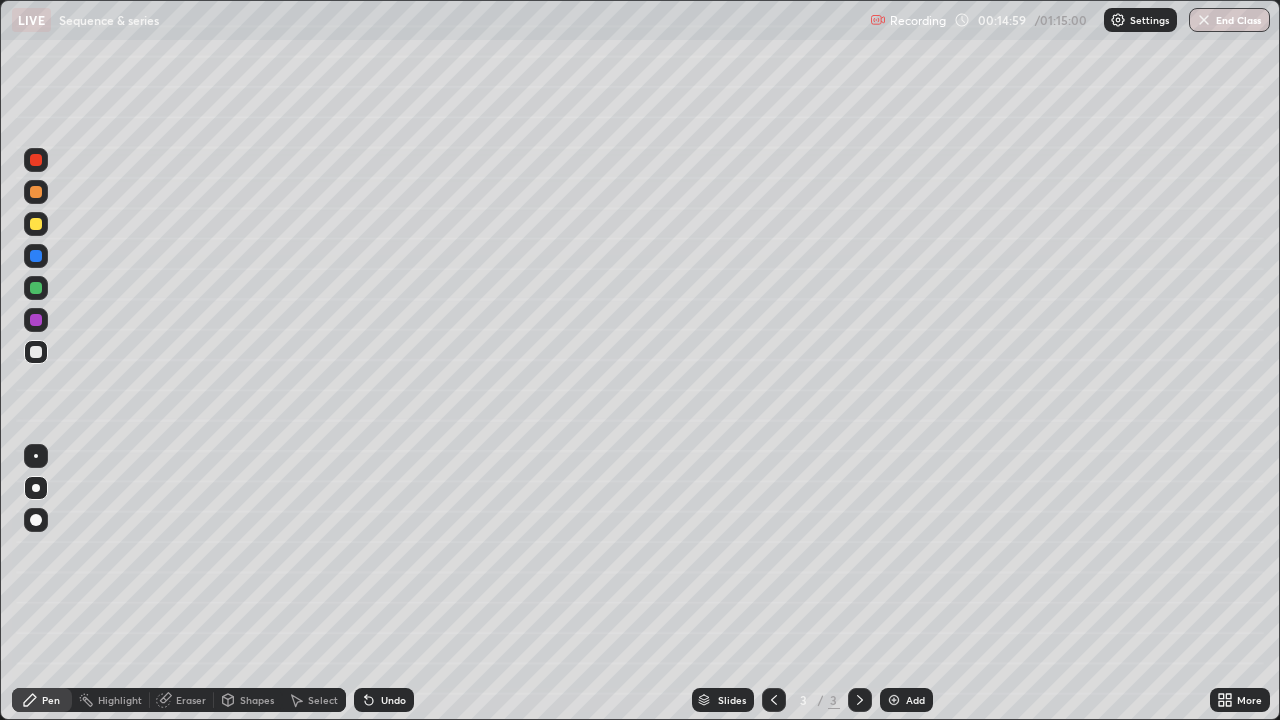 click on "Add" at bounding box center [915, 700] 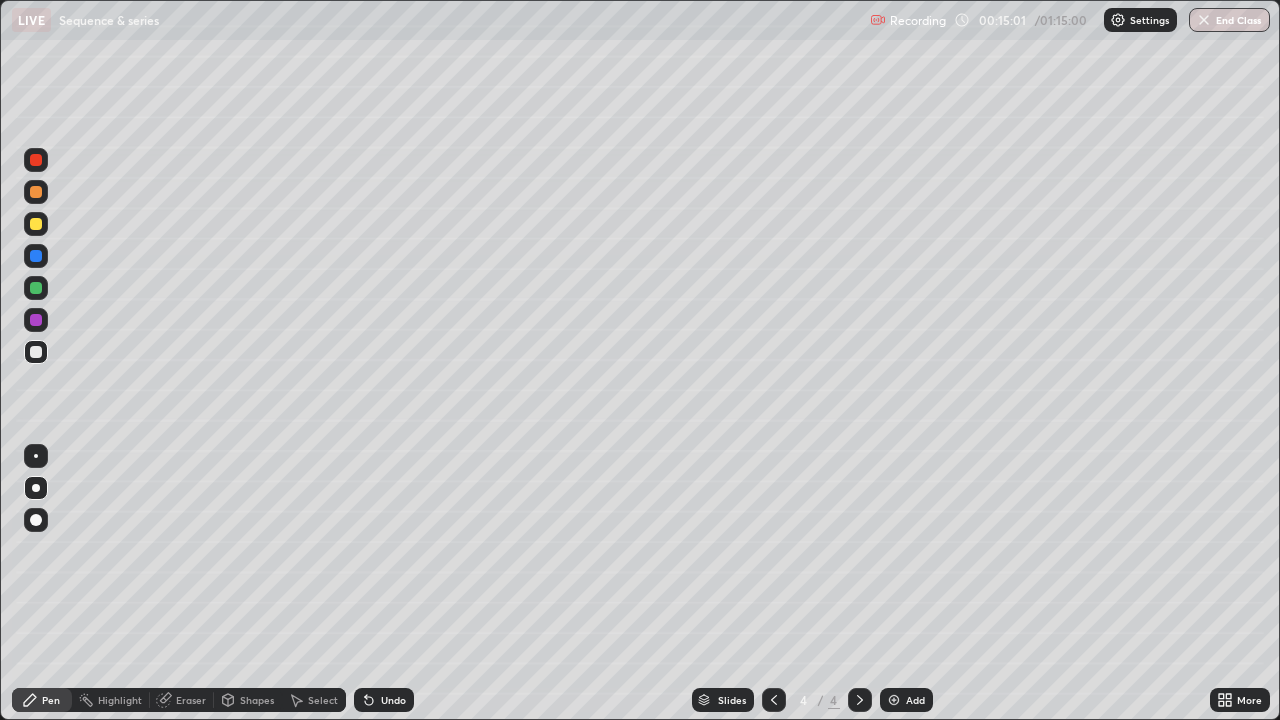 click on "Shapes" at bounding box center [257, 700] 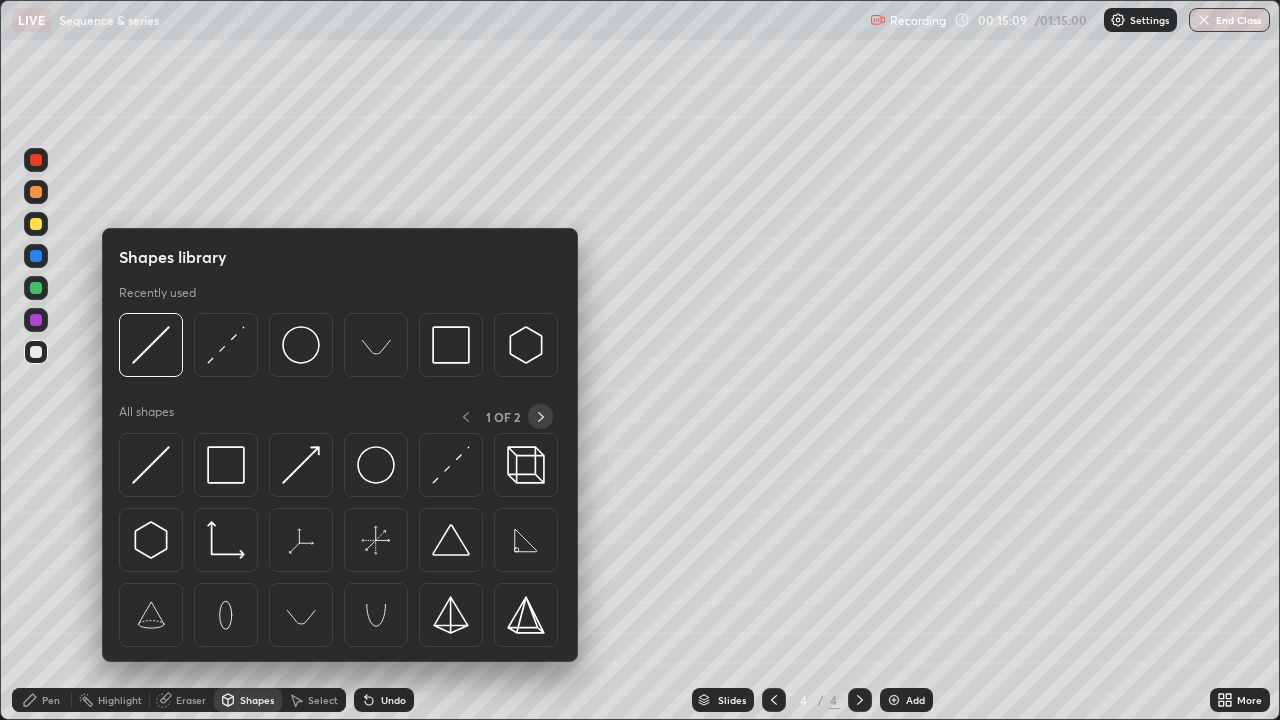 click 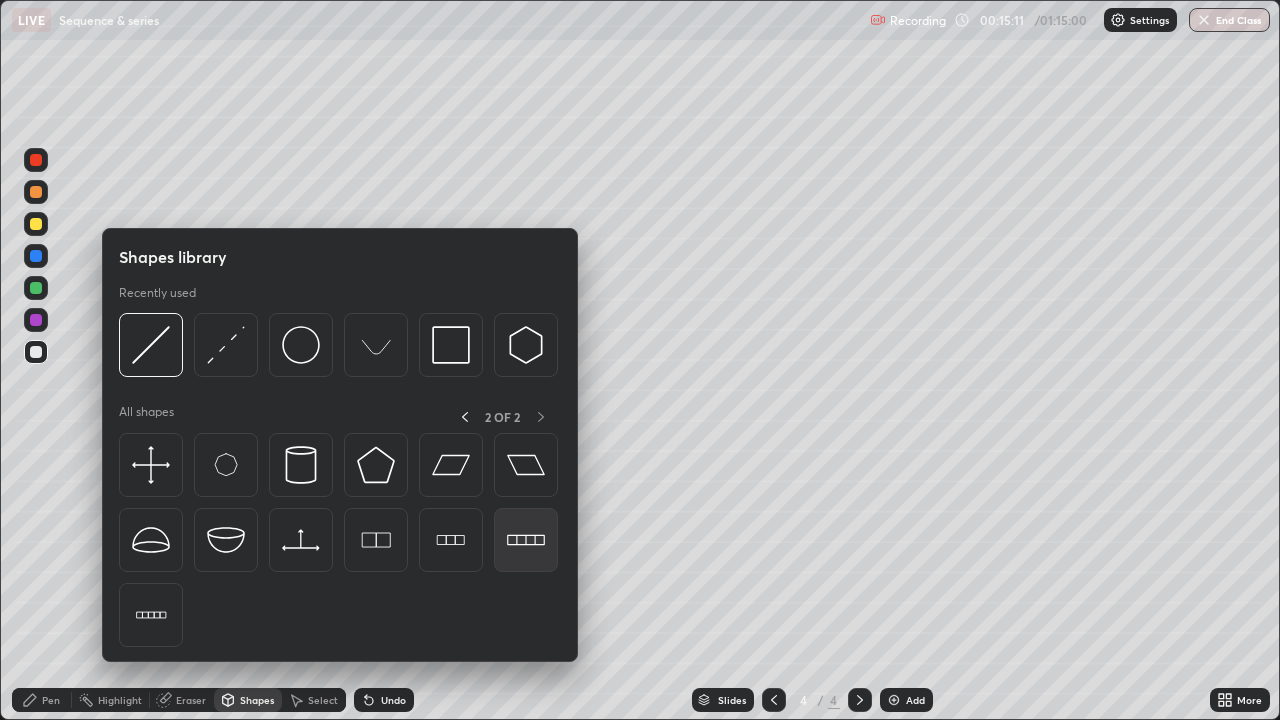 click at bounding box center (526, 540) 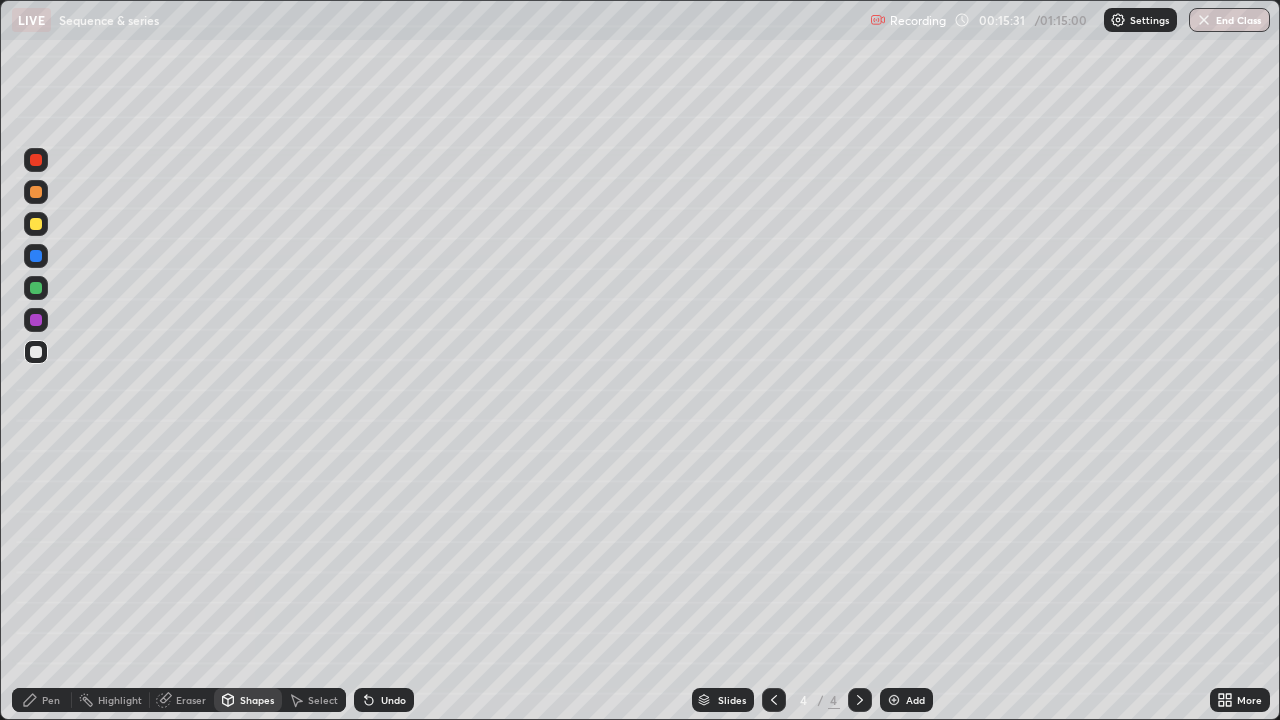 click on "Pen" at bounding box center (51, 700) 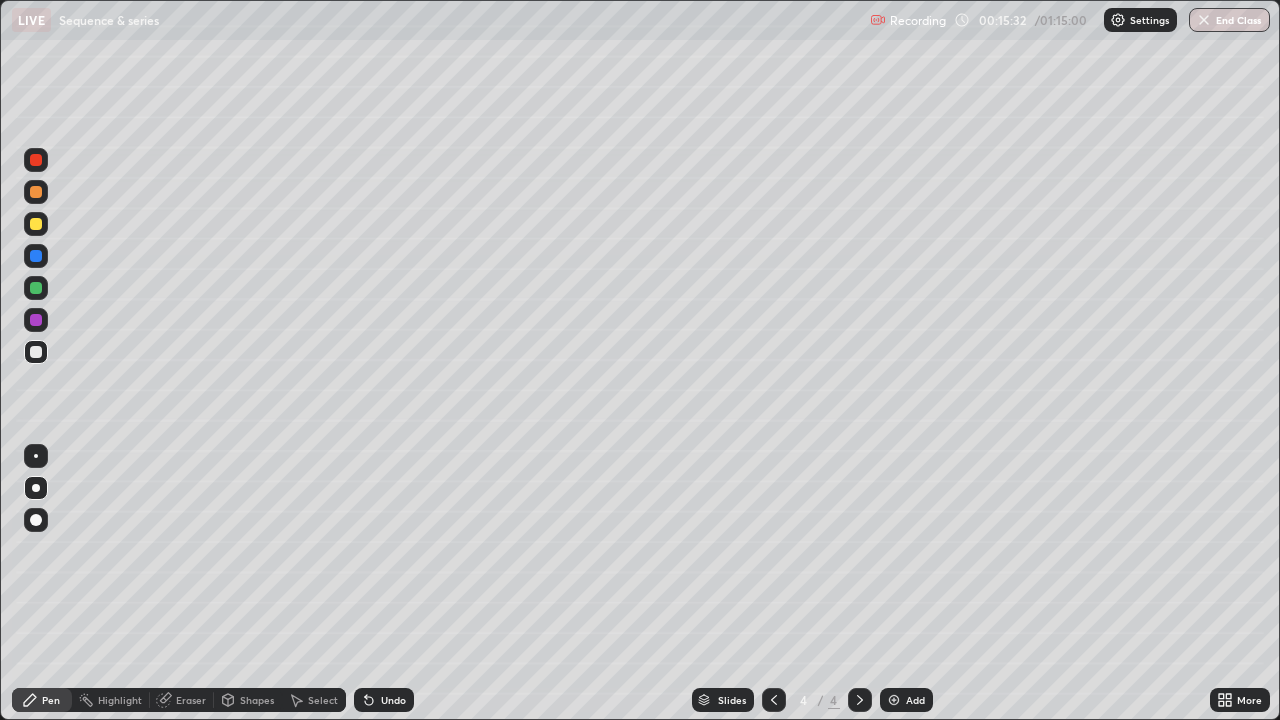 click at bounding box center (36, 288) 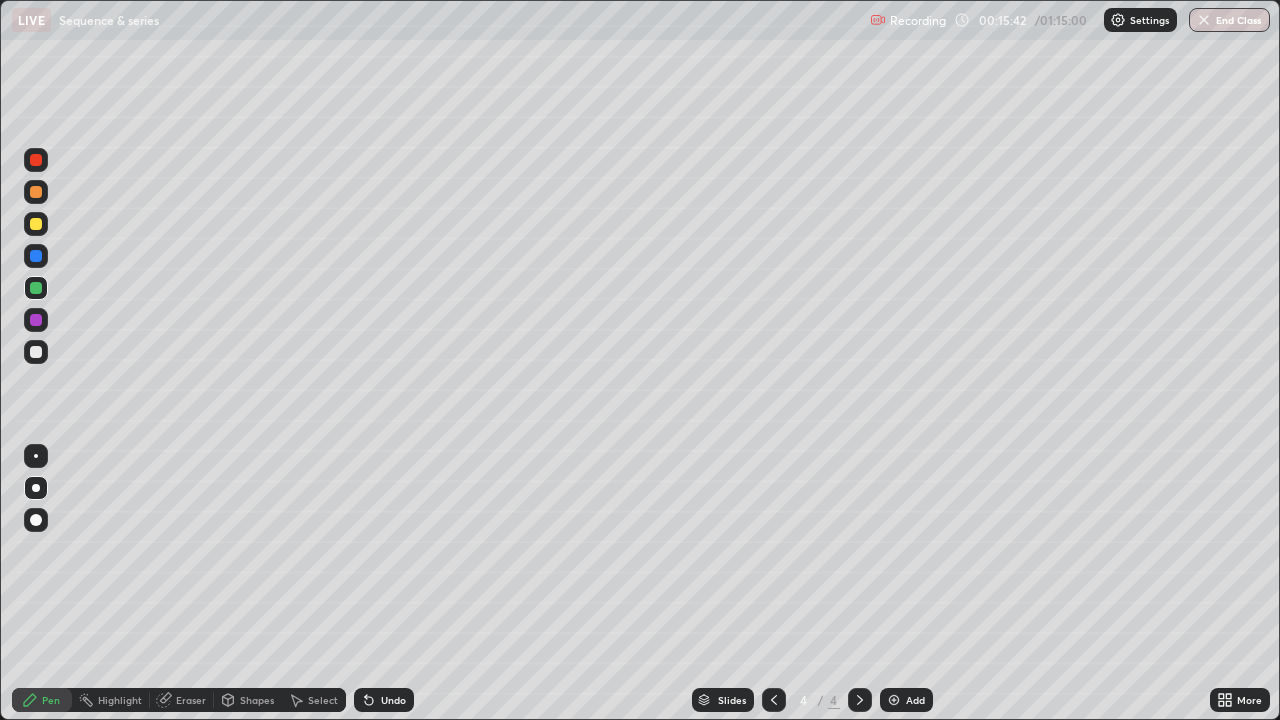 click on "Undo" at bounding box center (393, 700) 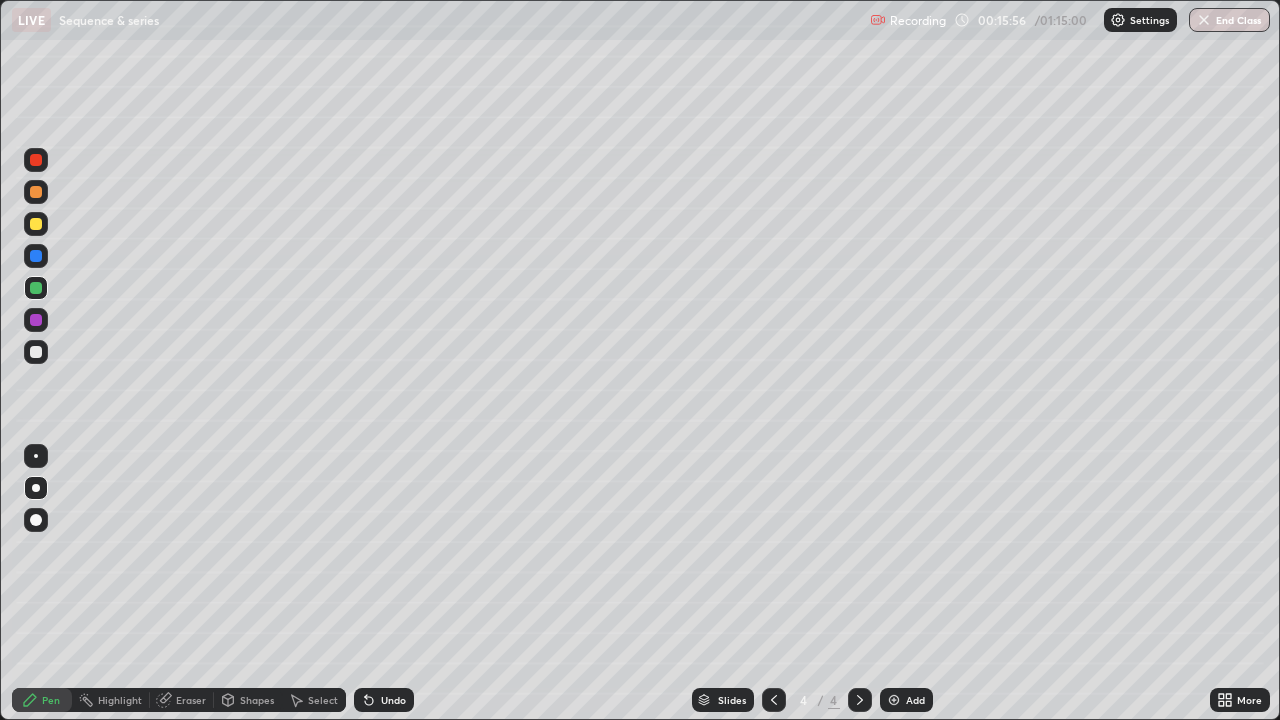 click at bounding box center (36, 224) 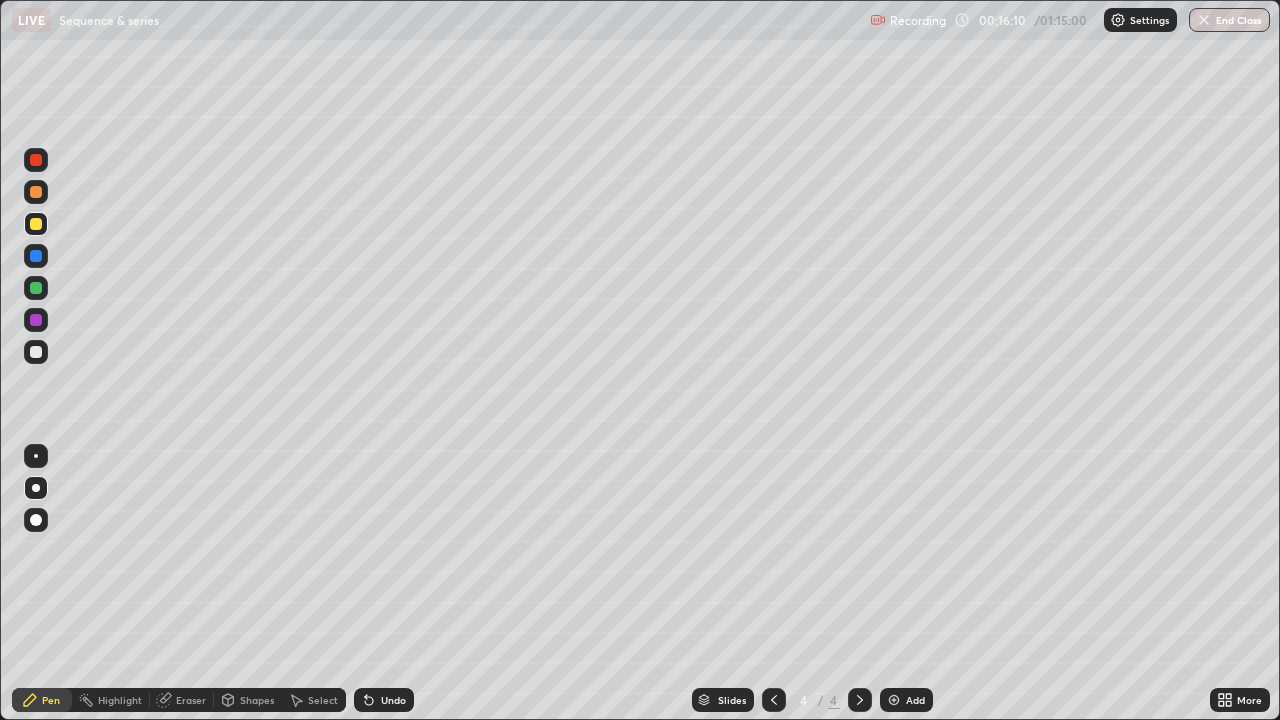 click at bounding box center (36, 288) 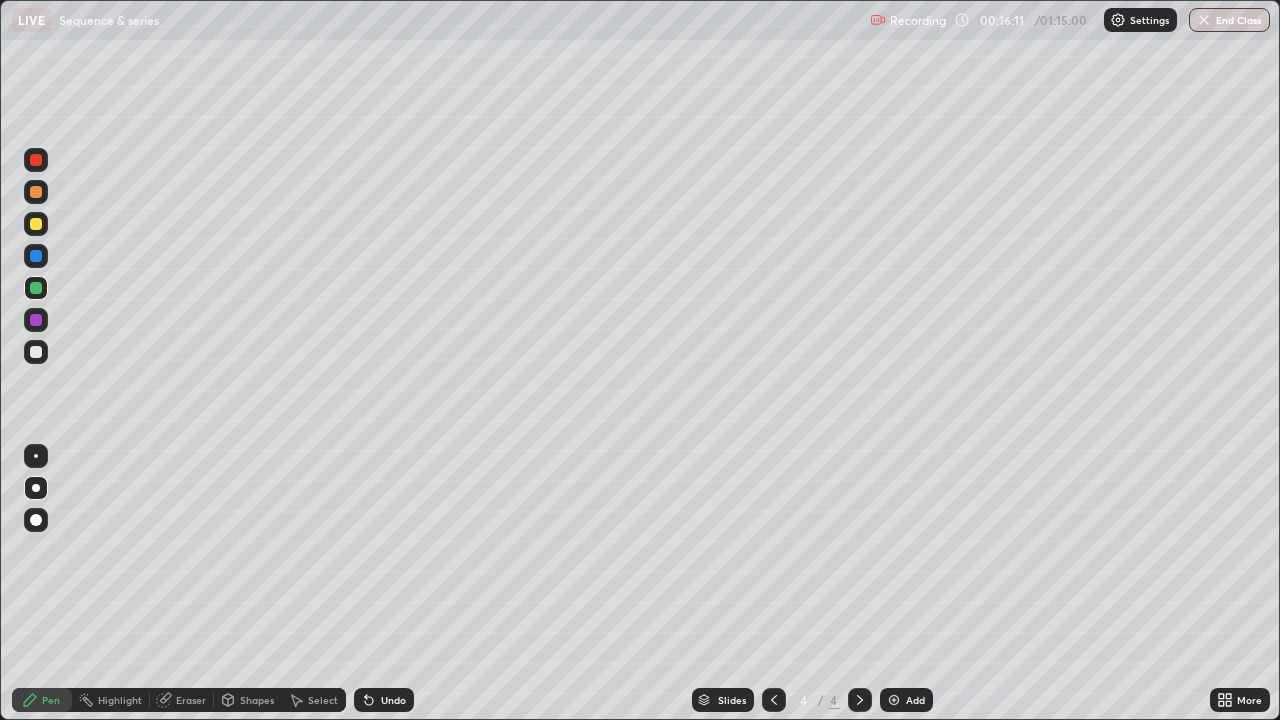 click at bounding box center (36, 256) 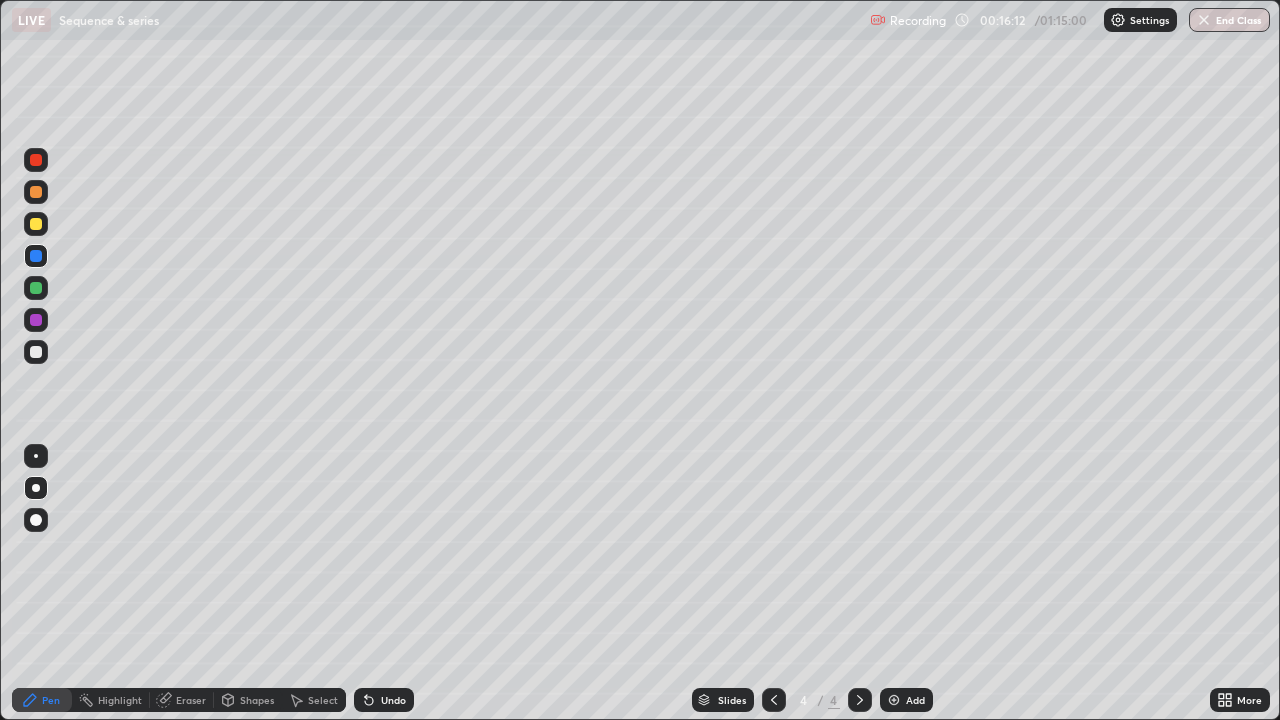 click at bounding box center (36, 192) 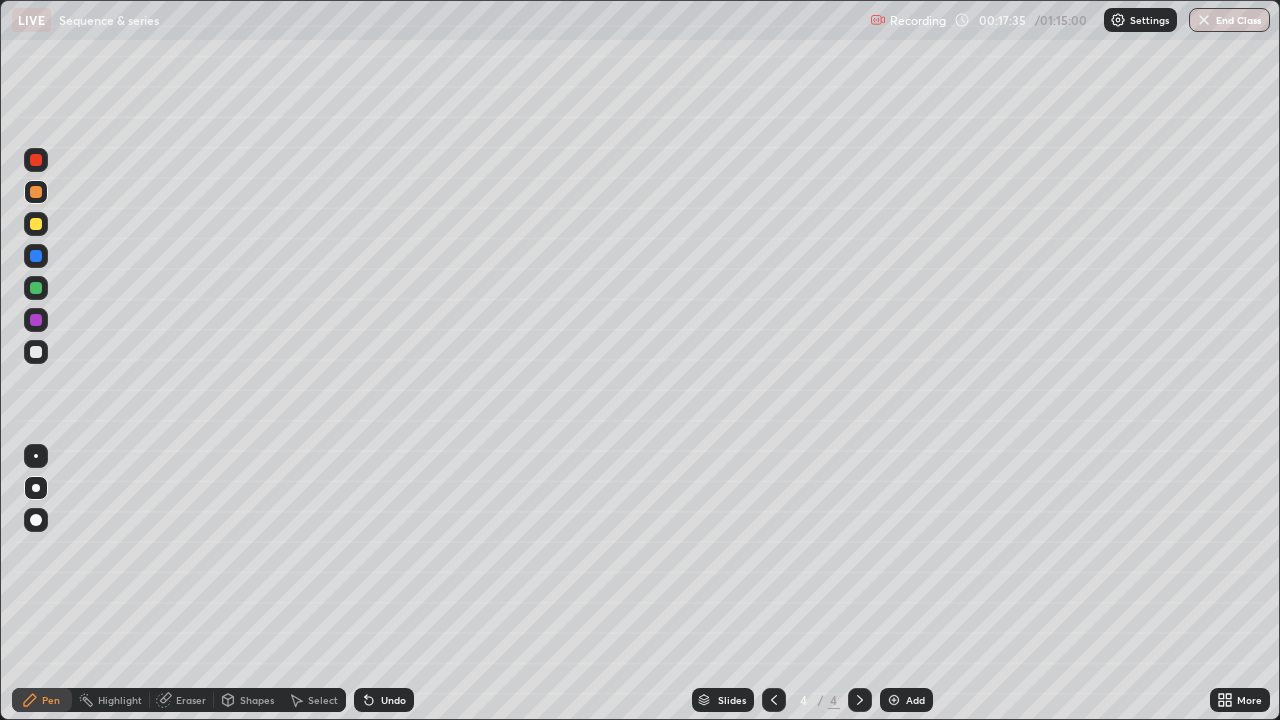 click at bounding box center [36, 320] 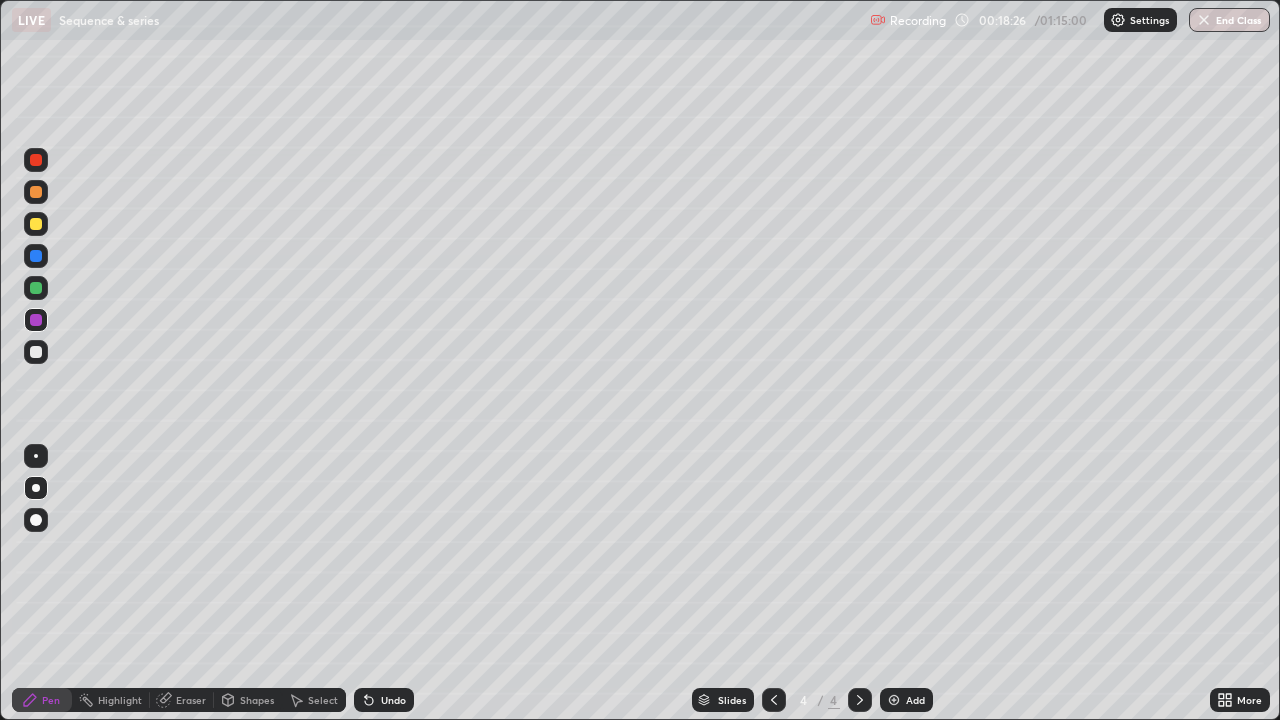 click on "Undo" at bounding box center [393, 700] 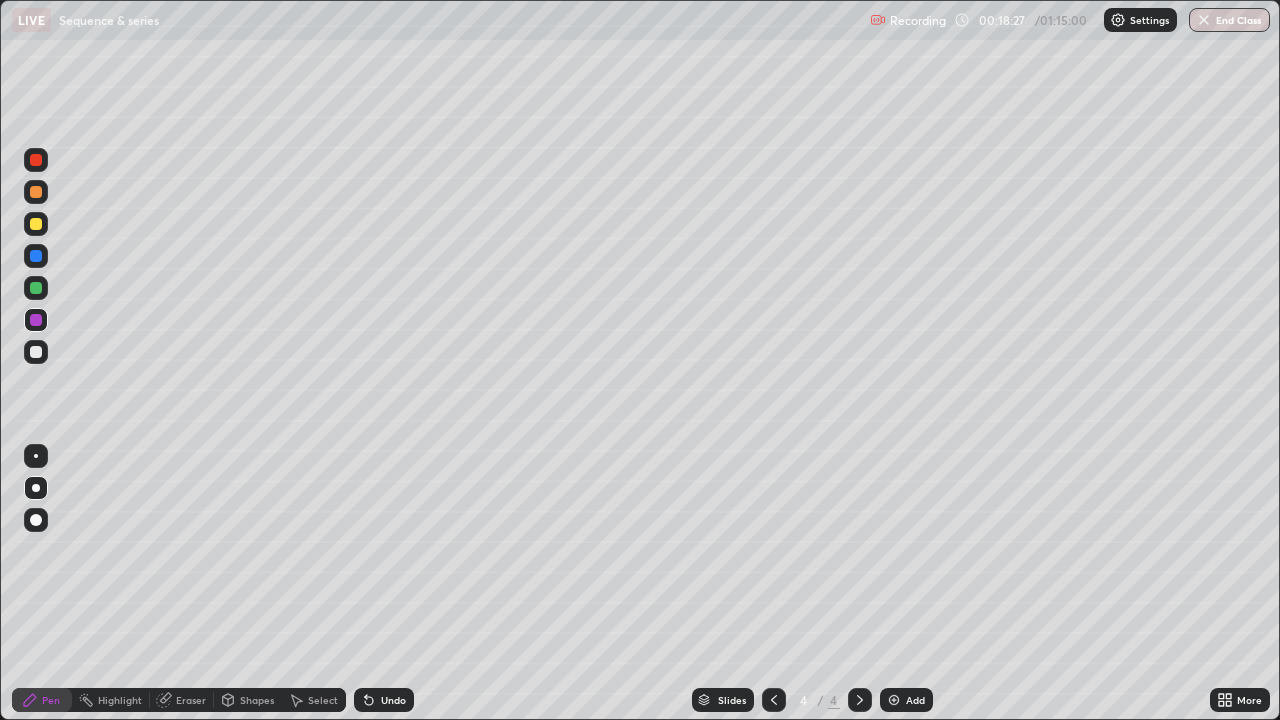 click on "Undo" at bounding box center (393, 700) 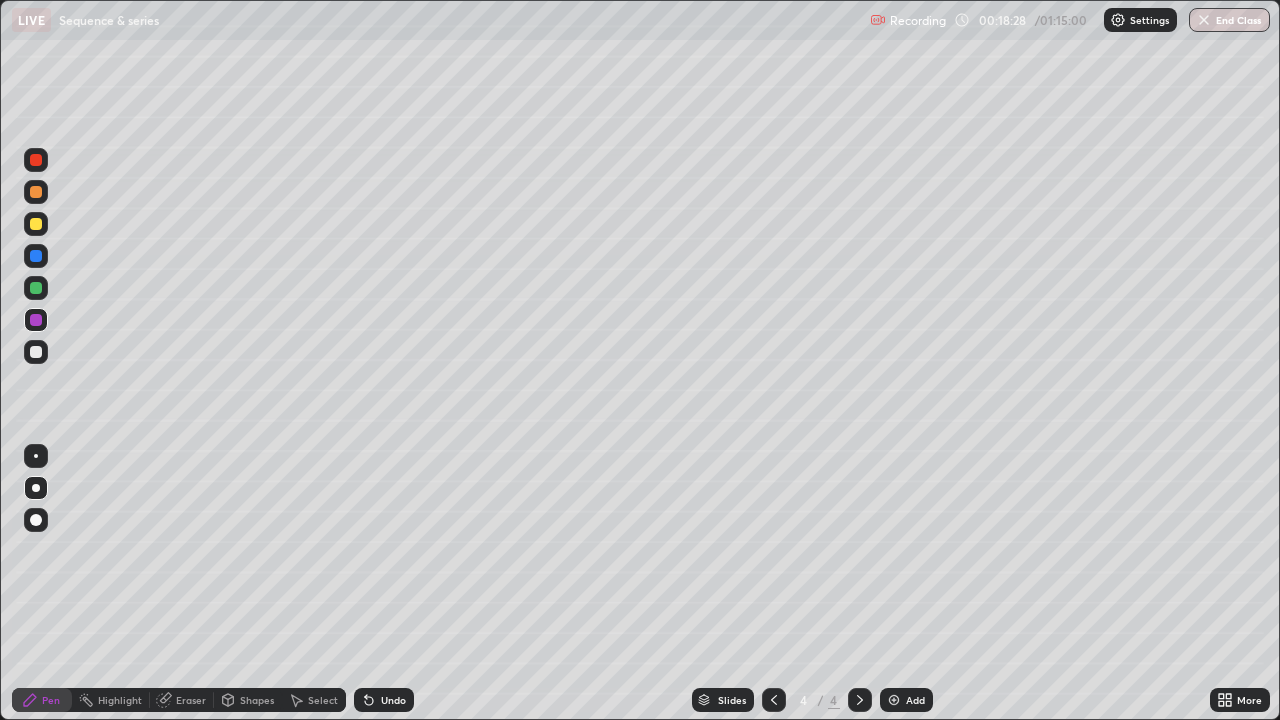 click on "Undo" at bounding box center [384, 700] 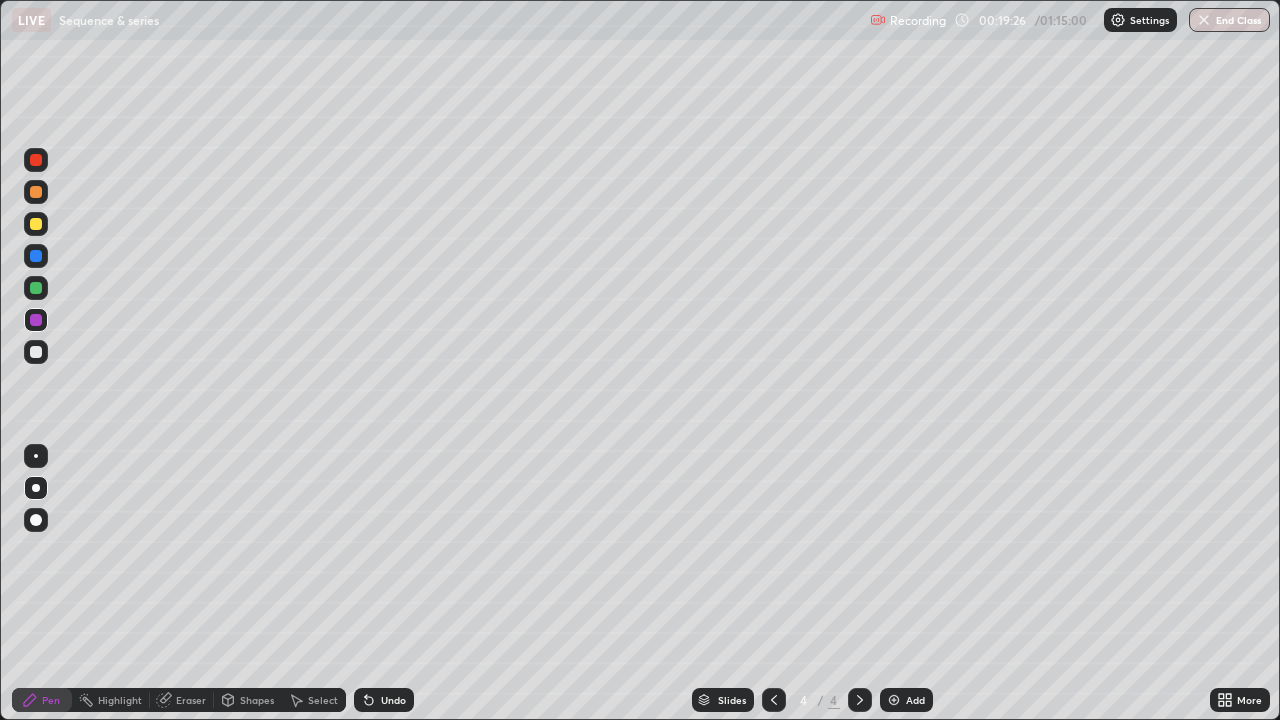 click at bounding box center [36, 224] 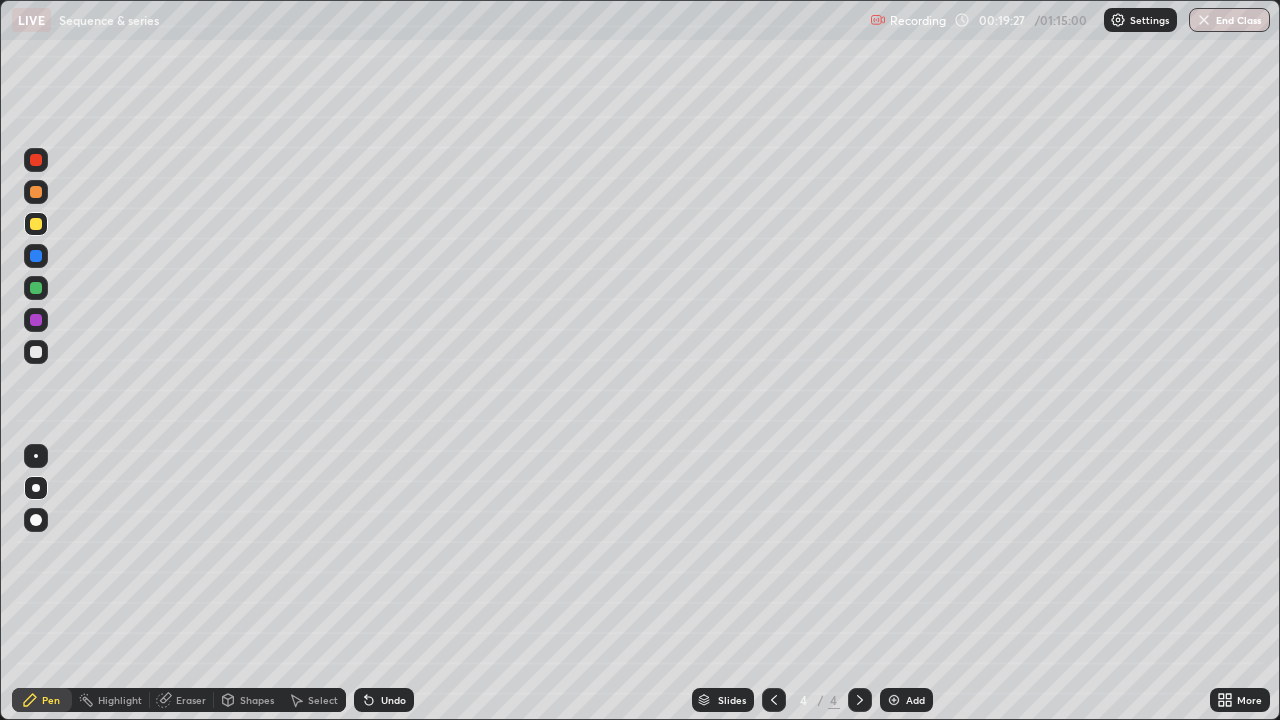click at bounding box center [36, 160] 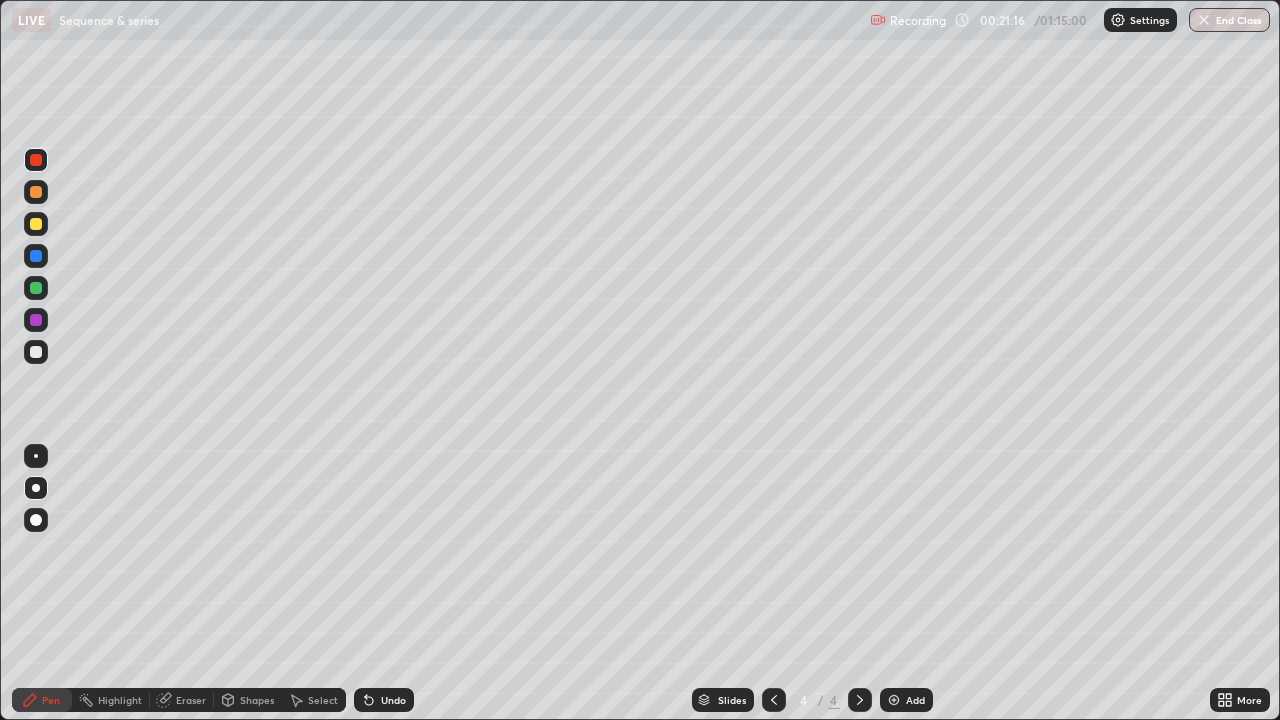 click on "Select" at bounding box center [323, 700] 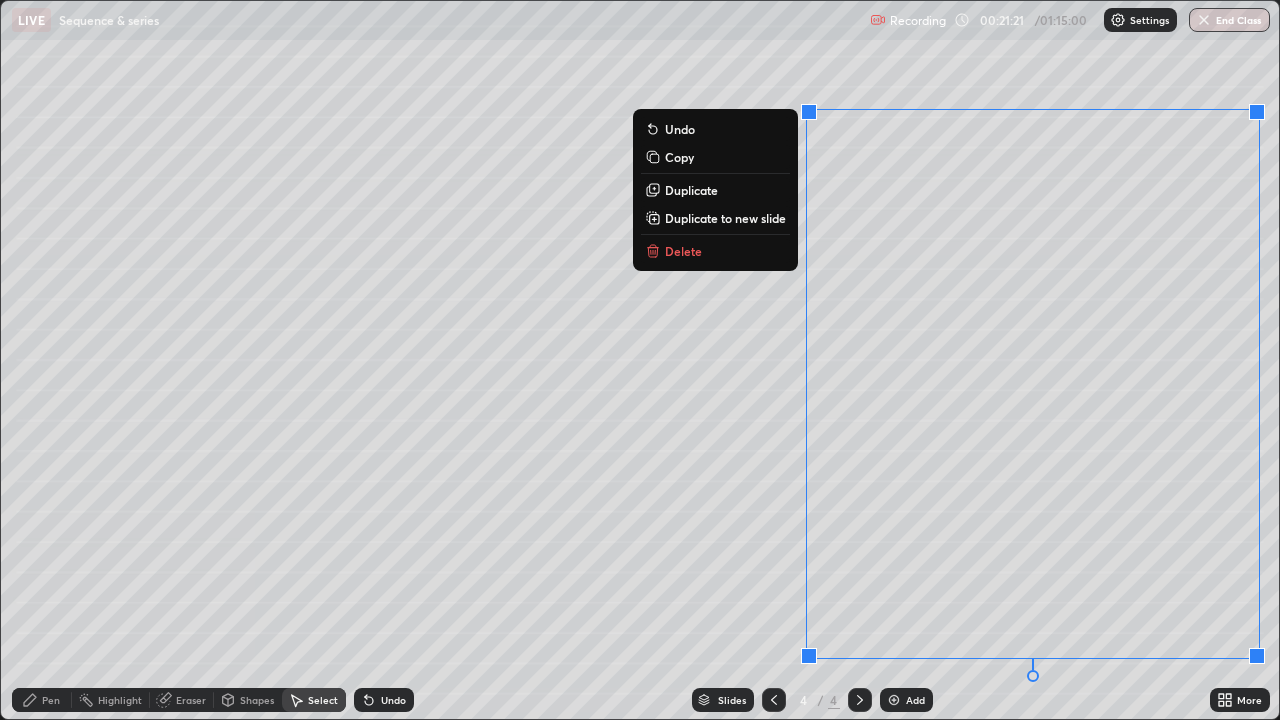 click on "Delete" at bounding box center [715, 251] 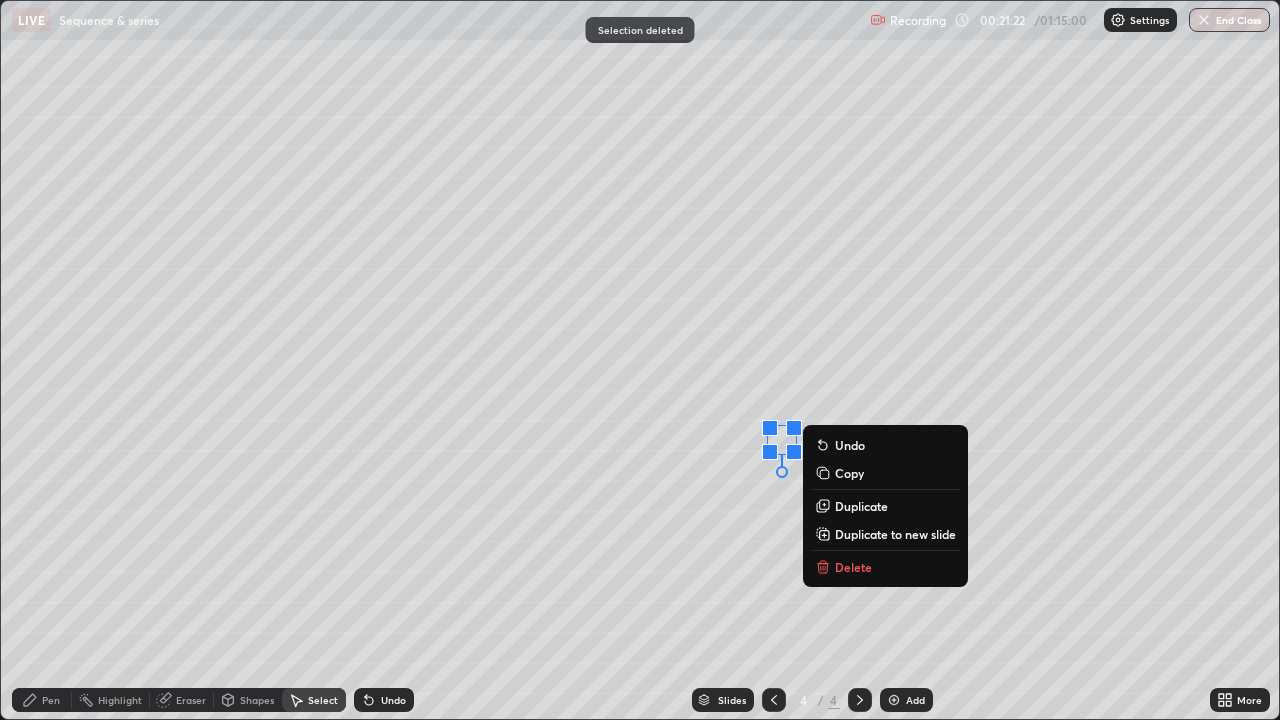 click on "Delete" at bounding box center (853, 567) 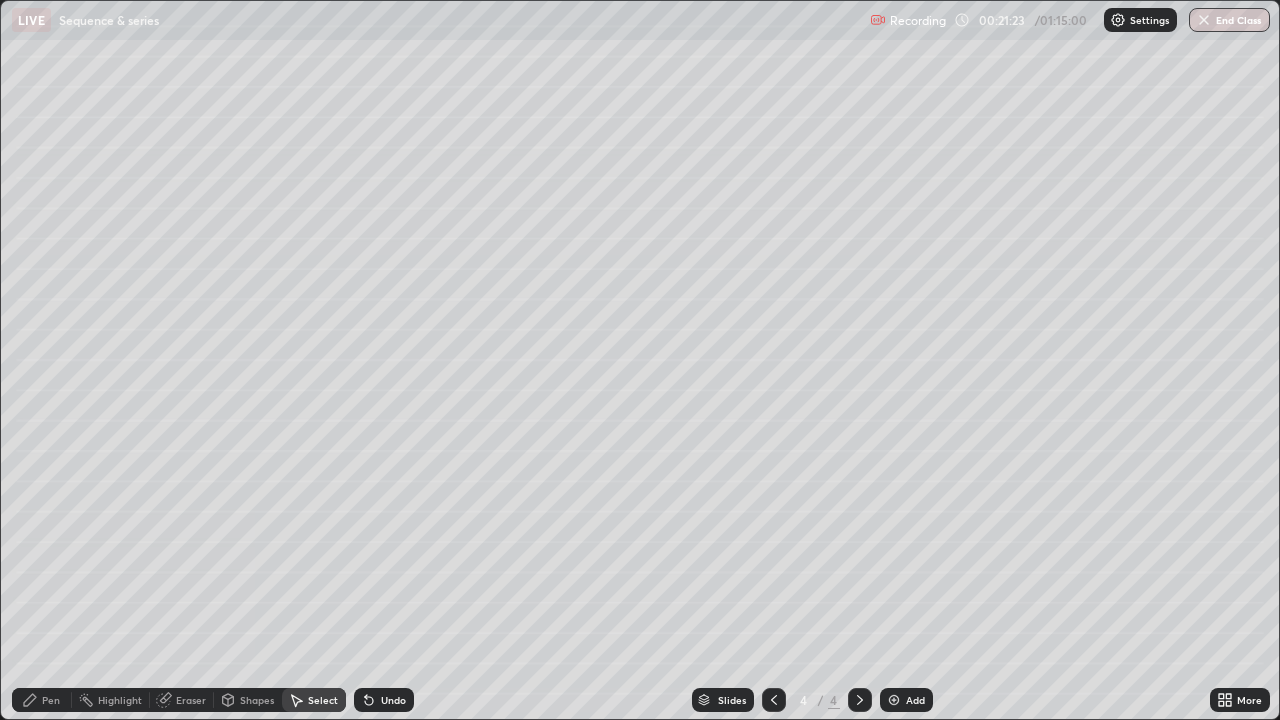 click on "Pen" at bounding box center (42, 700) 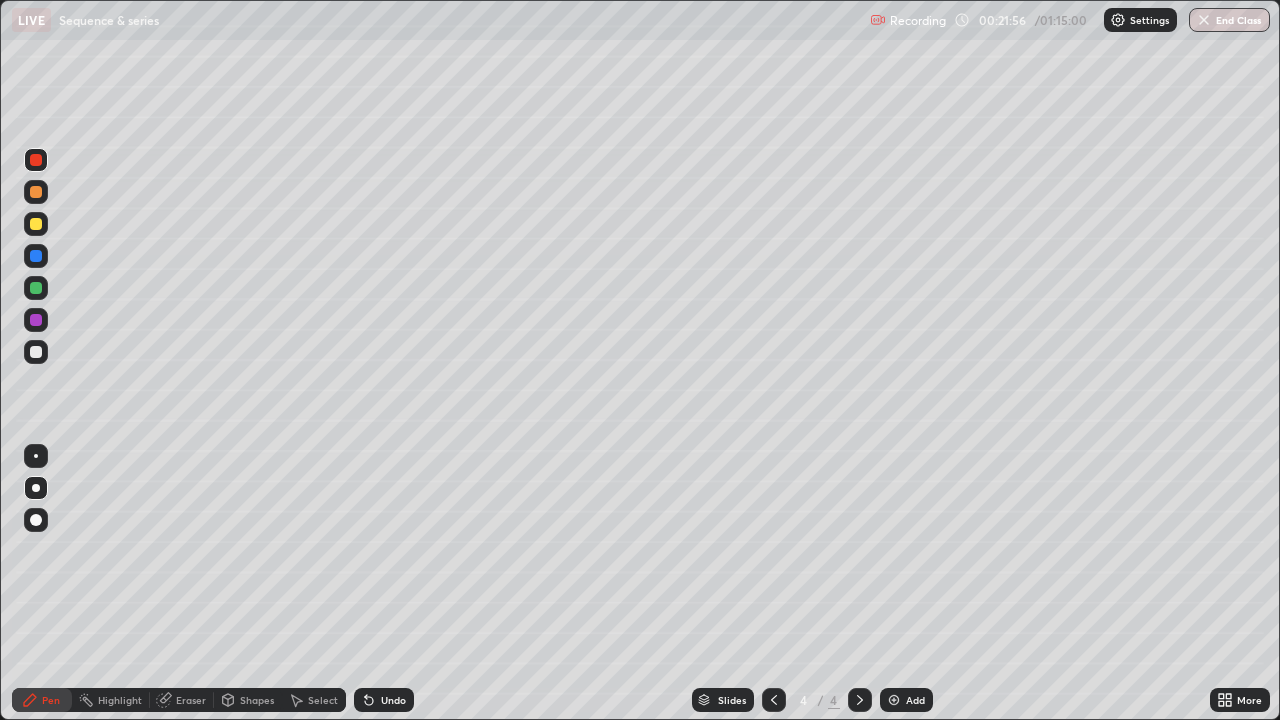 click at bounding box center (36, 352) 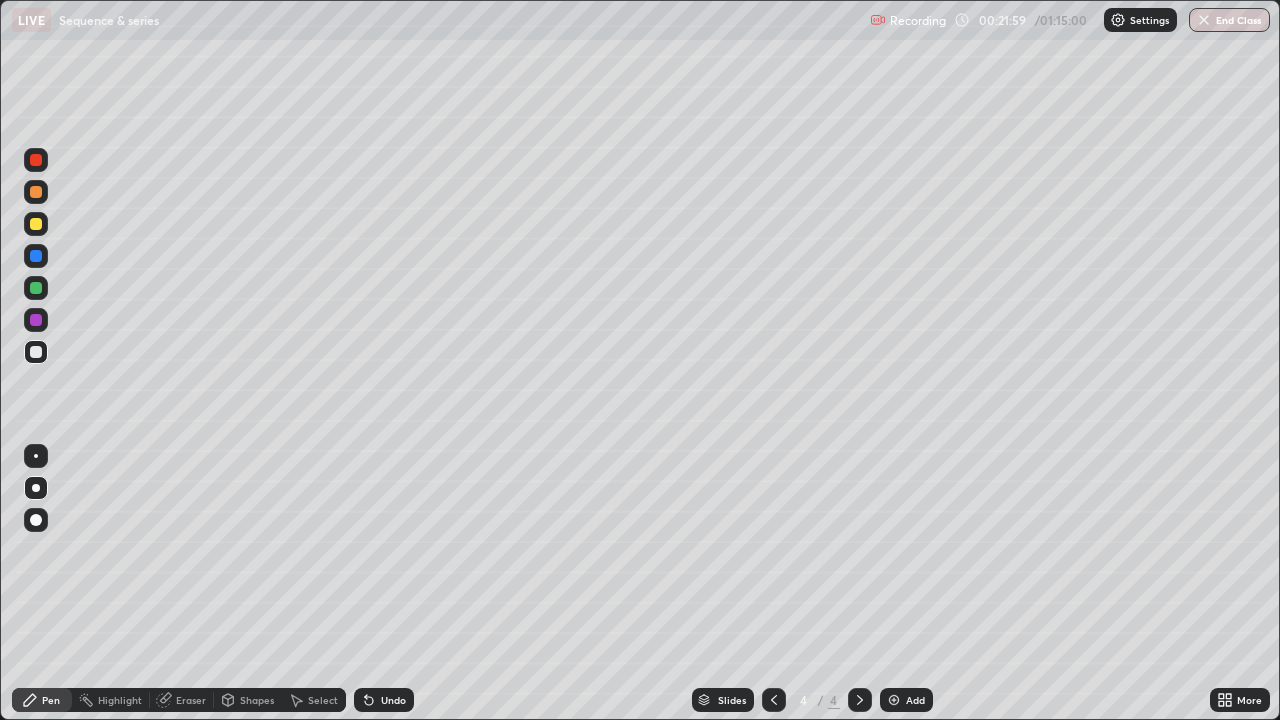 click on "Shapes" at bounding box center [248, 700] 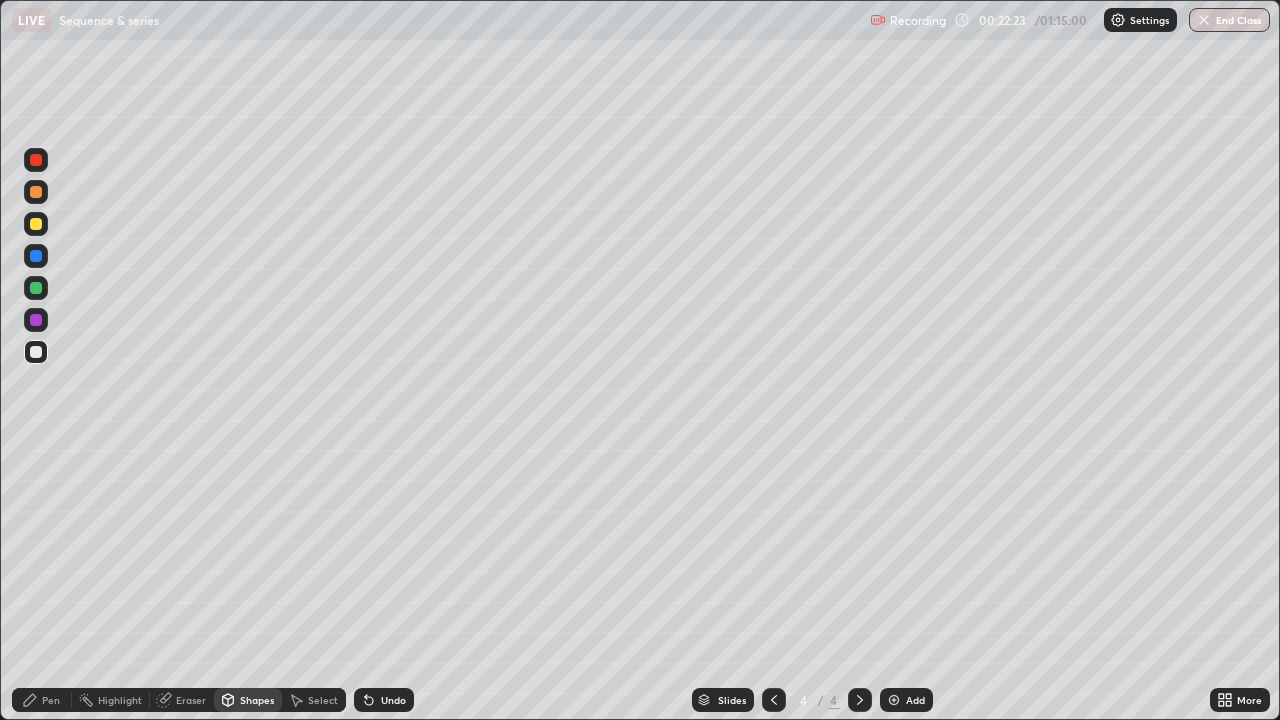 click on "Select" at bounding box center [323, 700] 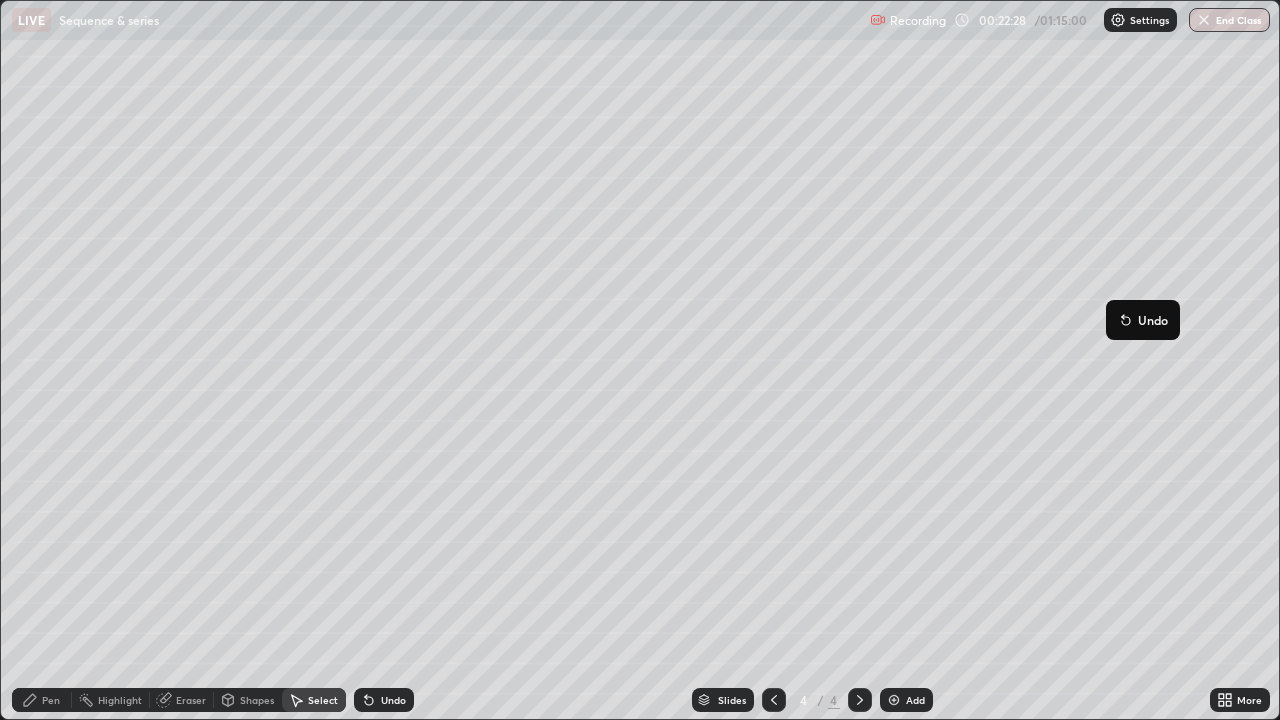 click on "0 ° Undo Copy Duplicate Duplicate to new slide Delete" at bounding box center [640, 360] 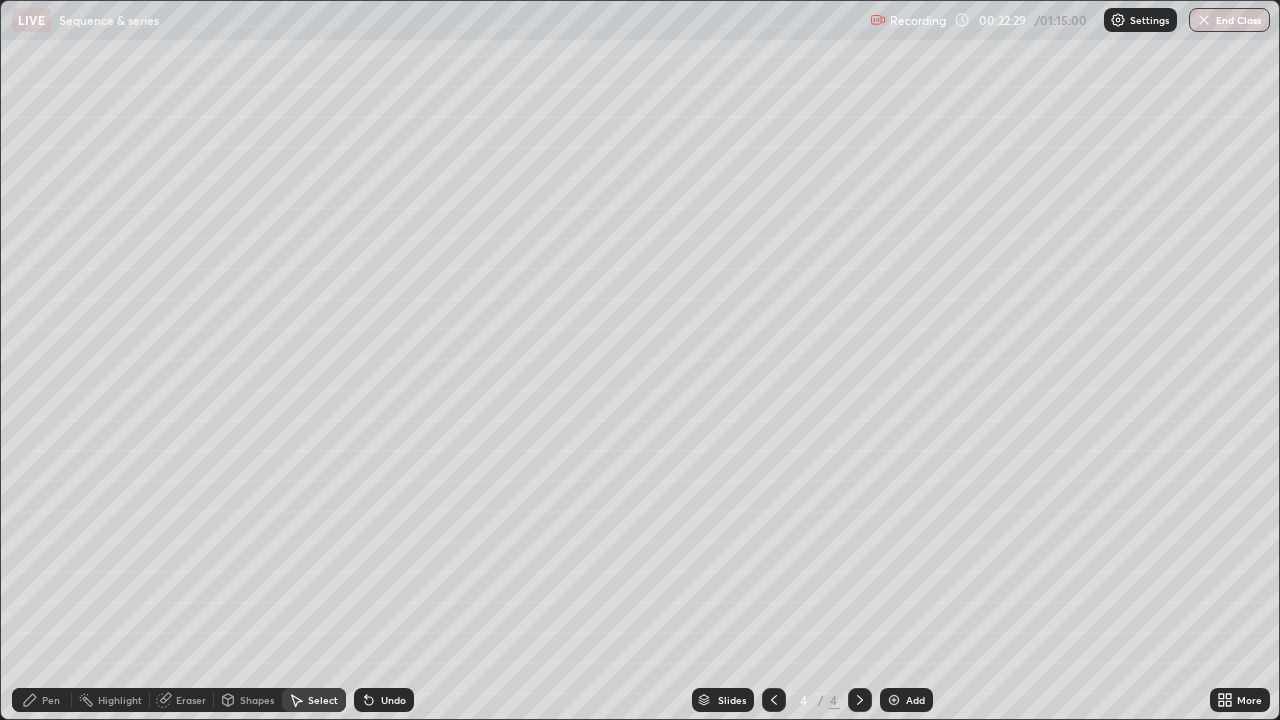 click on "Pen" at bounding box center (51, 700) 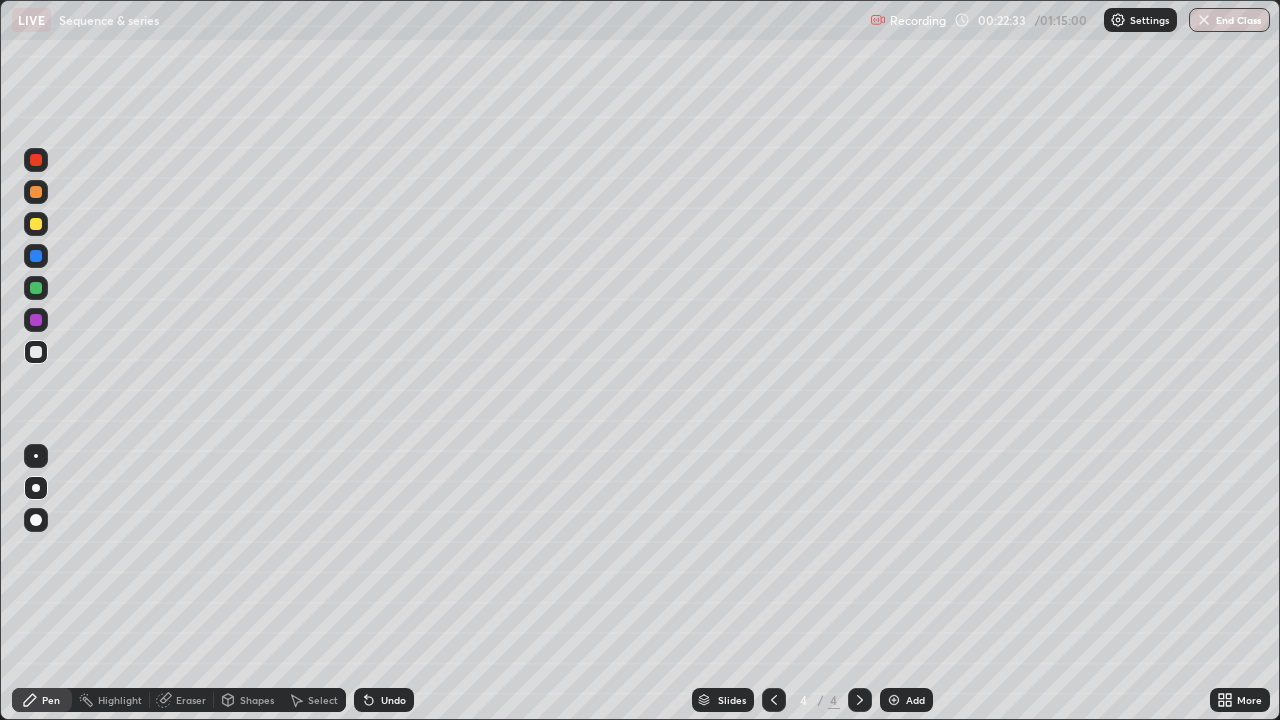 click at bounding box center [36, 224] 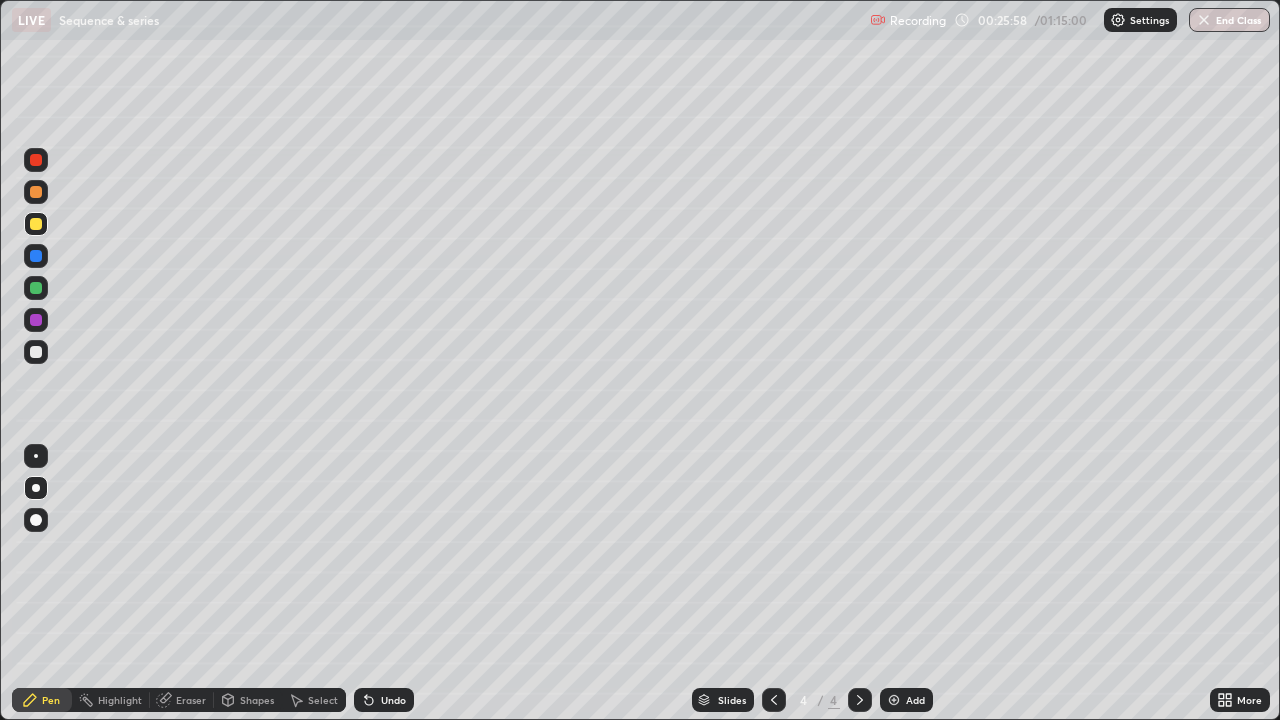 click on "Eraser" at bounding box center [191, 700] 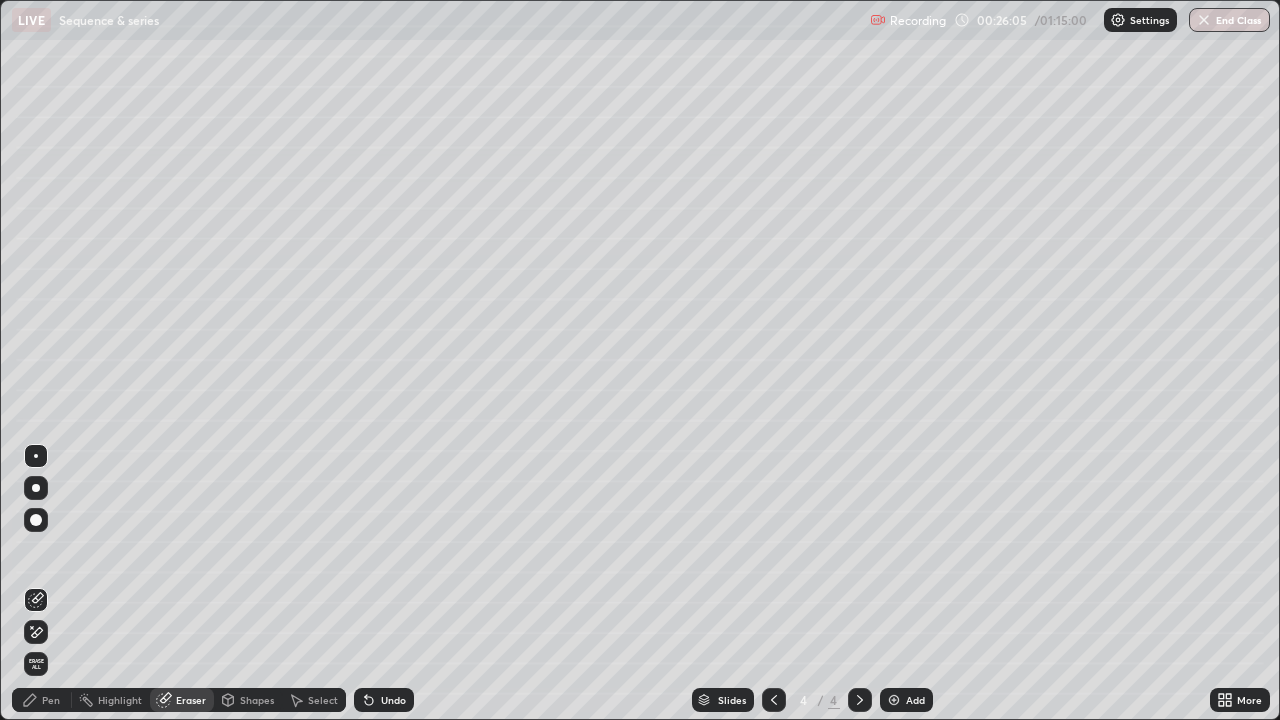 click on "Pen" at bounding box center (51, 700) 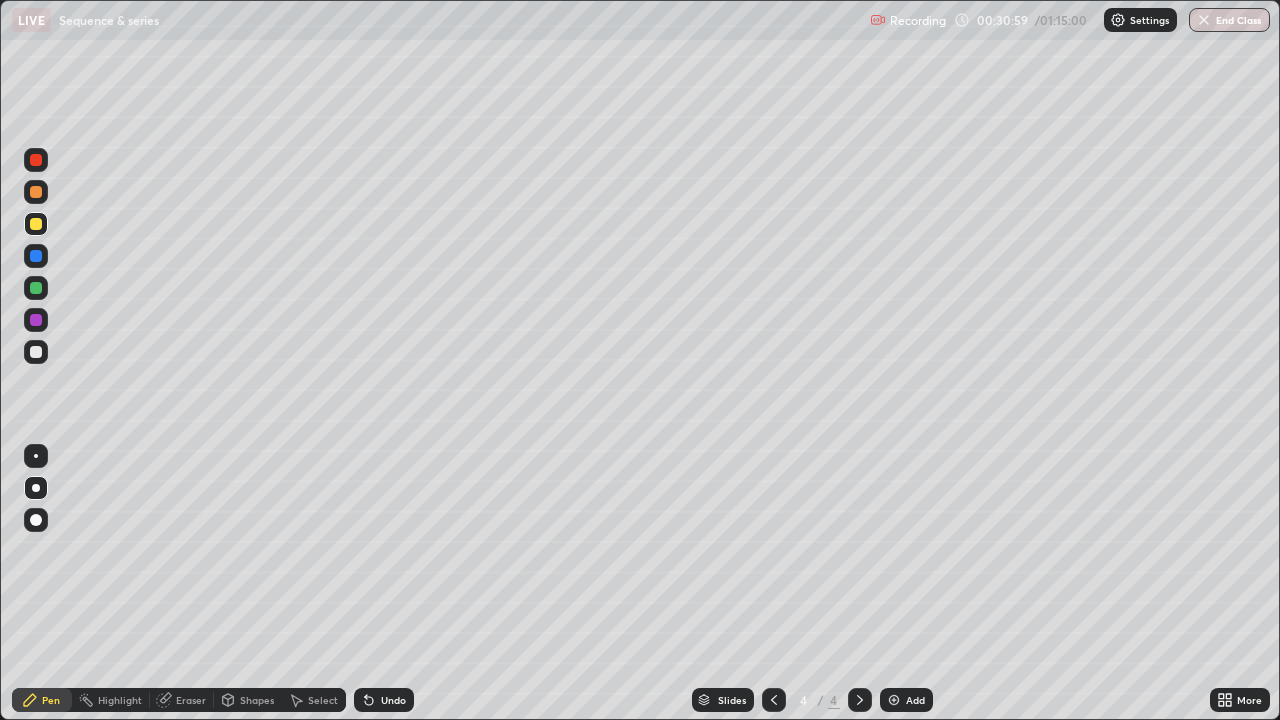 click at bounding box center [894, 700] 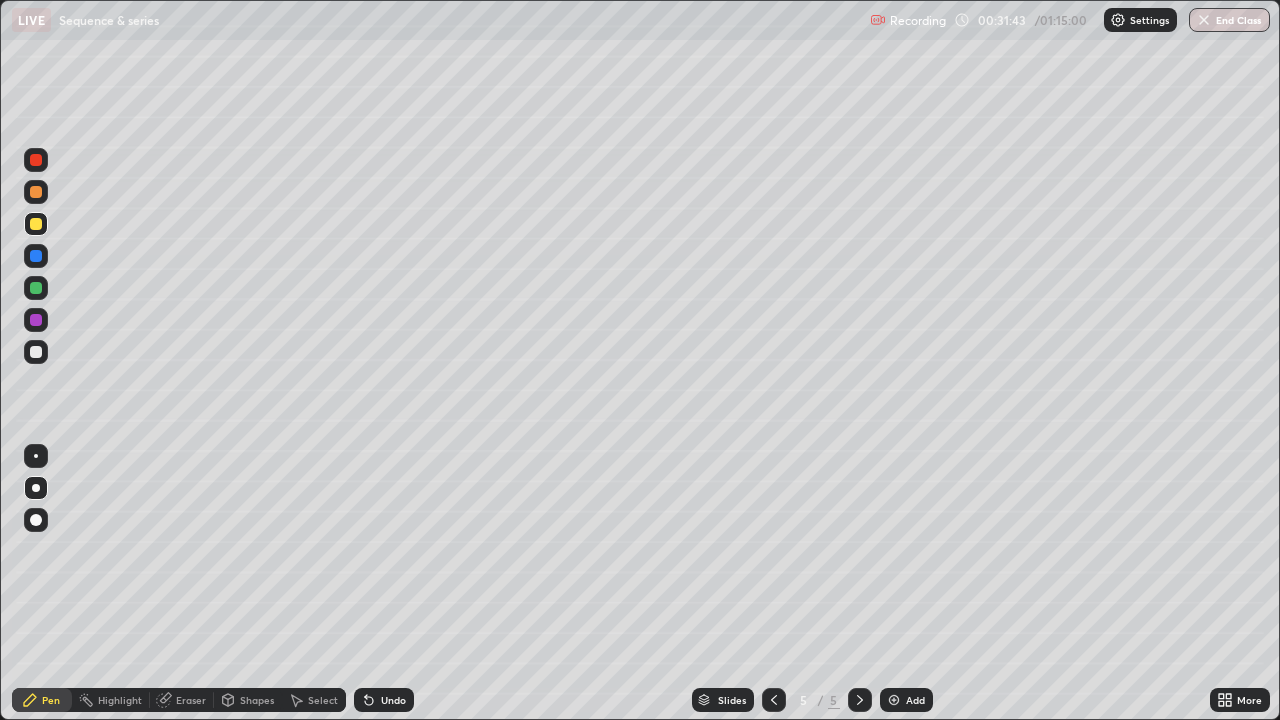 click at bounding box center [36, 352] 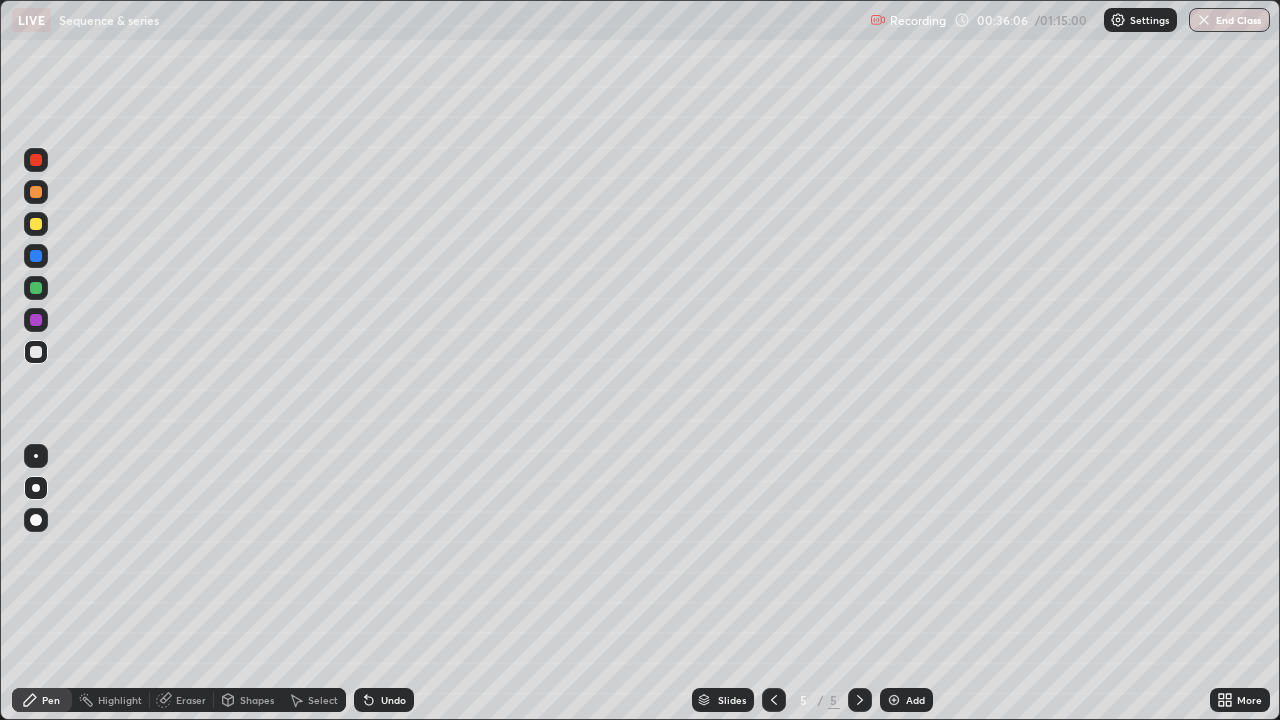 click at bounding box center [36, 288] 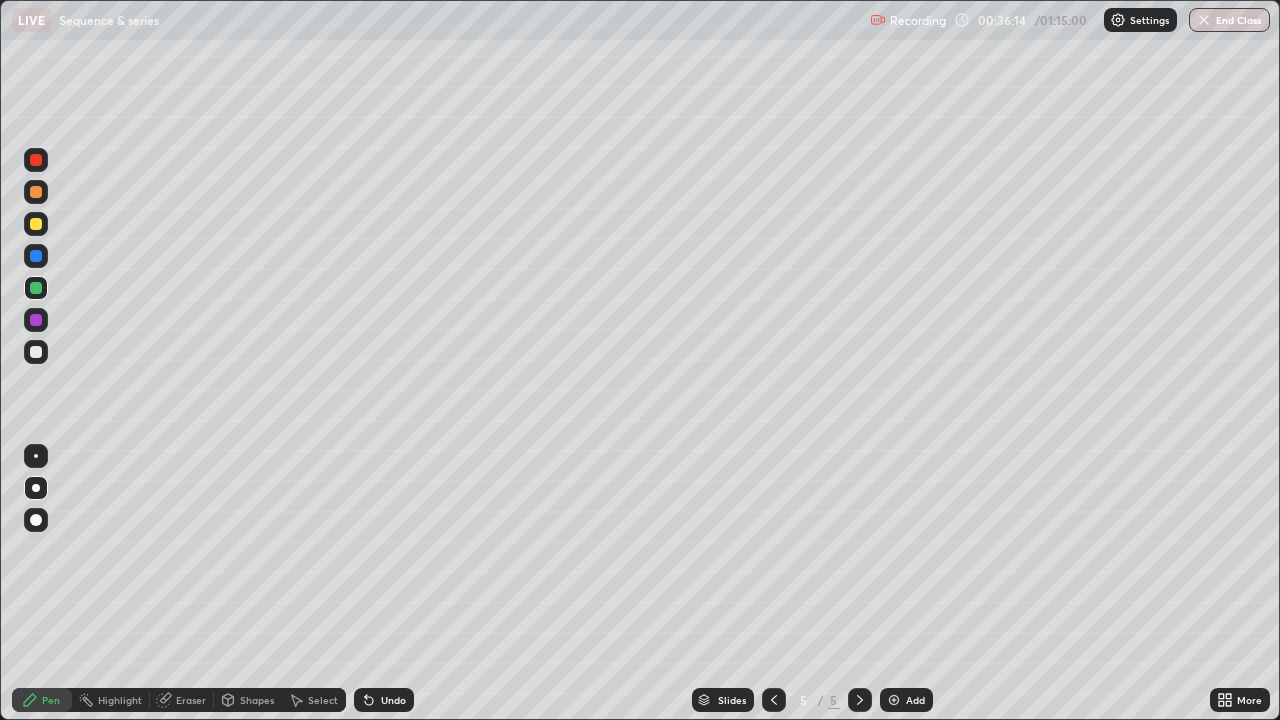 click at bounding box center (36, 352) 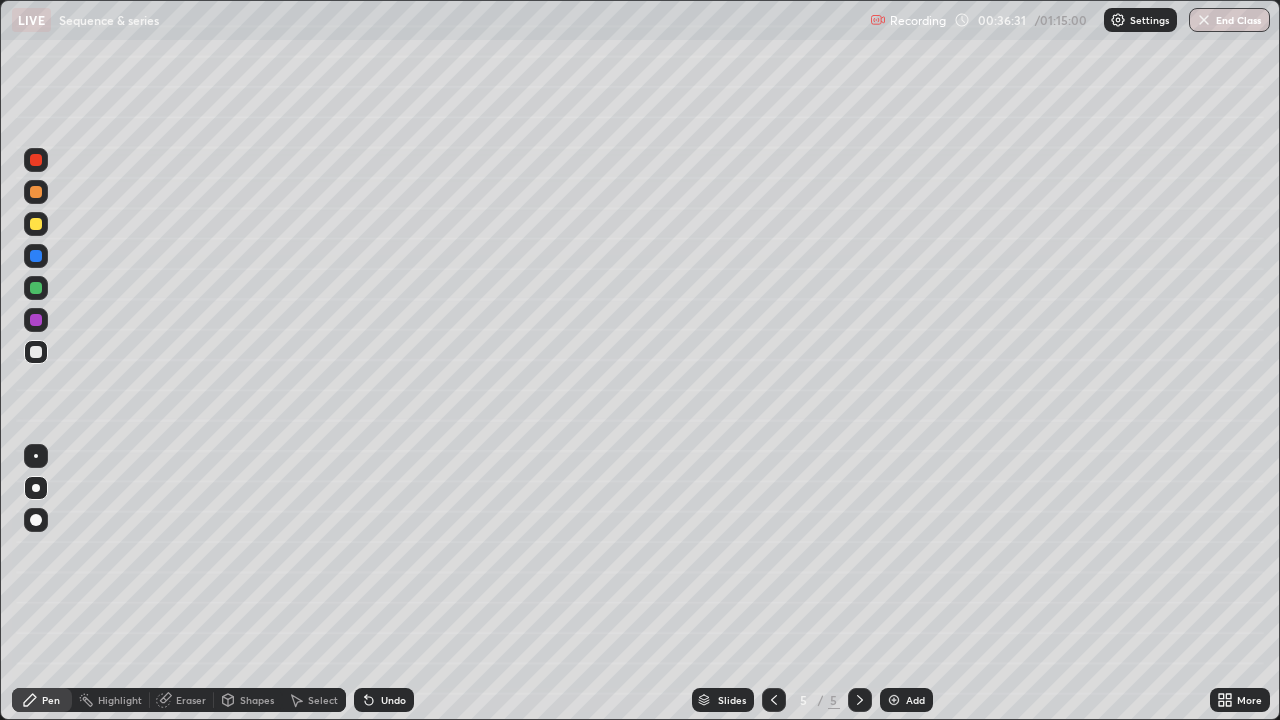 click 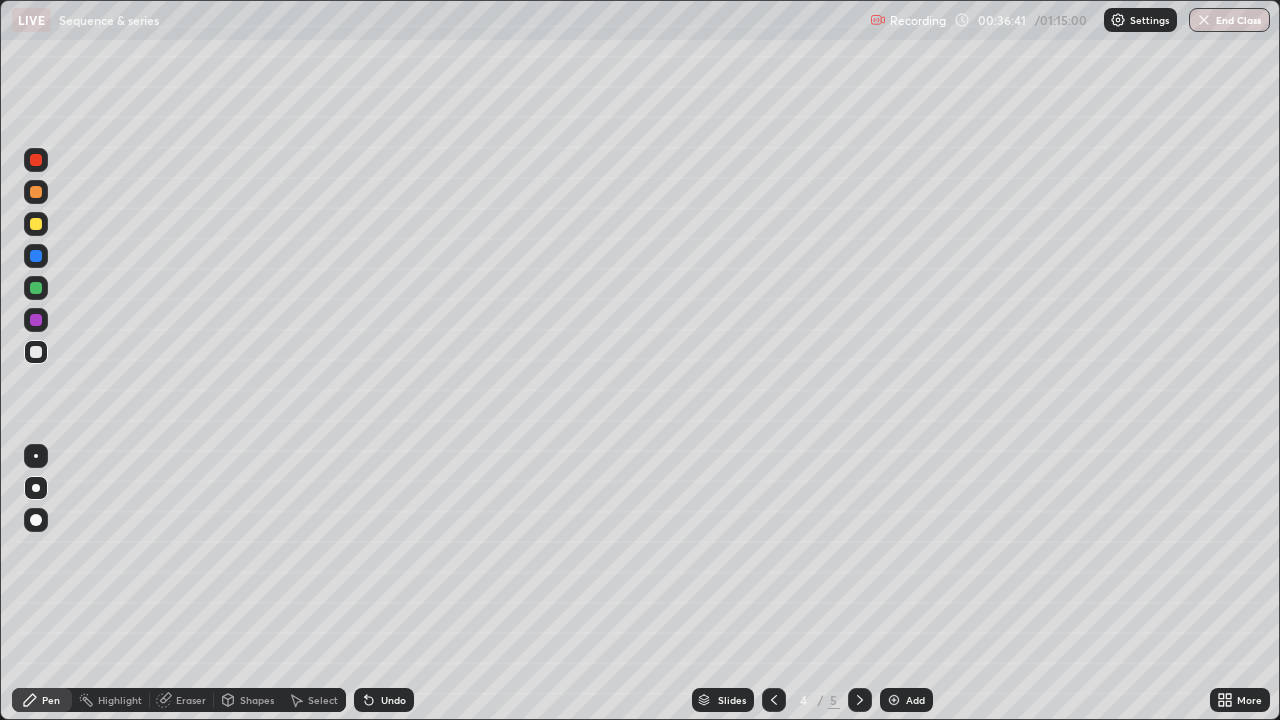 click at bounding box center [860, 700] 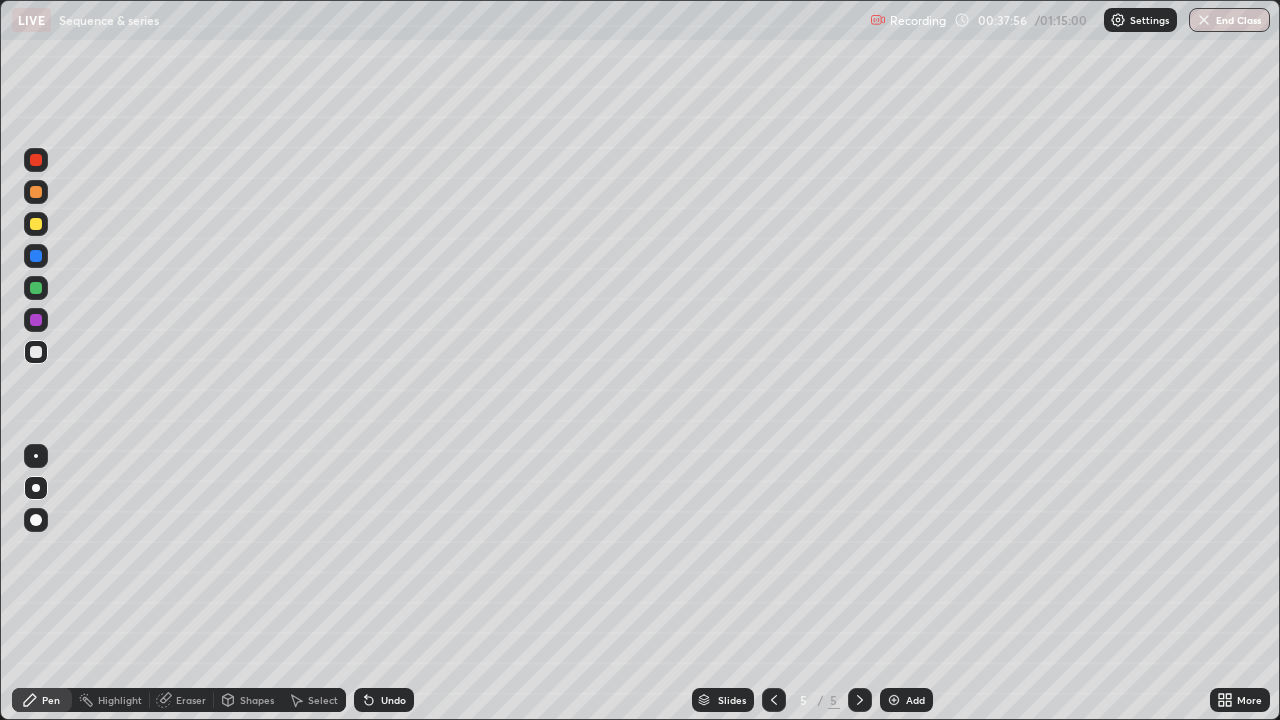 click at bounding box center [36, 224] 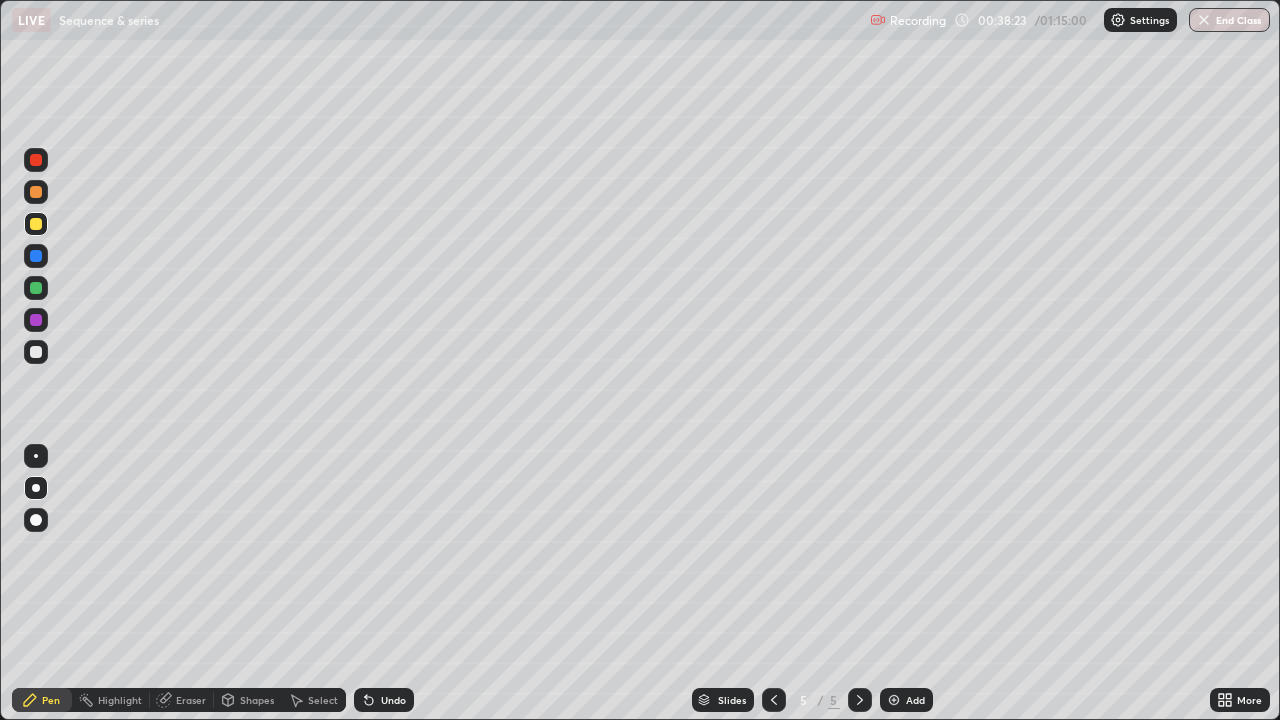 click on "Select" at bounding box center (323, 700) 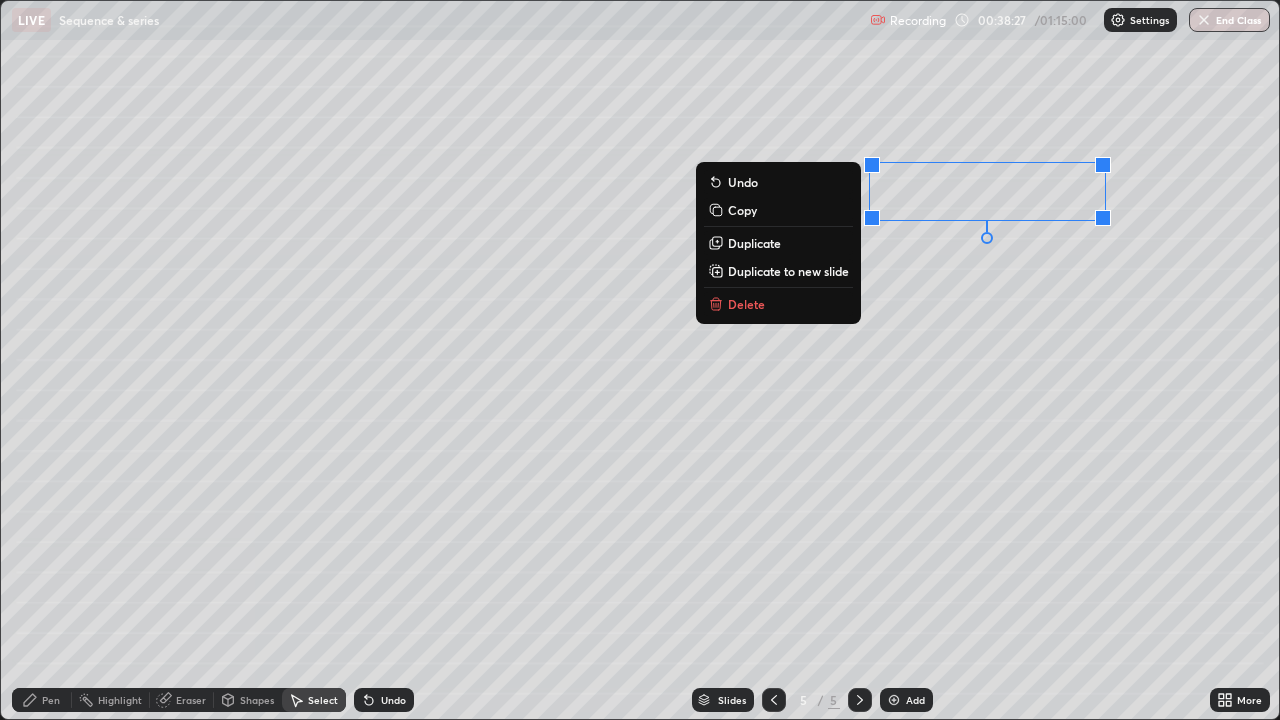 click on "0 ° Undo Copy Duplicate Duplicate to new slide Delete" at bounding box center (640, 360) 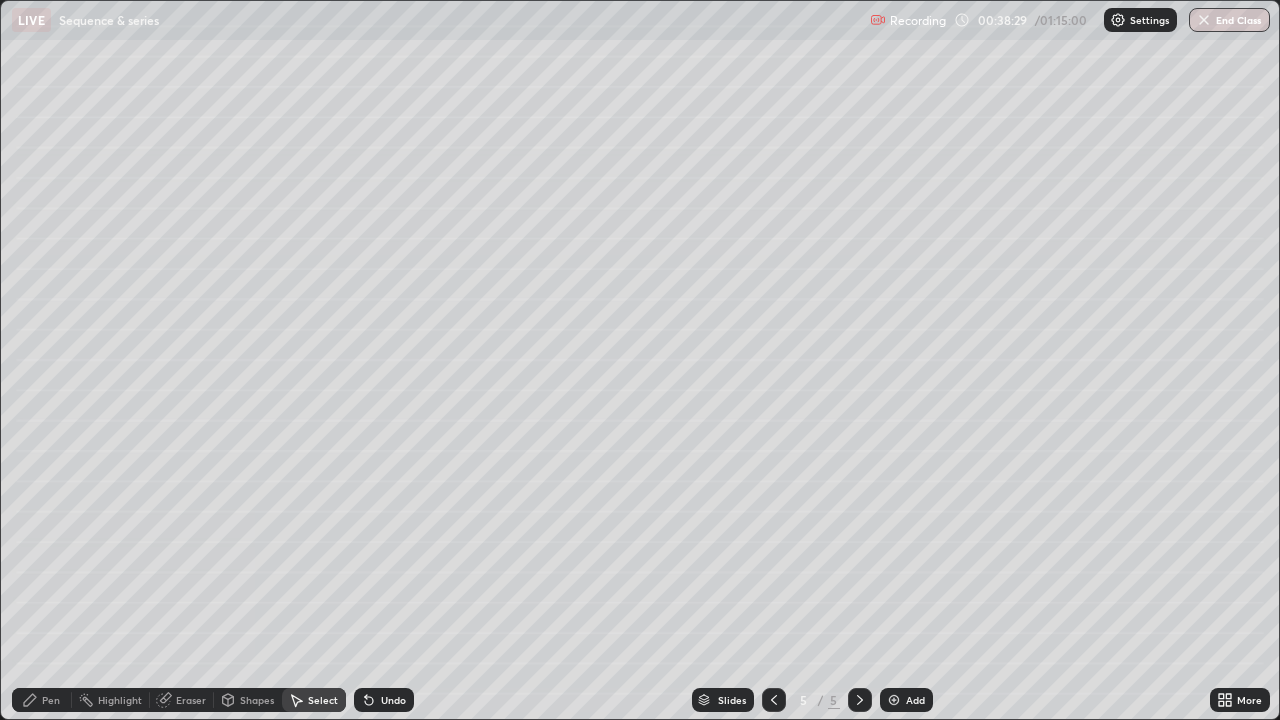 click on "Pen" at bounding box center (51, 700) 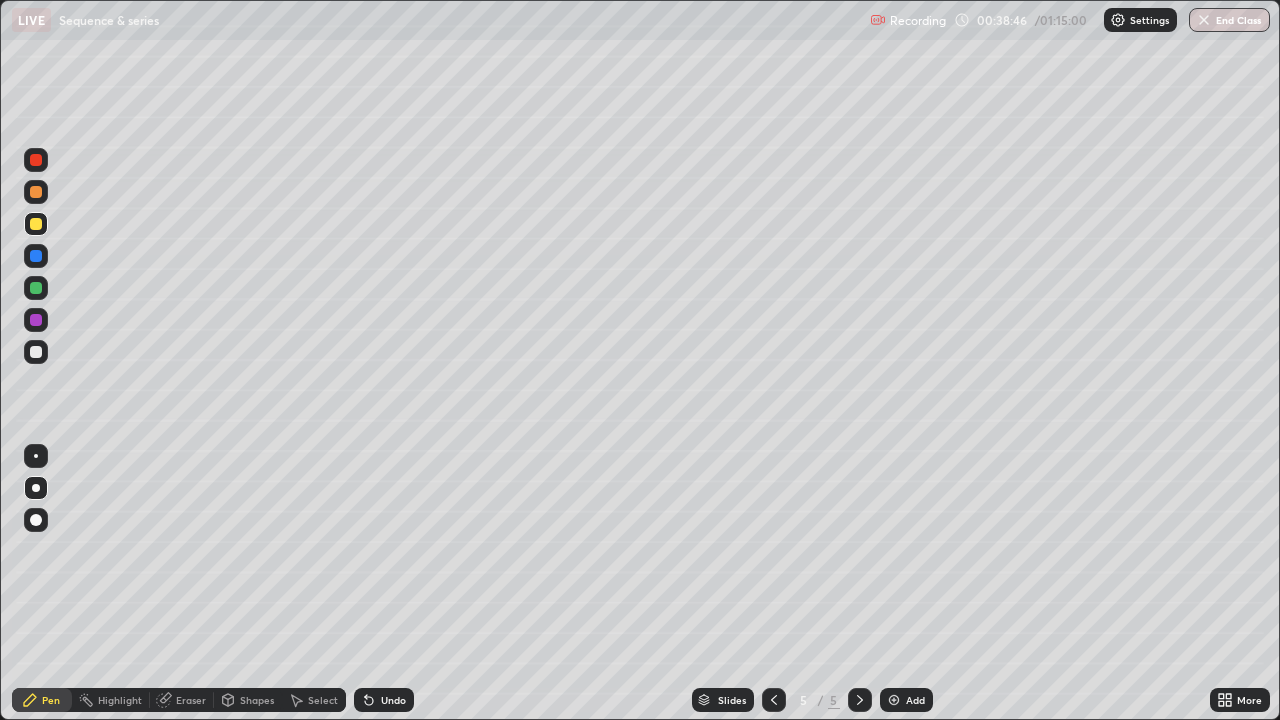 click on "Select" at bounding box center [323, 700] 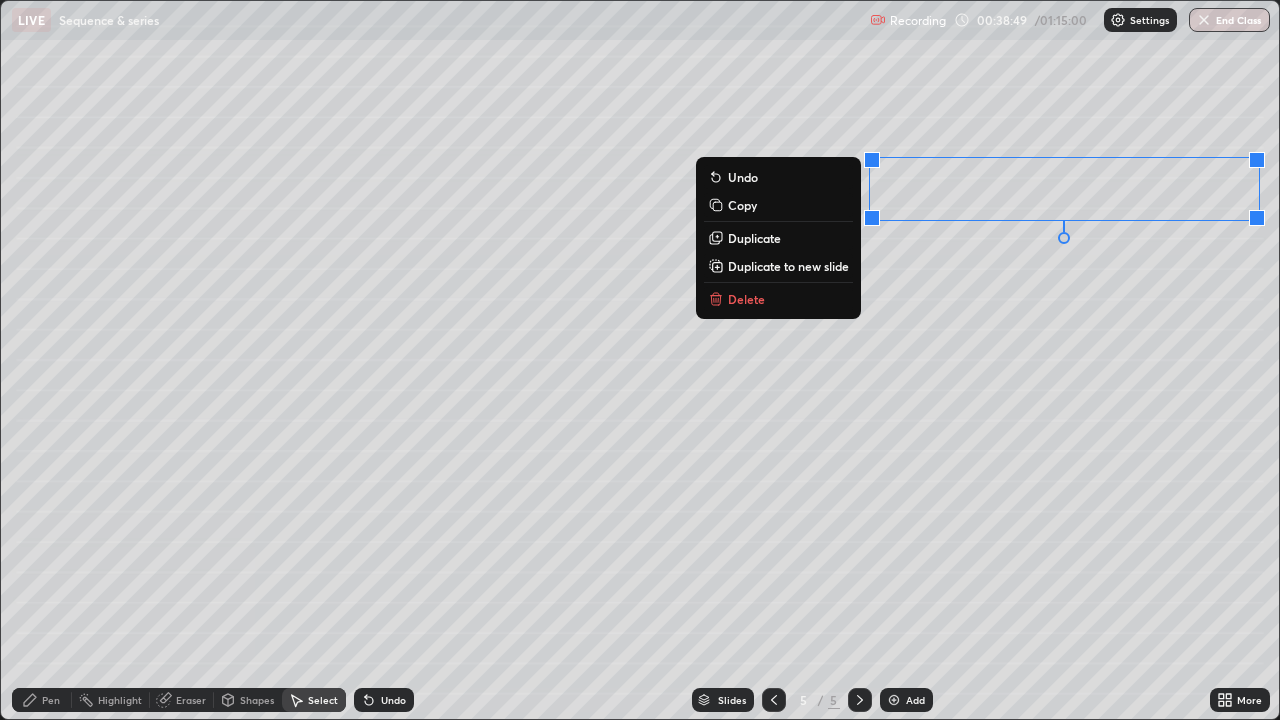 click on "Duplicate to new slide" at bounding box center (788, 266) 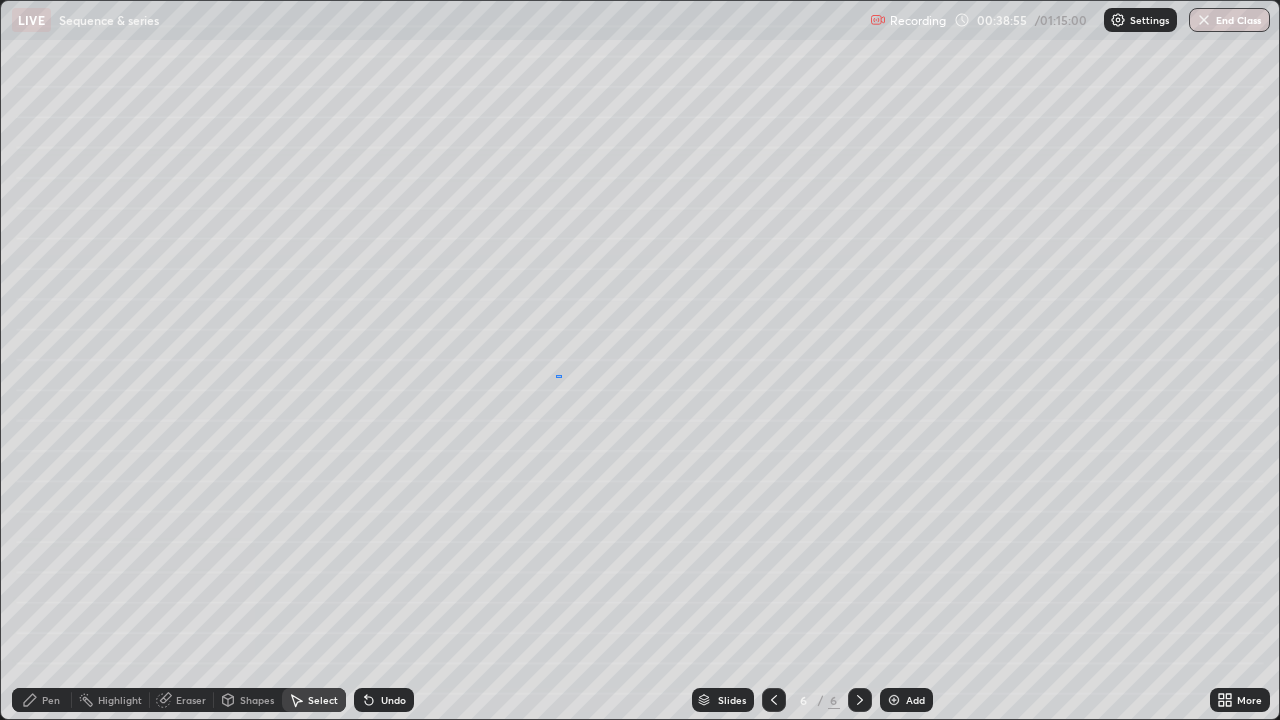 click on "0 ° Undo Copy Duplicate Duplicate to new slide Delete" at bounding box center (640, 360) 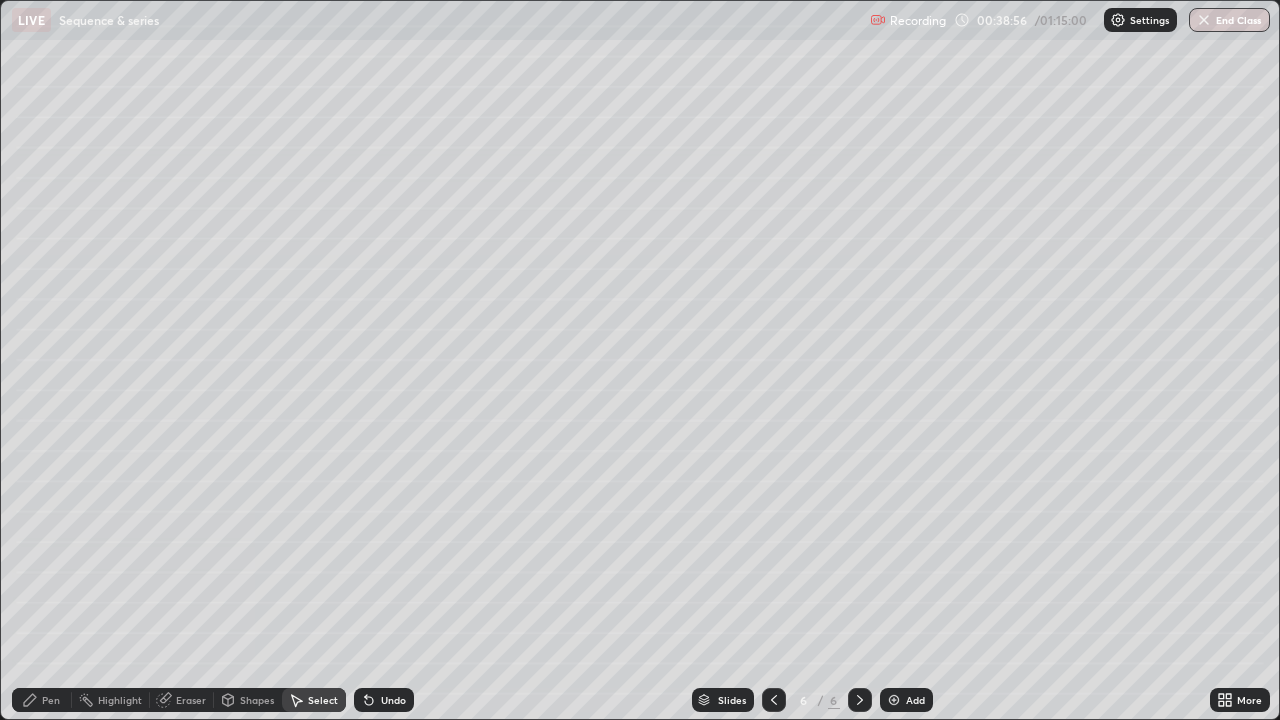 click on "Pen" at bounding box center (51, 700) 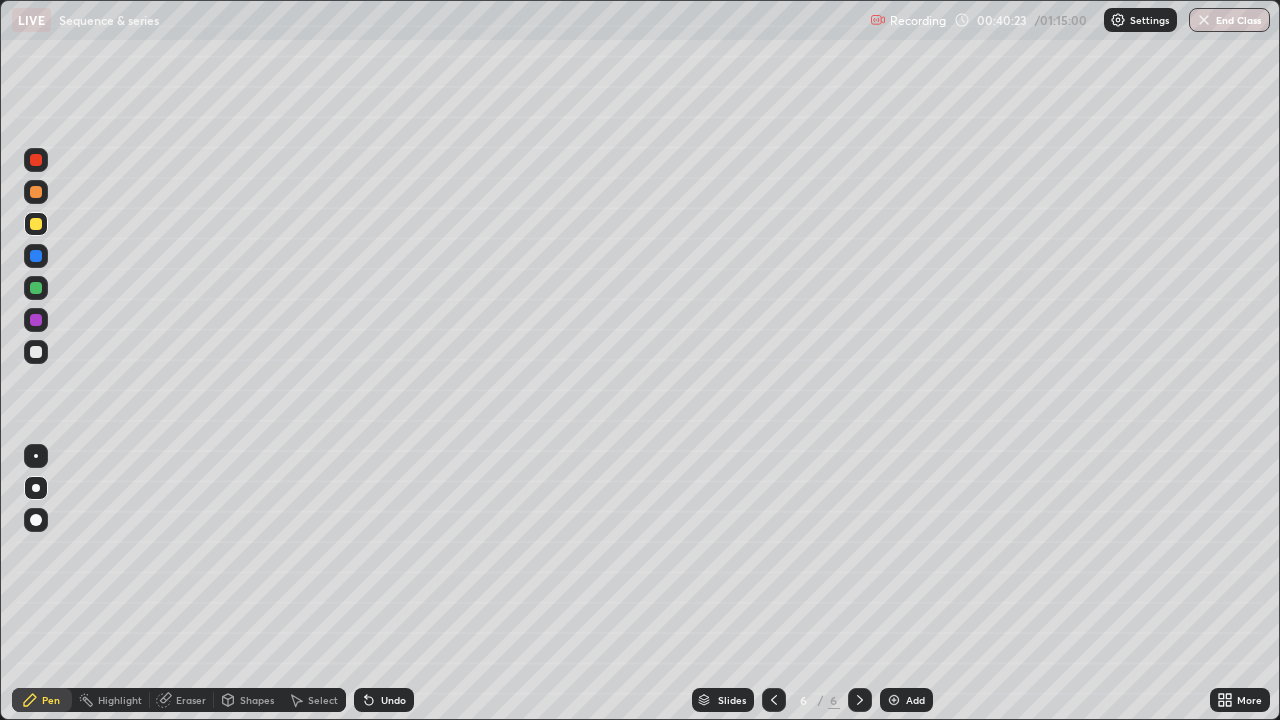 click at bounding box center [36, 352] 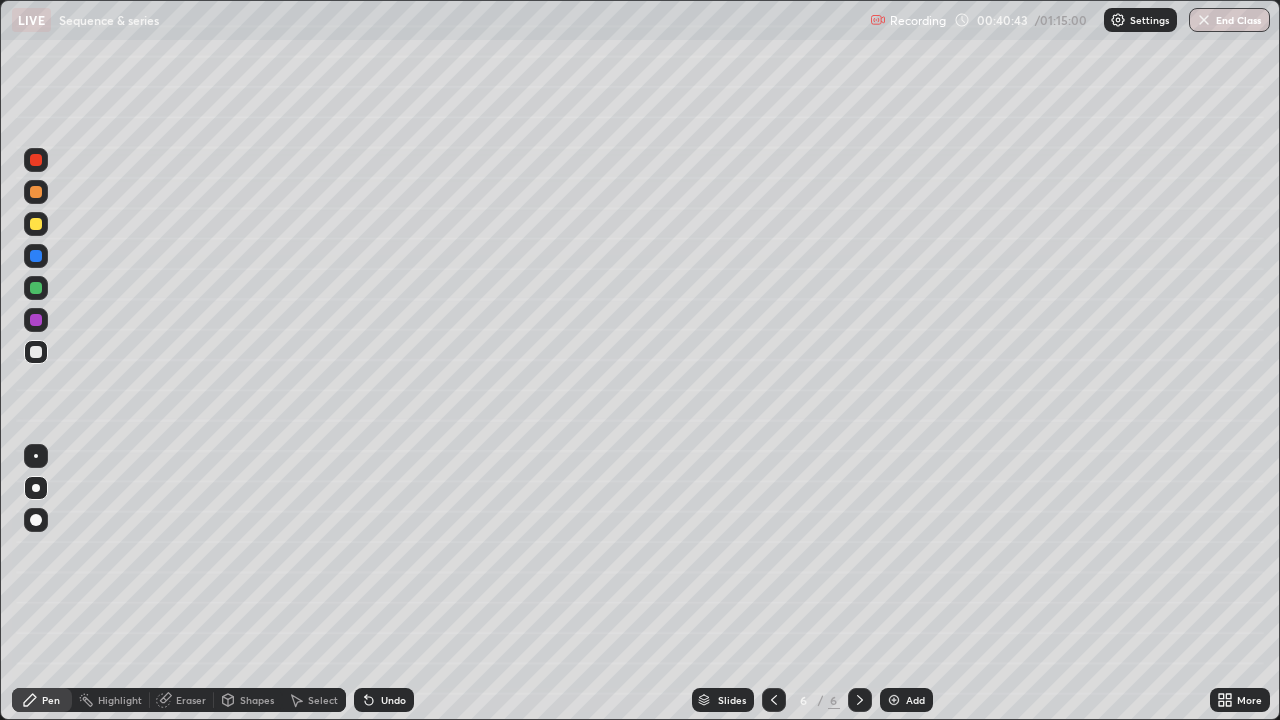 click at bounding box center (36, 224) 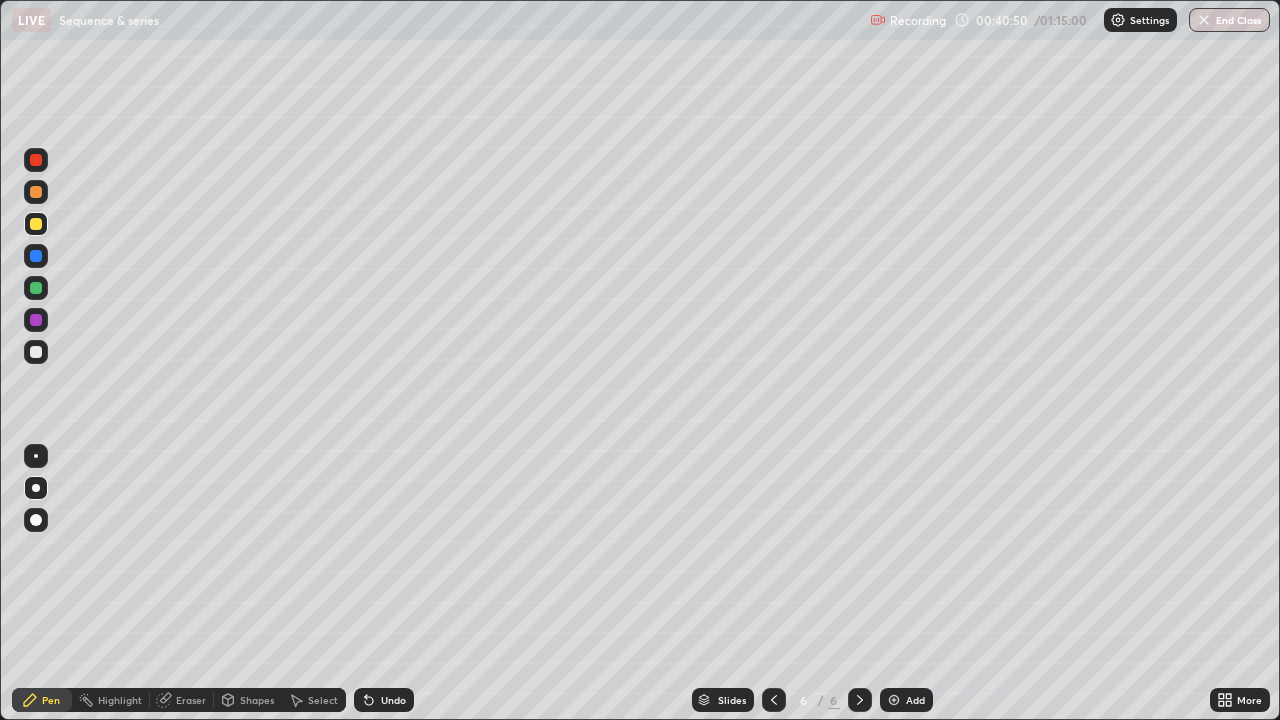 click at bounding box center (36, 352) 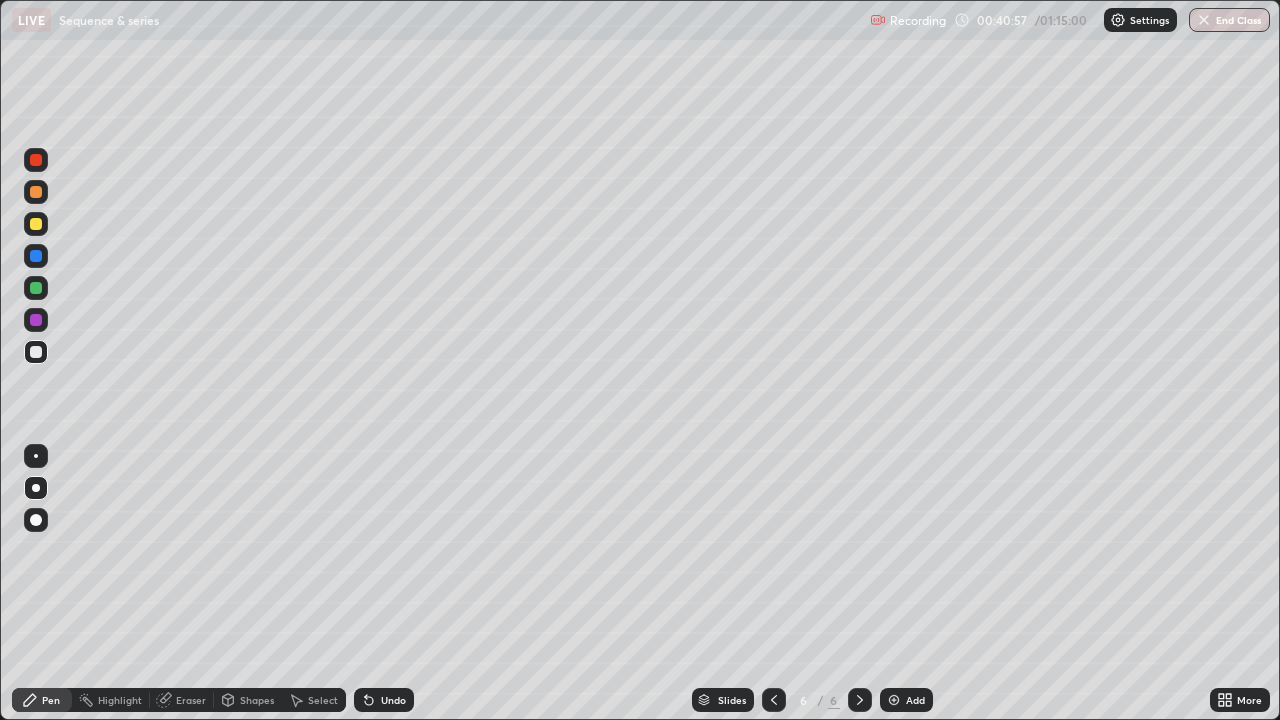 click at bounding box center (36, 224) 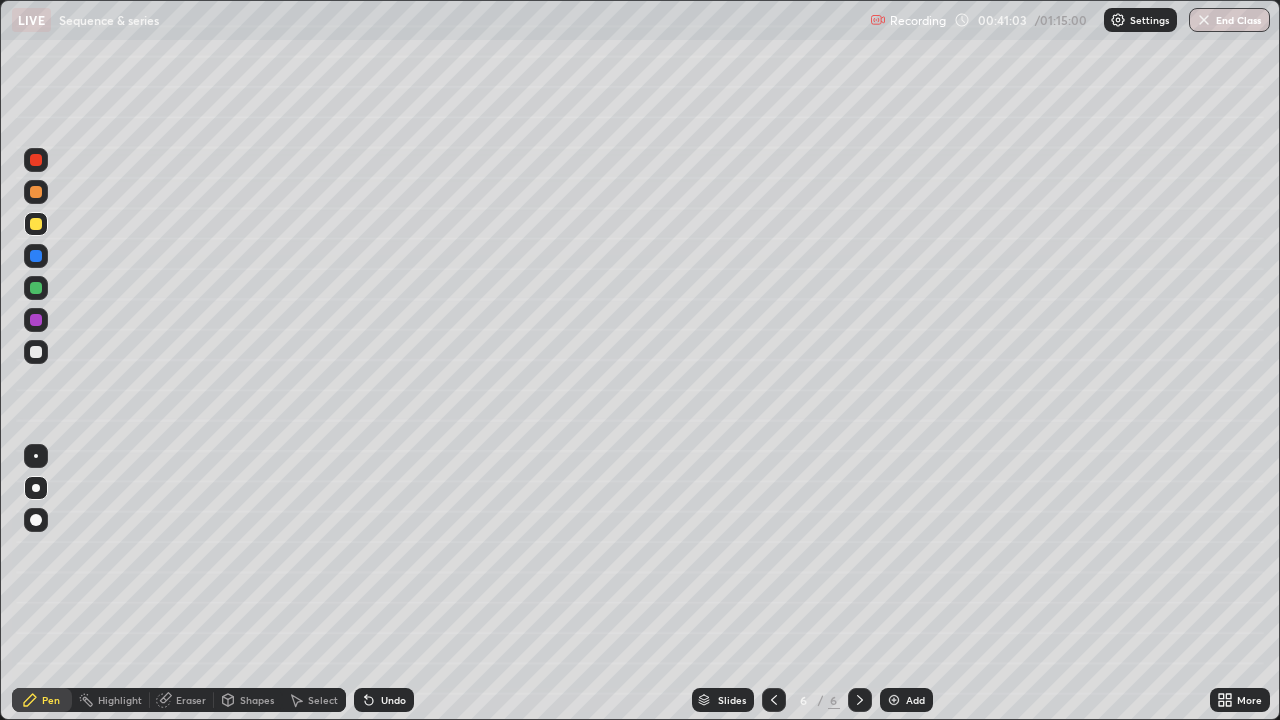click at bounding box center [36, 352] 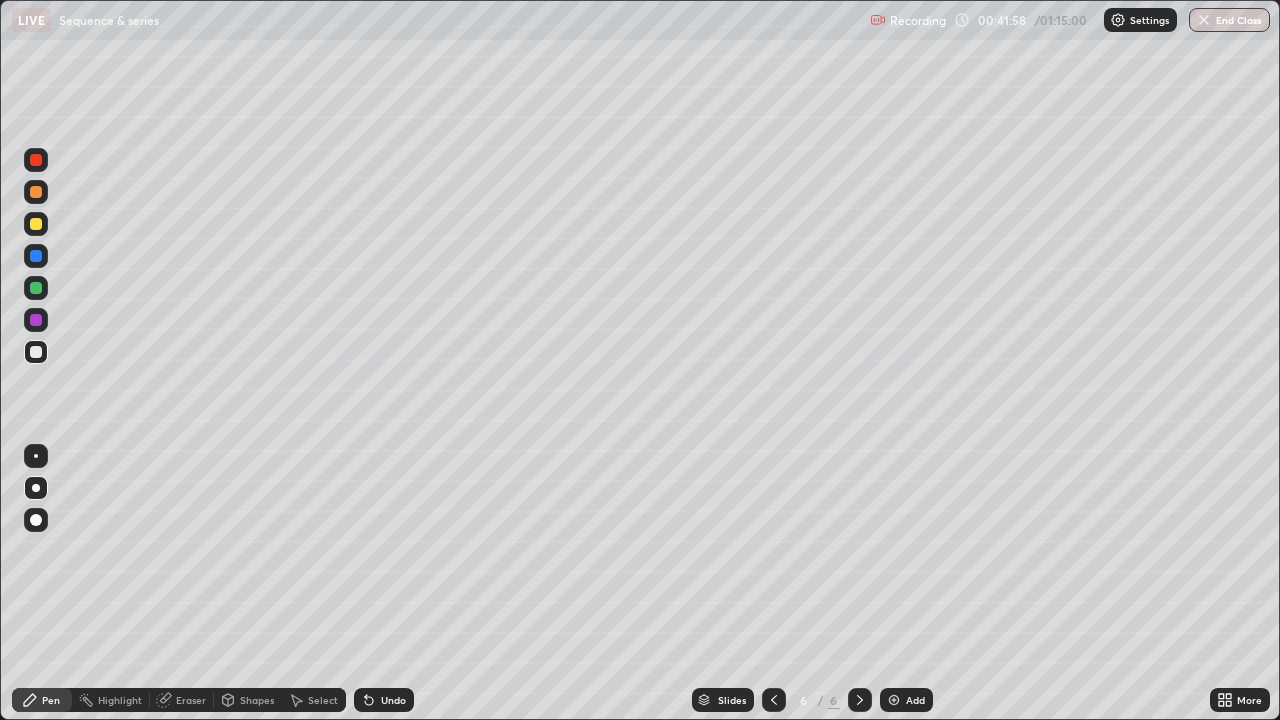 click at bounding box center [36, 320] 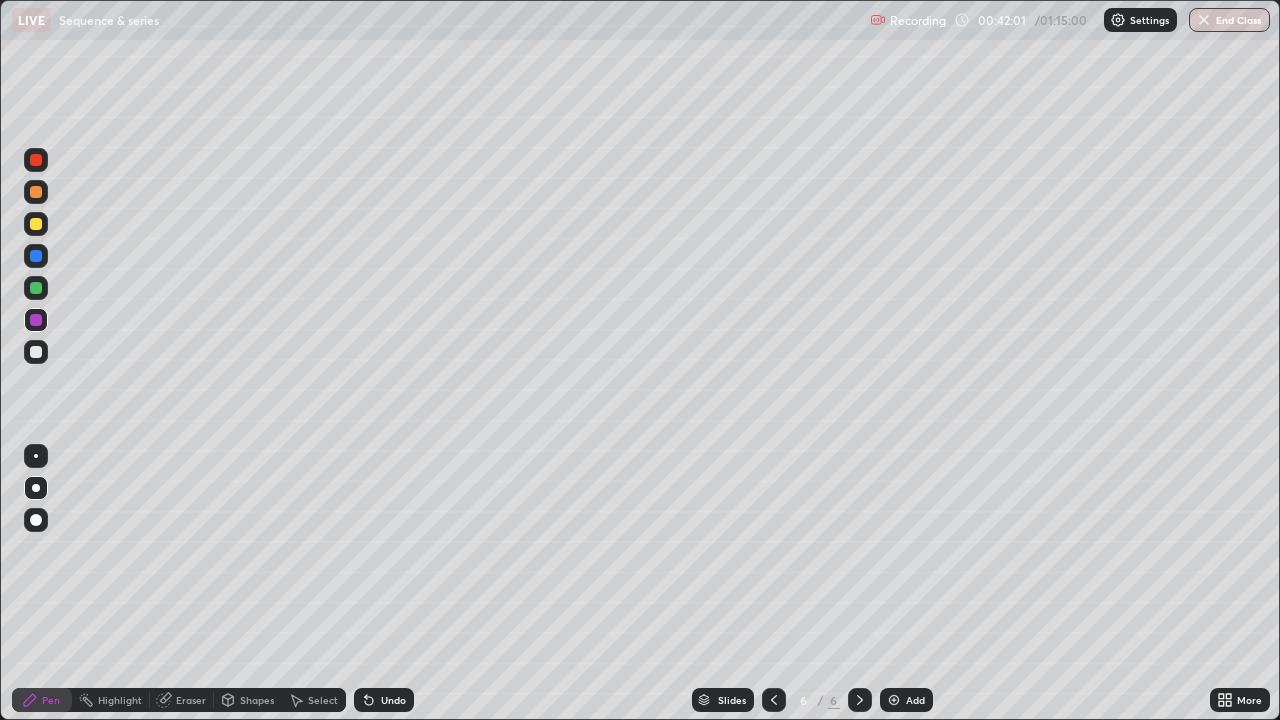 click at bounding box center [36, 288] 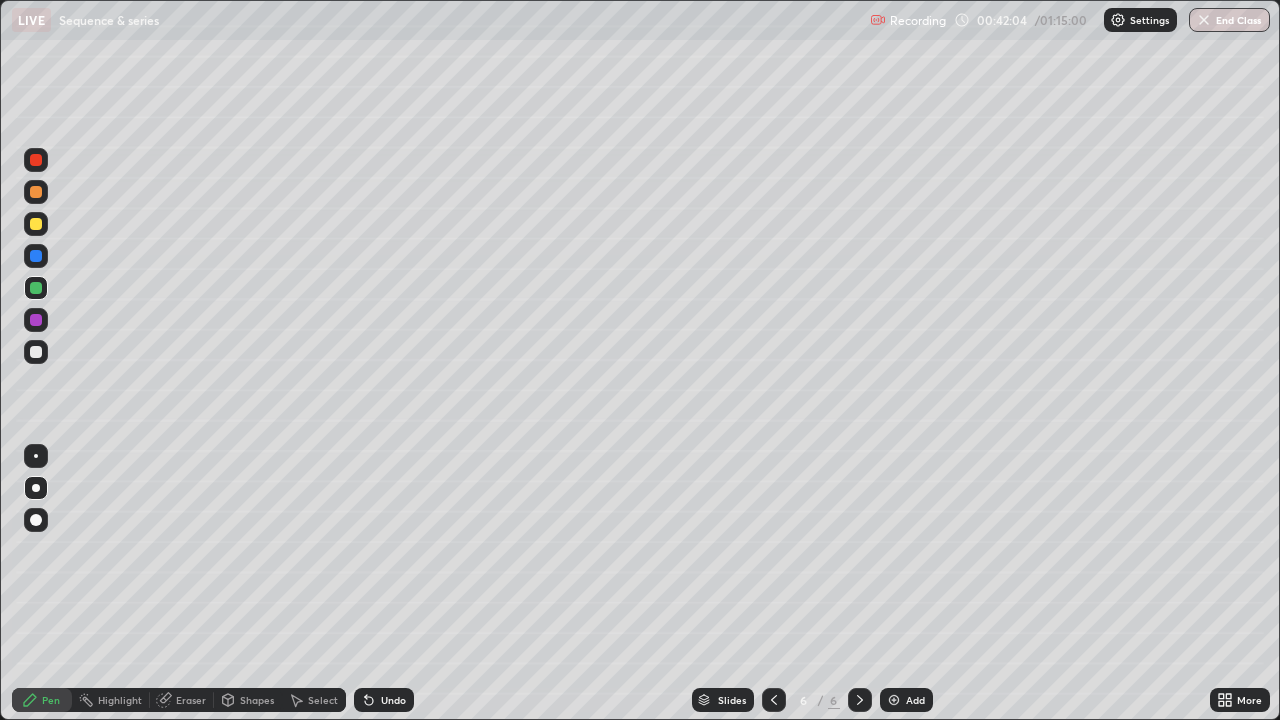 click at bounding box center [36, 352] 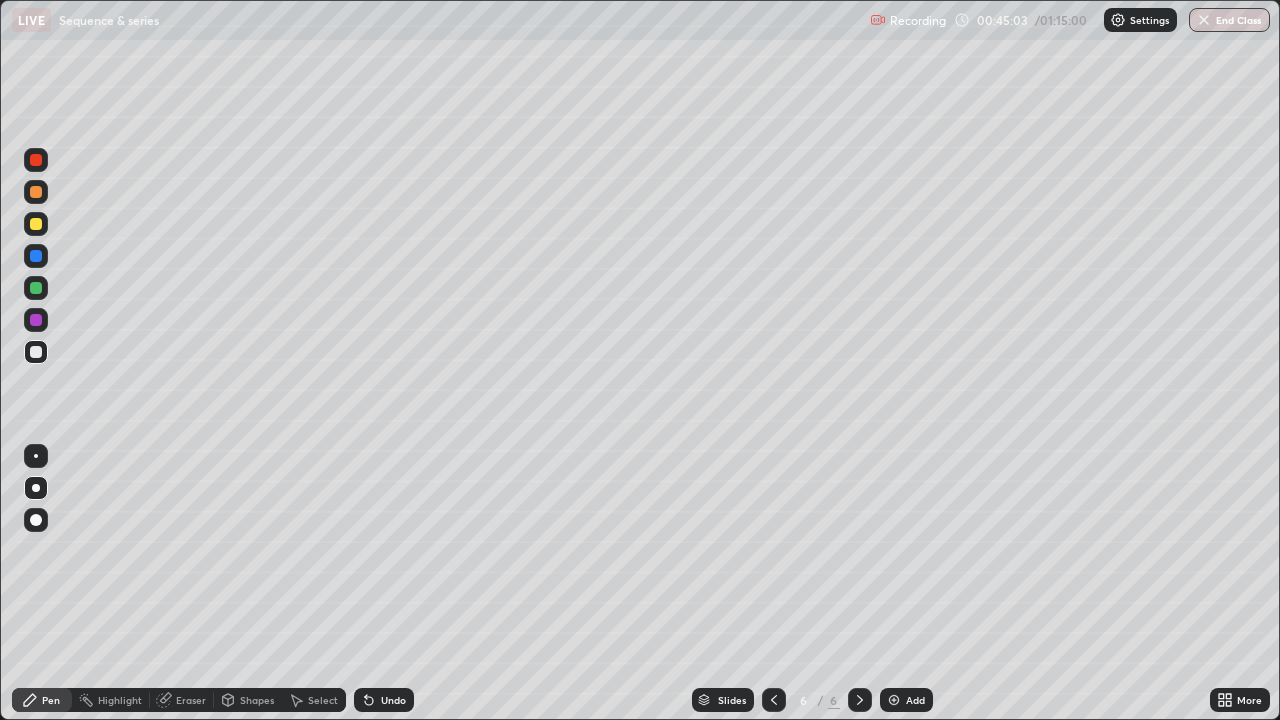 click at bounding box center (894, 700) 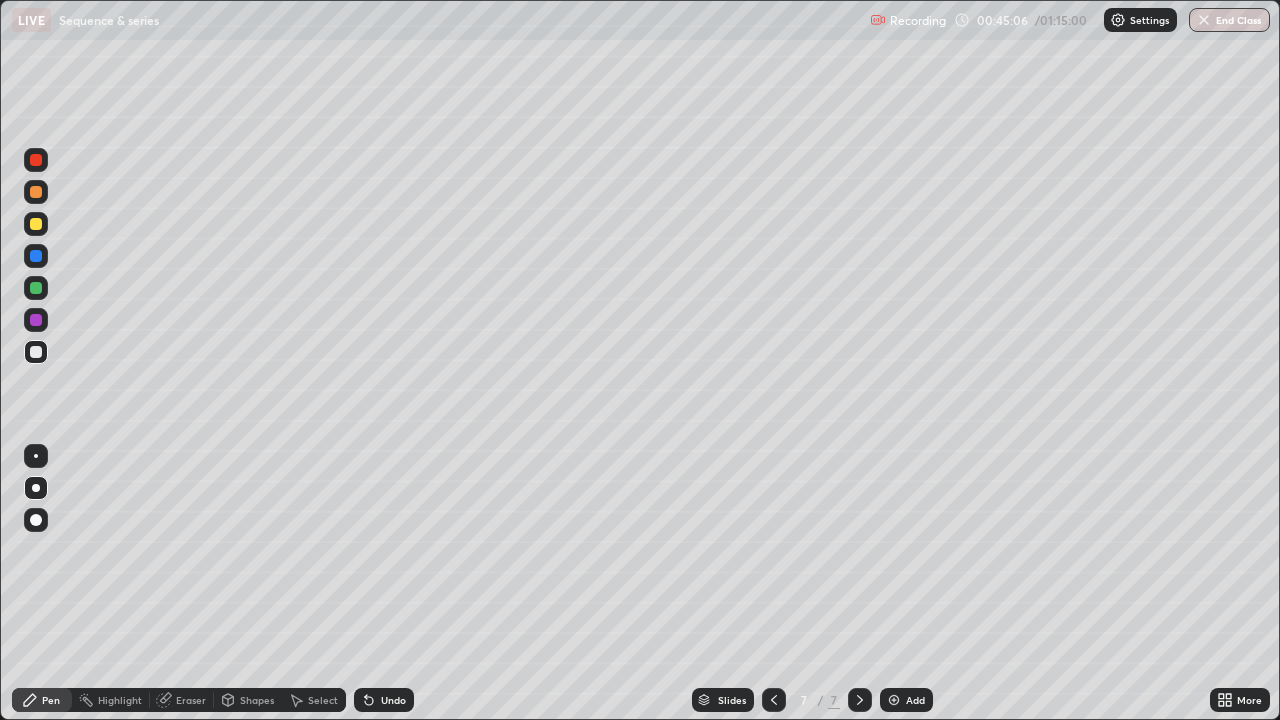 click at bounding box center (36, 224) 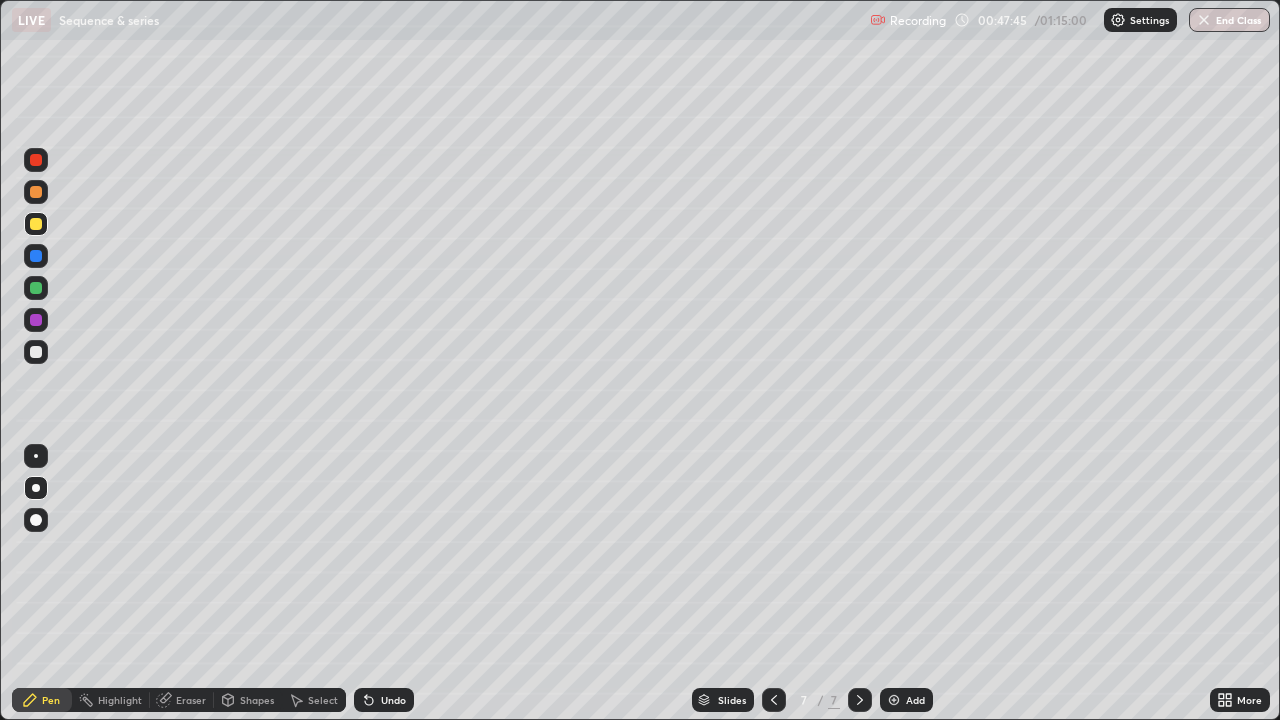 click at bounding box center [36, 352] 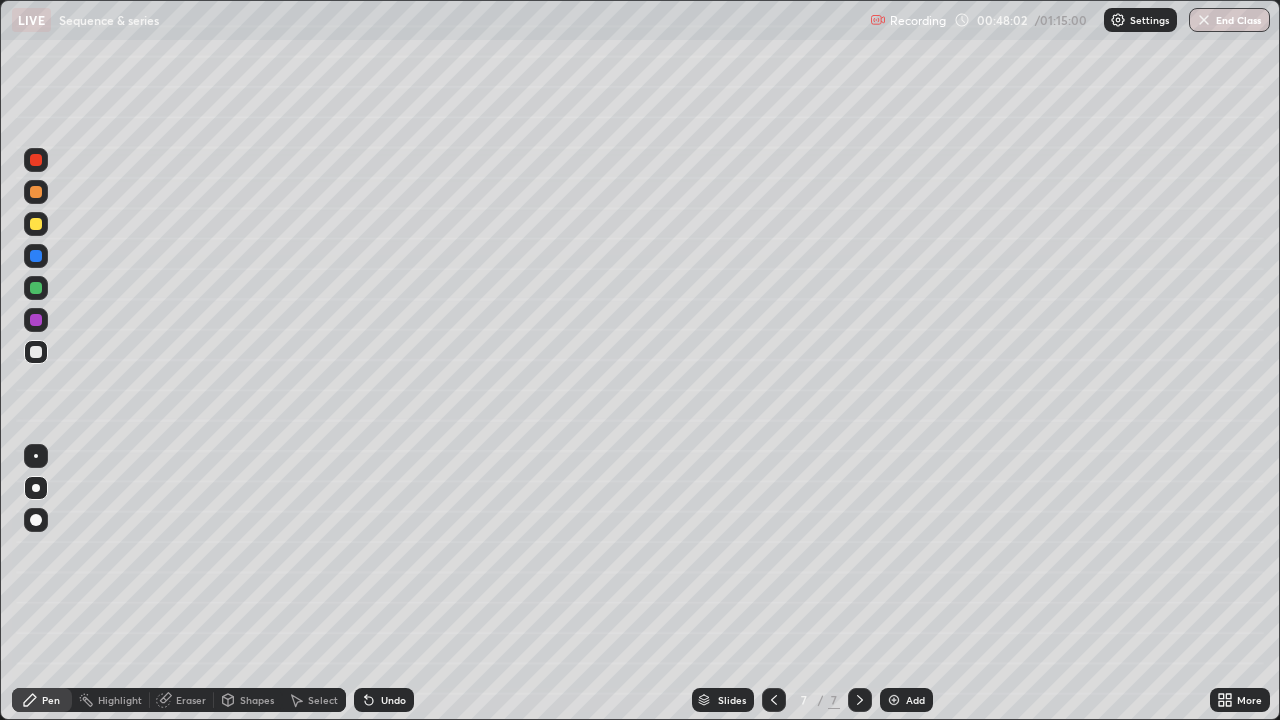 click on "Eraser" at bounding box center [191, 700] 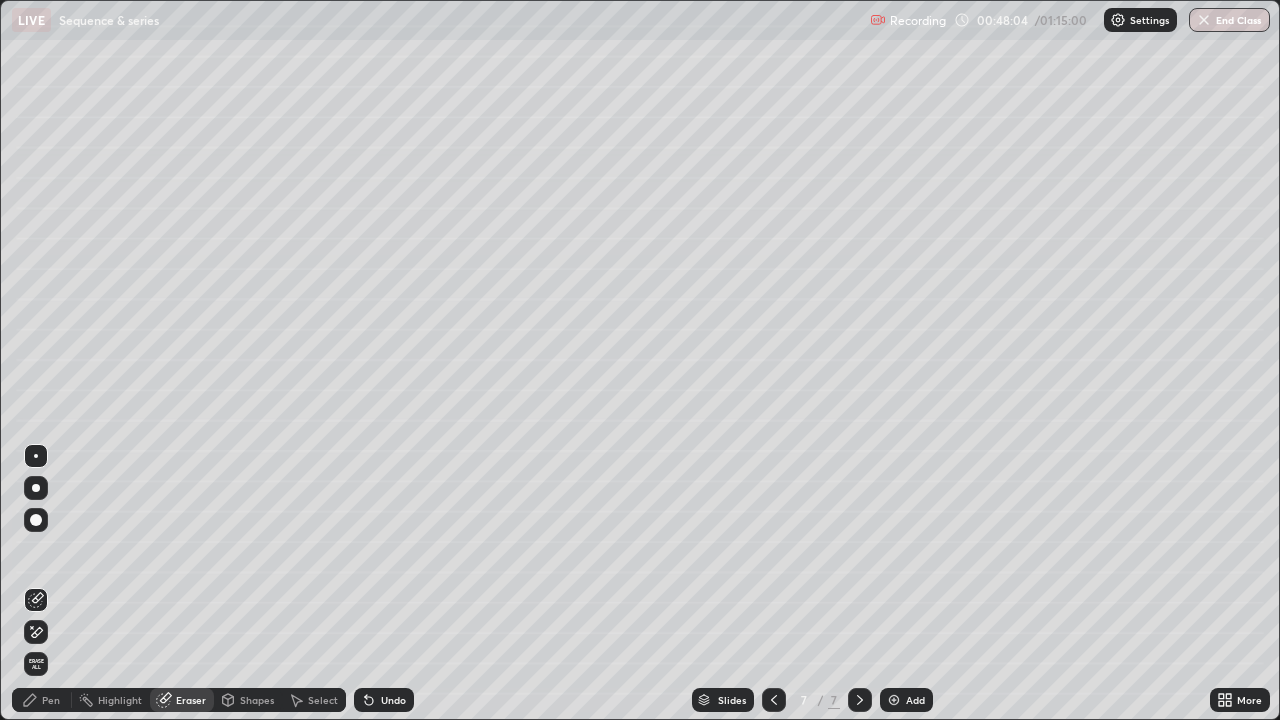 click on "Pen" at bounding box center (51, 700) 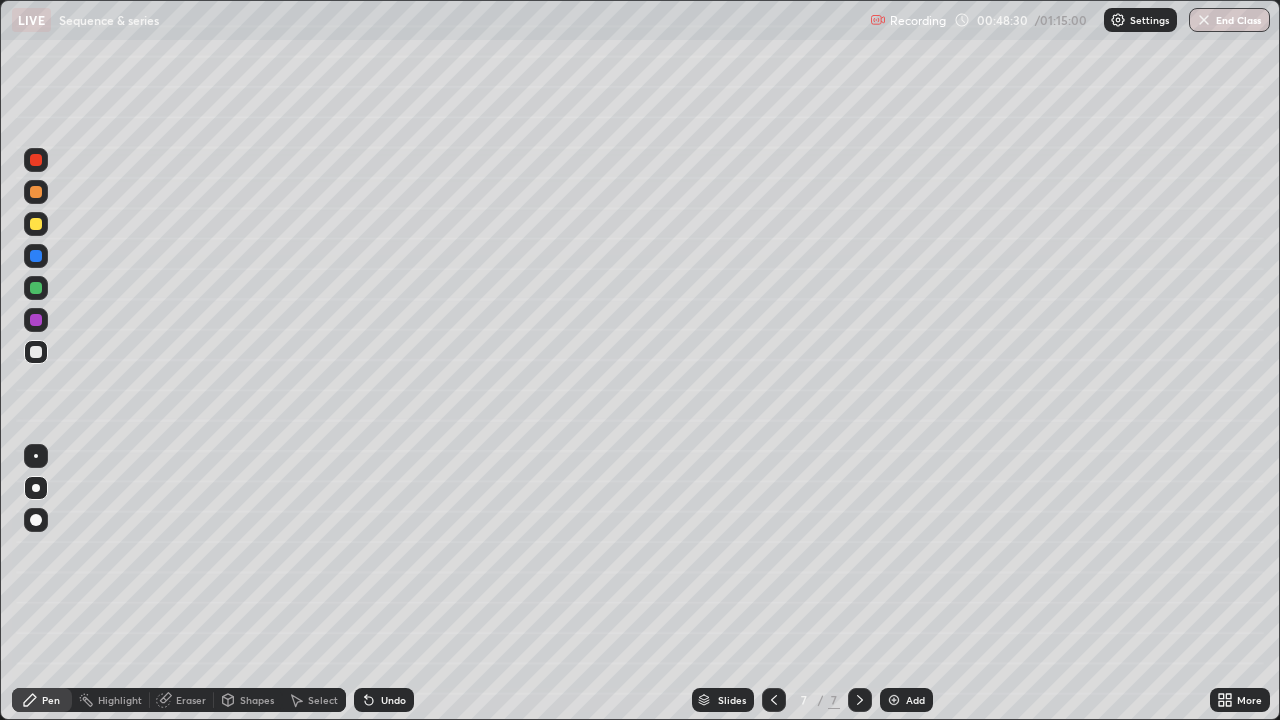 click at bounding box center (36, 288) 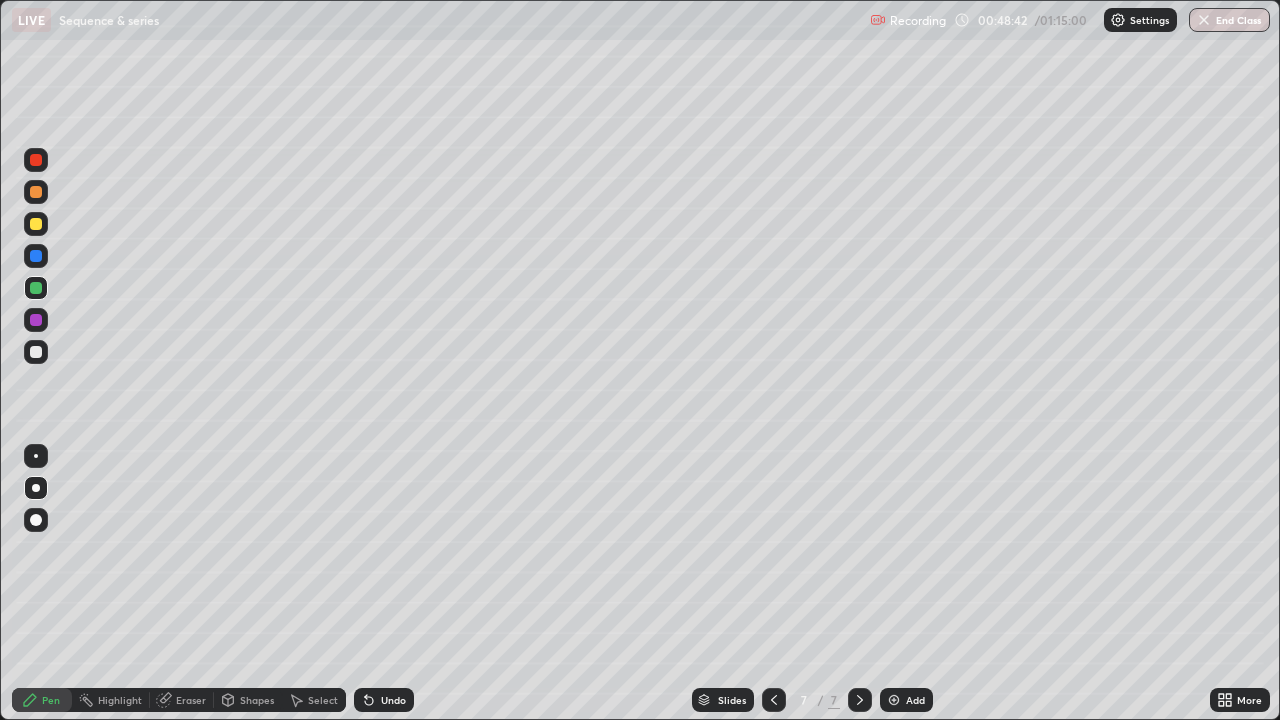 click at bounding box center [36, 352] 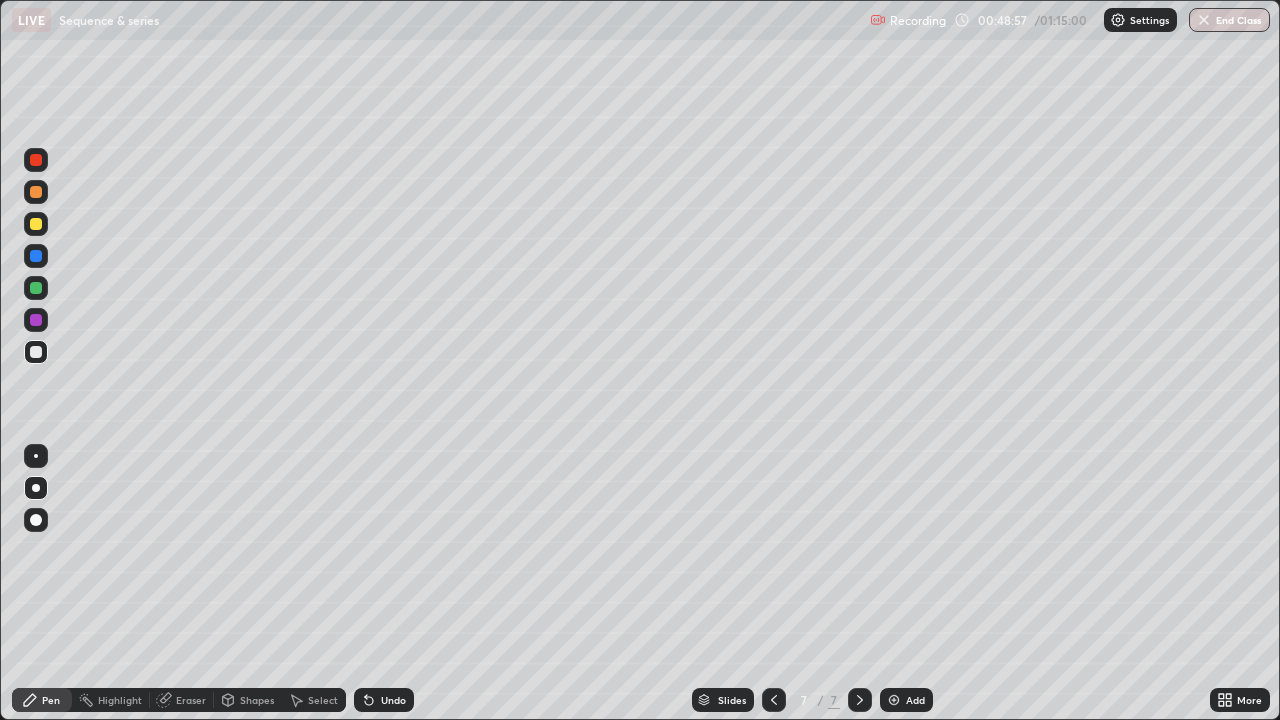click on "Undo" at bounding box center [384, 700] 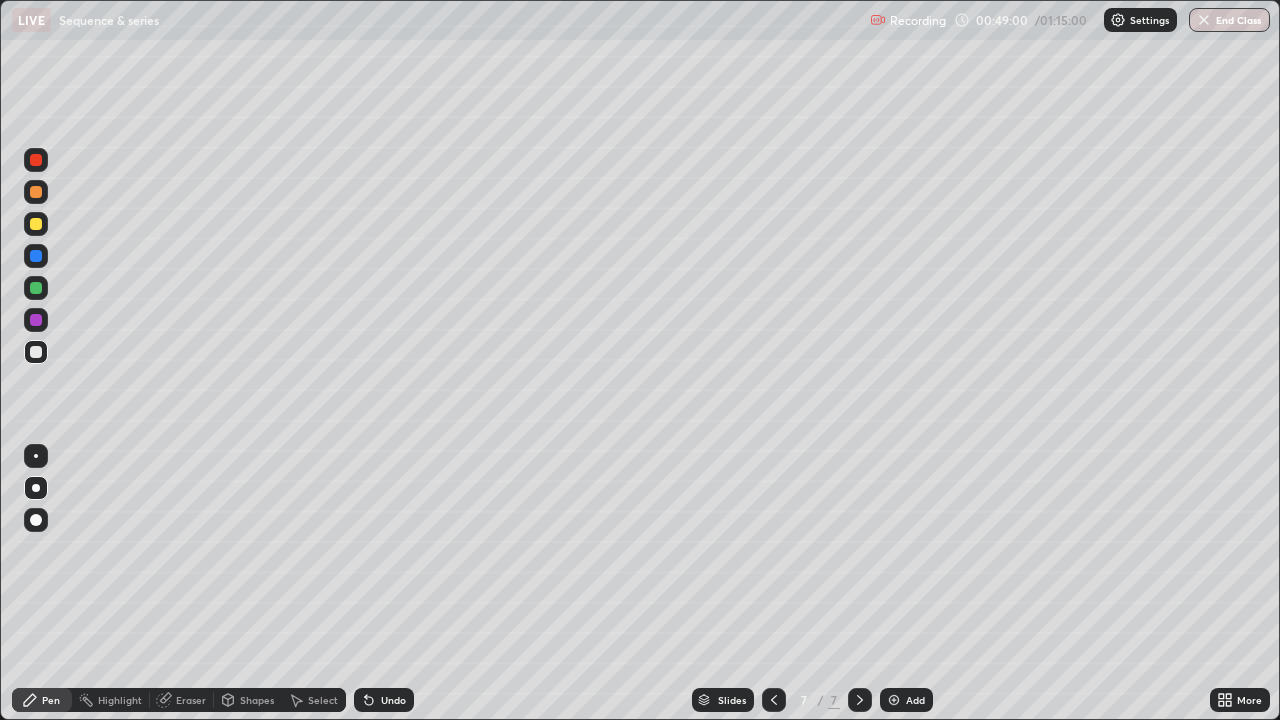 click at bounding box center (36, 320) 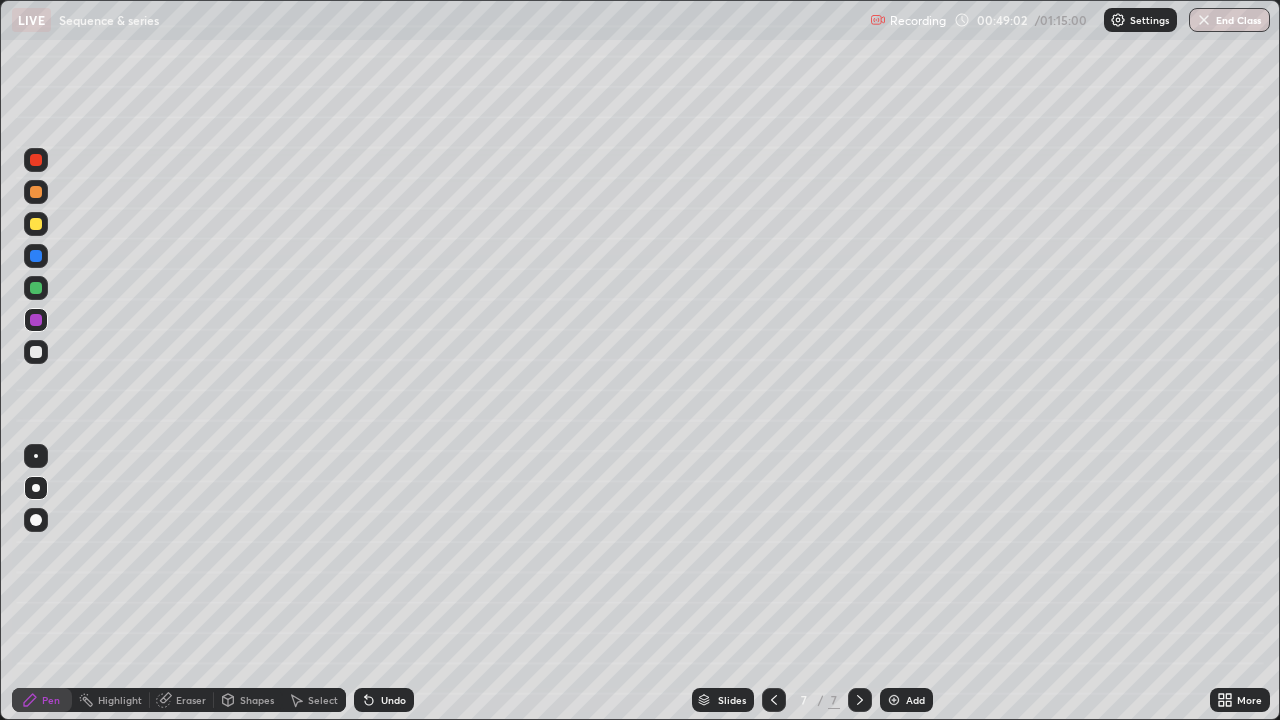 click at bounding box center (36, 352) 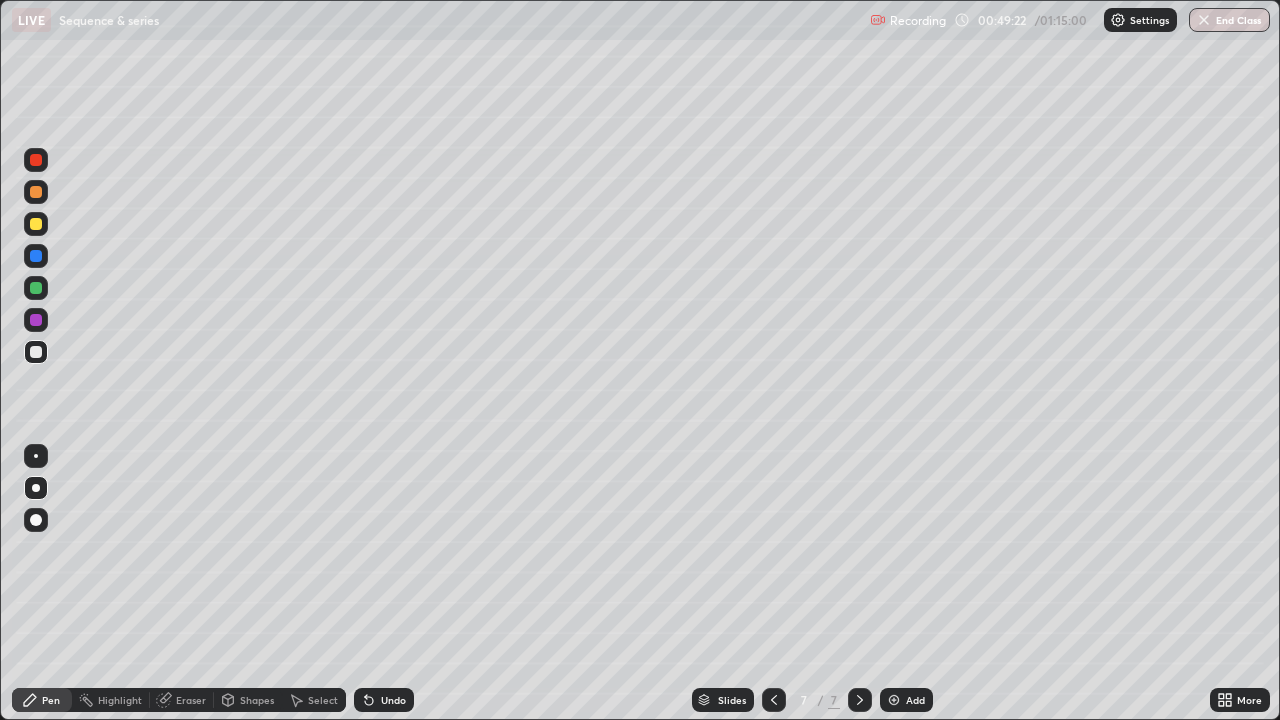 click at bounding box center (36, 320) 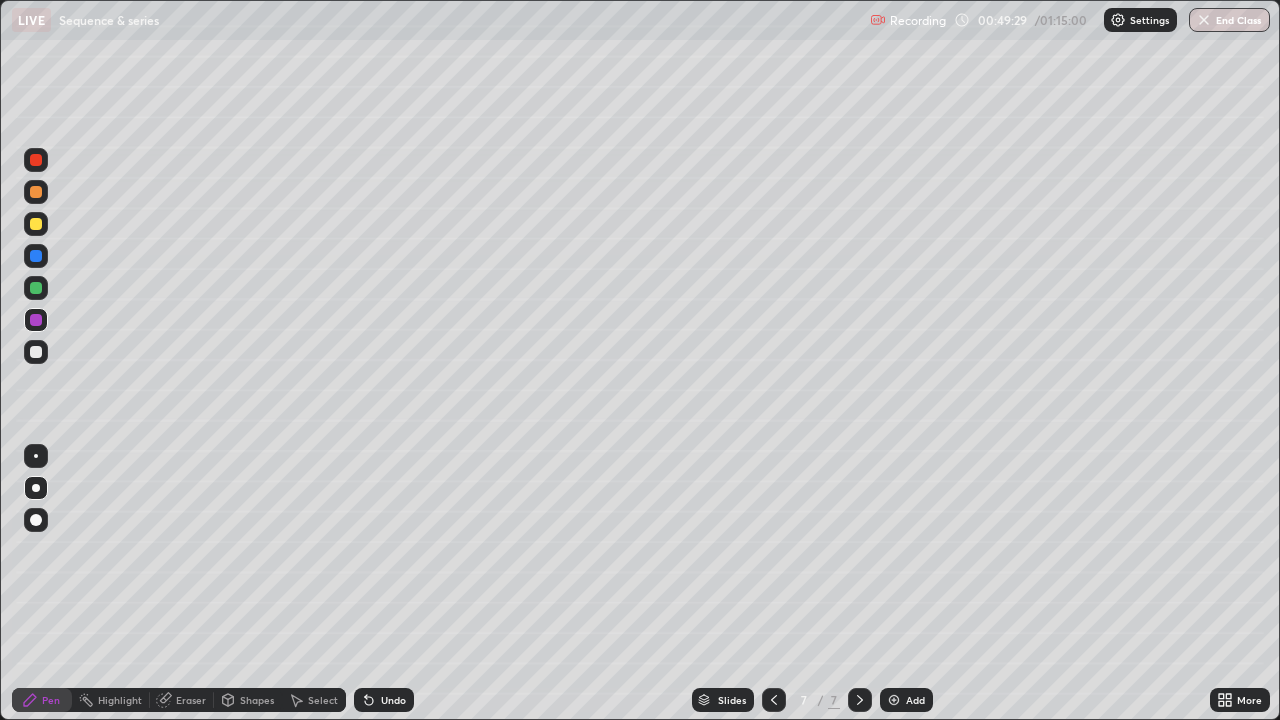 click at bounding box center [36, 288] 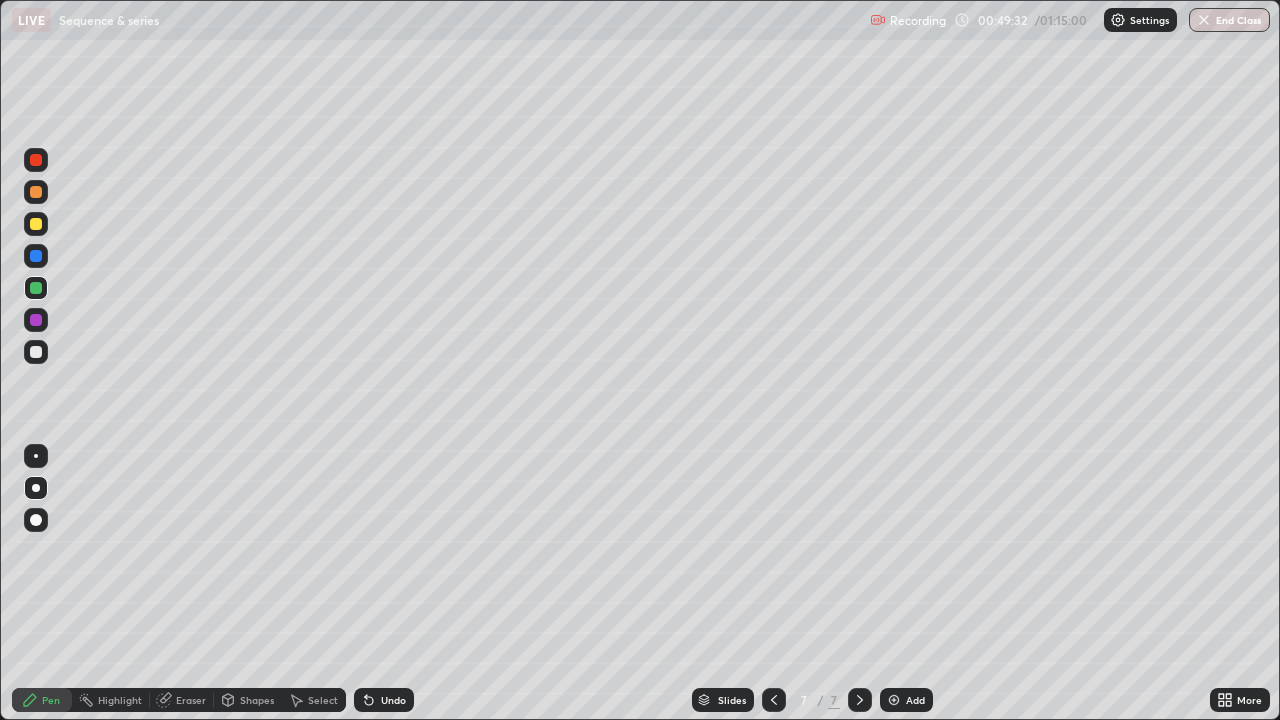 click at bounding box center [36, 352] 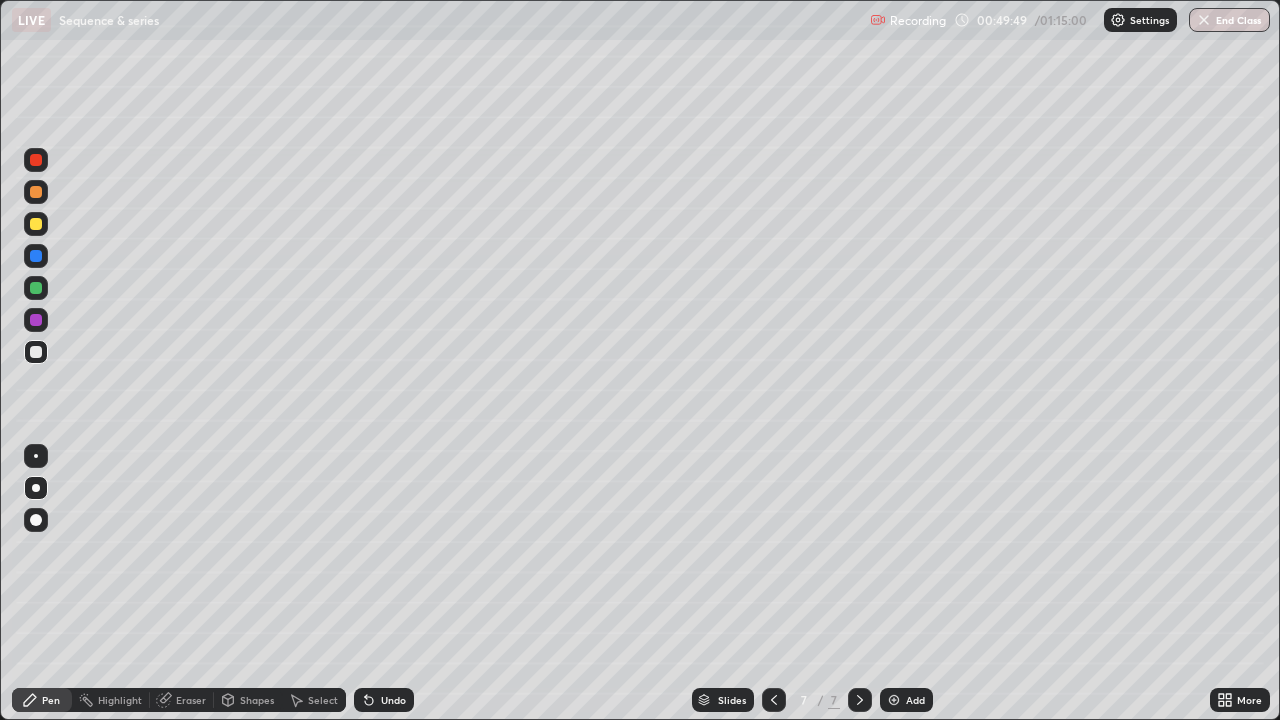 click on "Highlight" at bounding box center [111, 700] 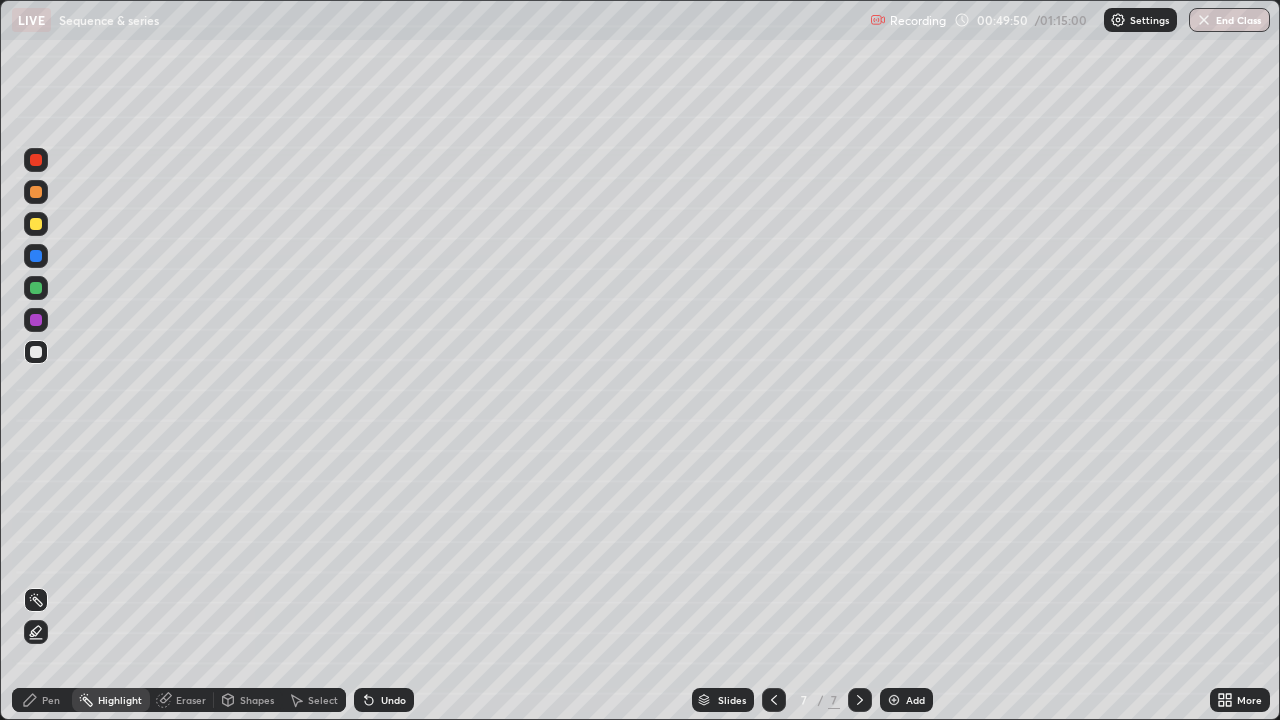 click on "Eraser" at bounding box center [191, 700] 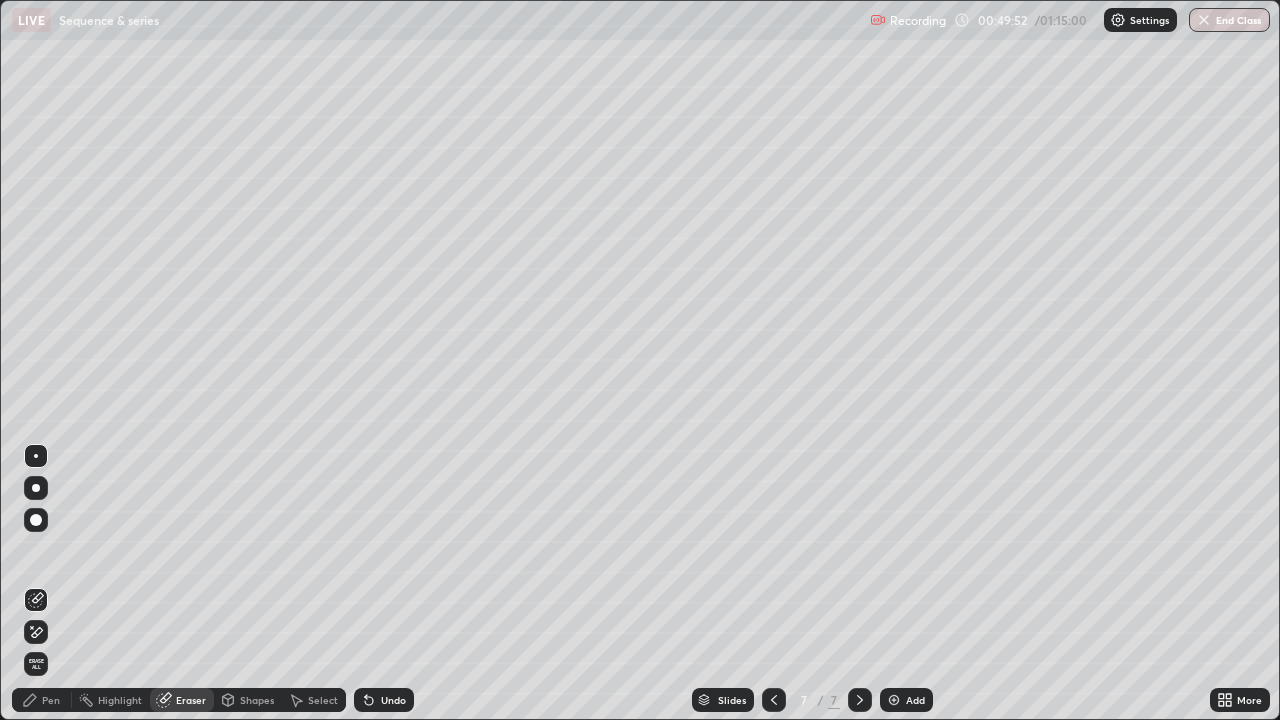 click on "Pen" at bounding box center [51, 700] 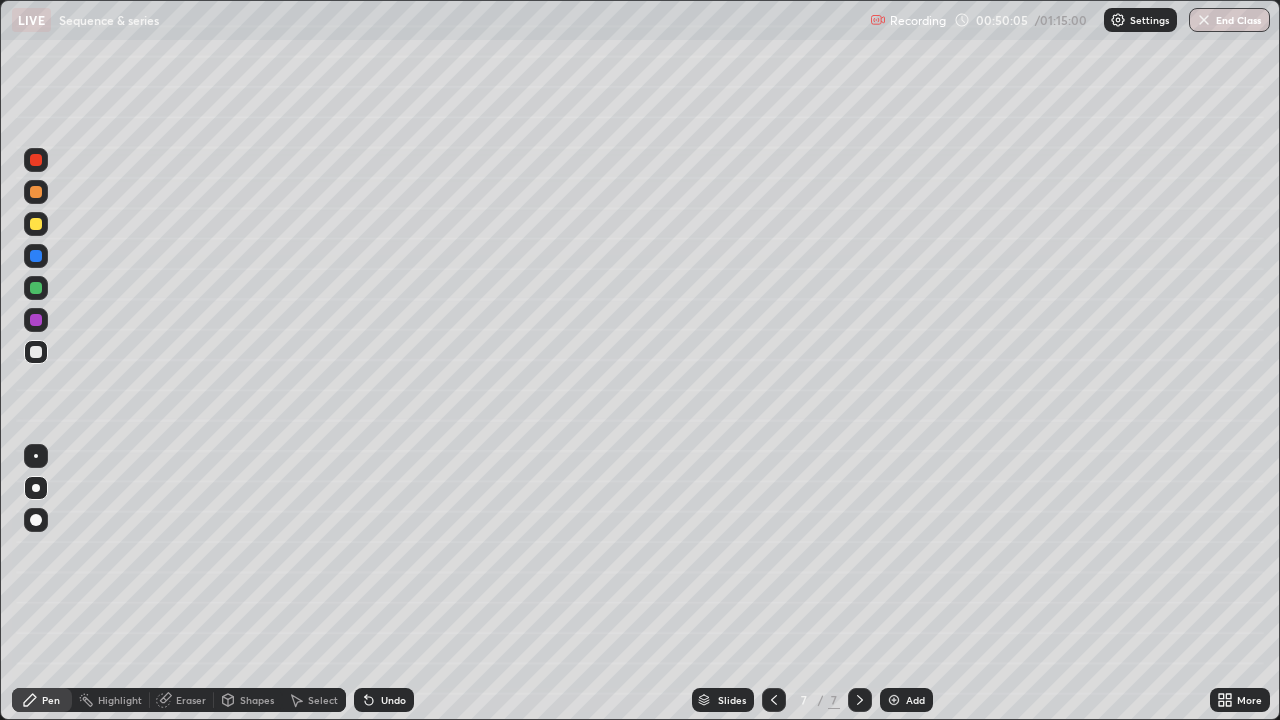 click at bounding box center (36, 320) 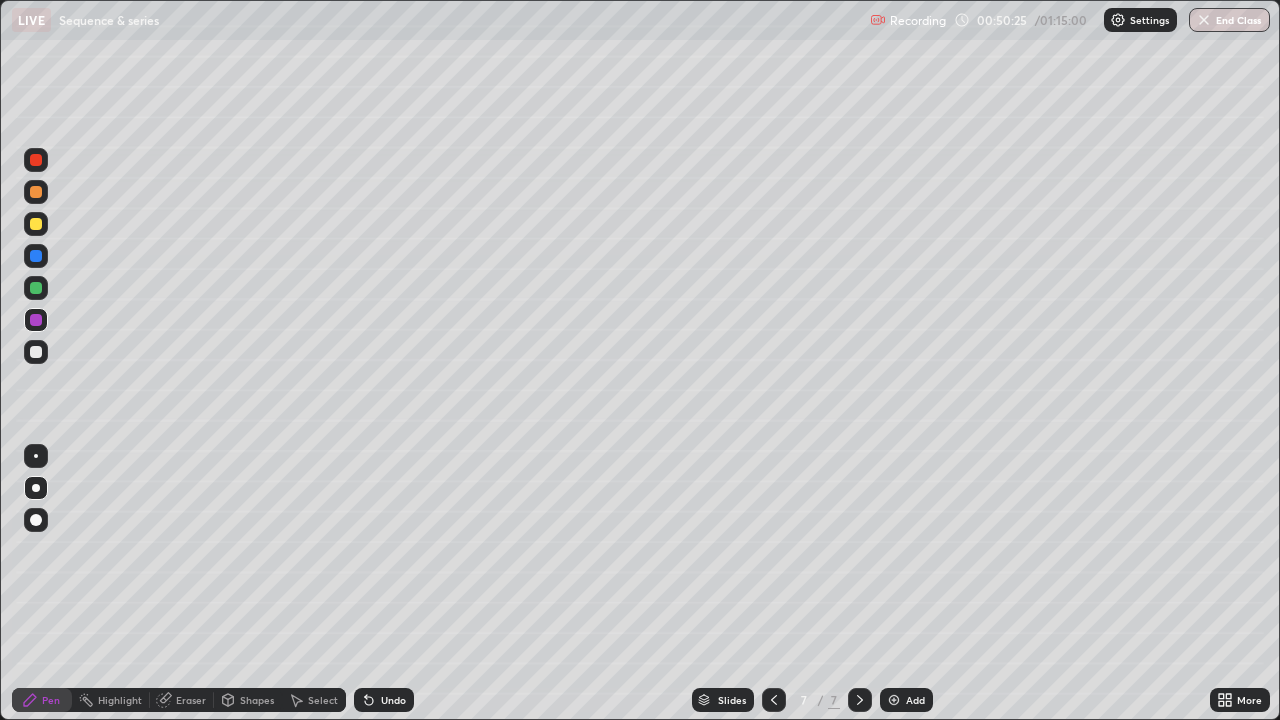 click at bounding box center (36, 352) 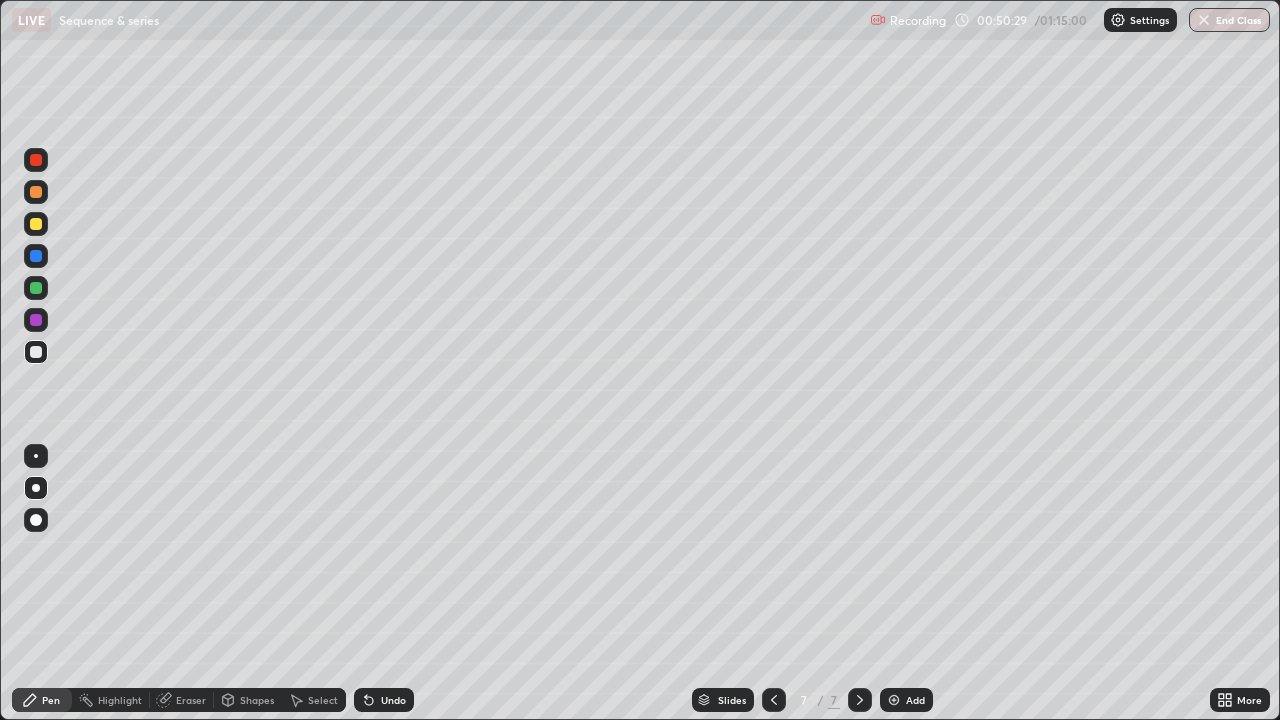 click on "Undo" at bounding box center (393, 700) 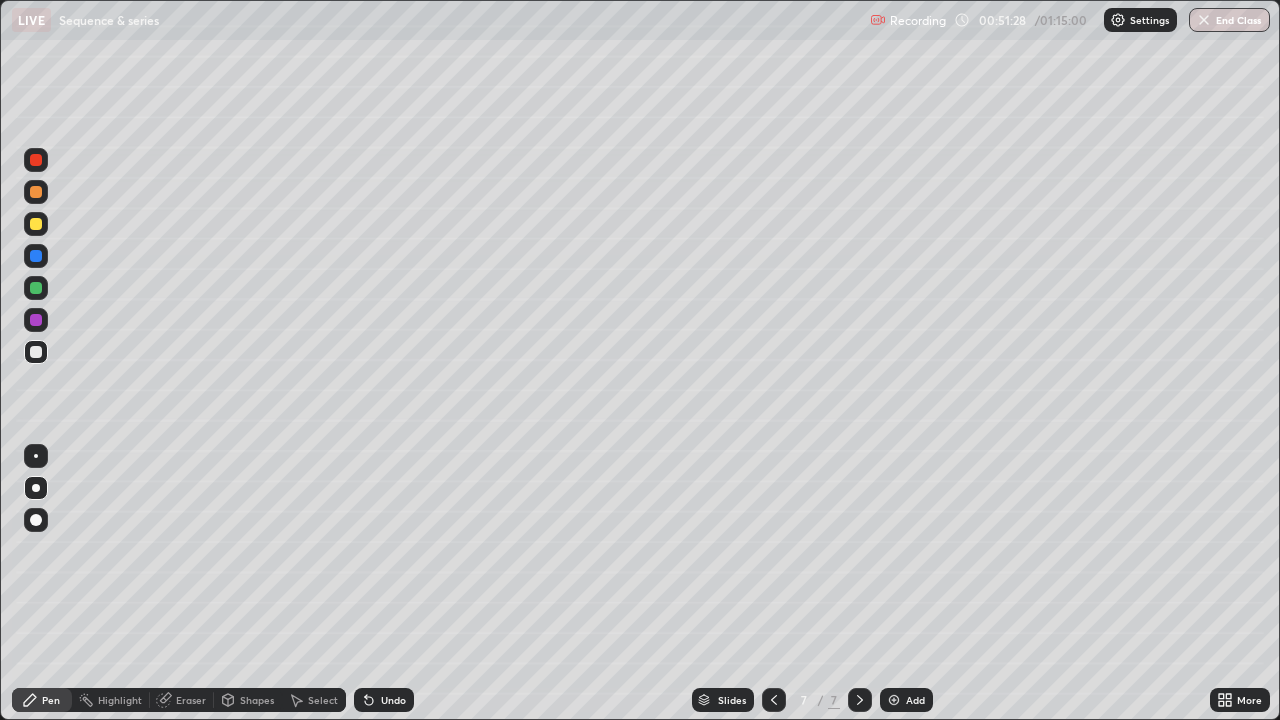 click at bounding box center [36, 224] 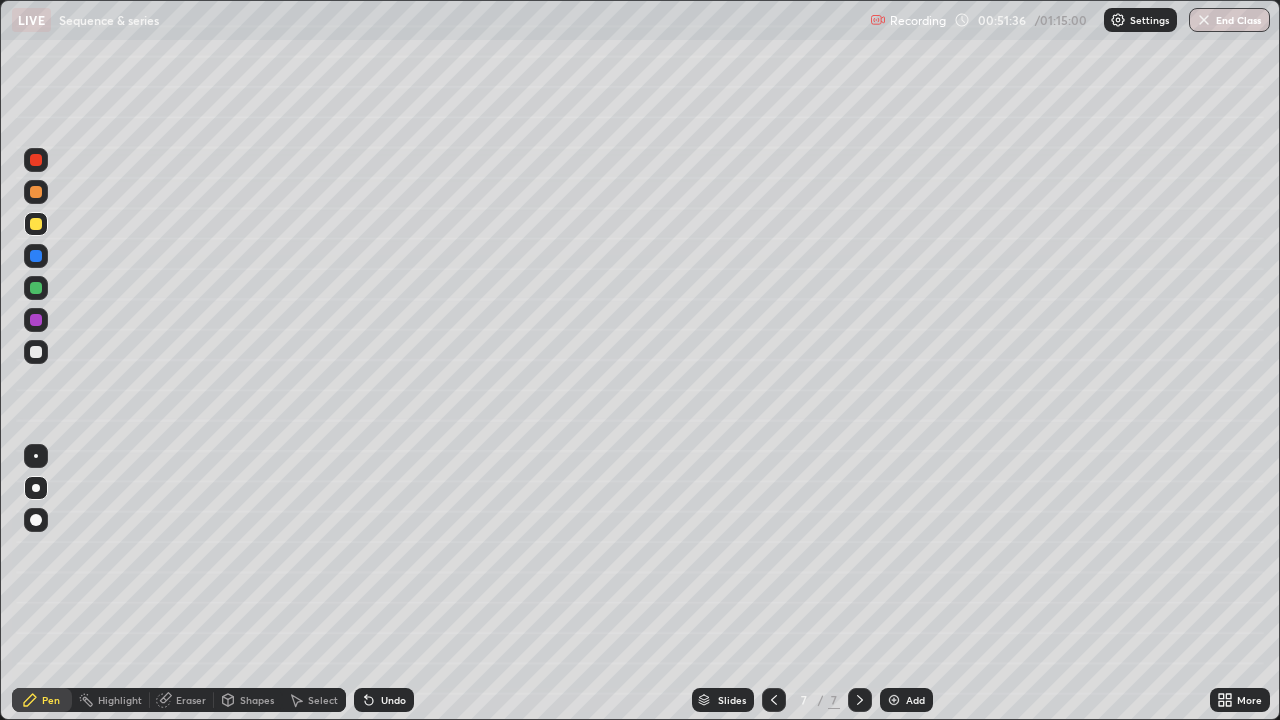 click on "Undo" at bounding box center (393, 700) 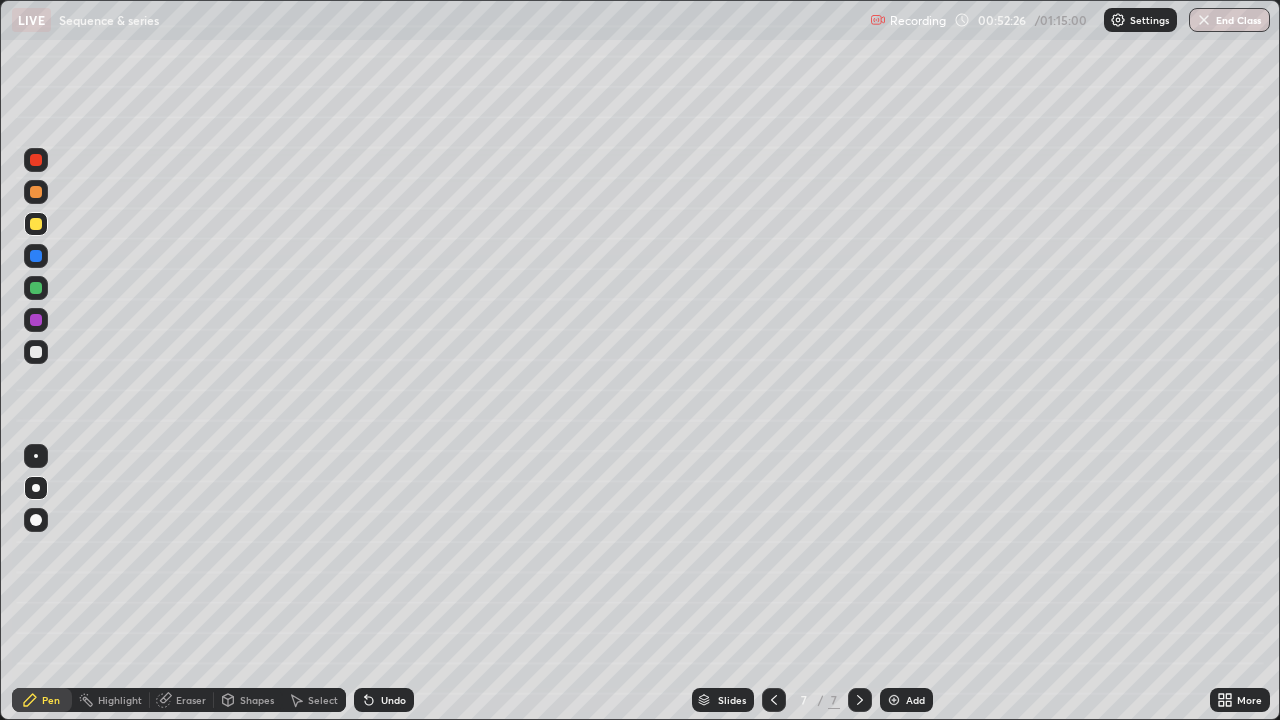 click at bounding box center (36, 352) 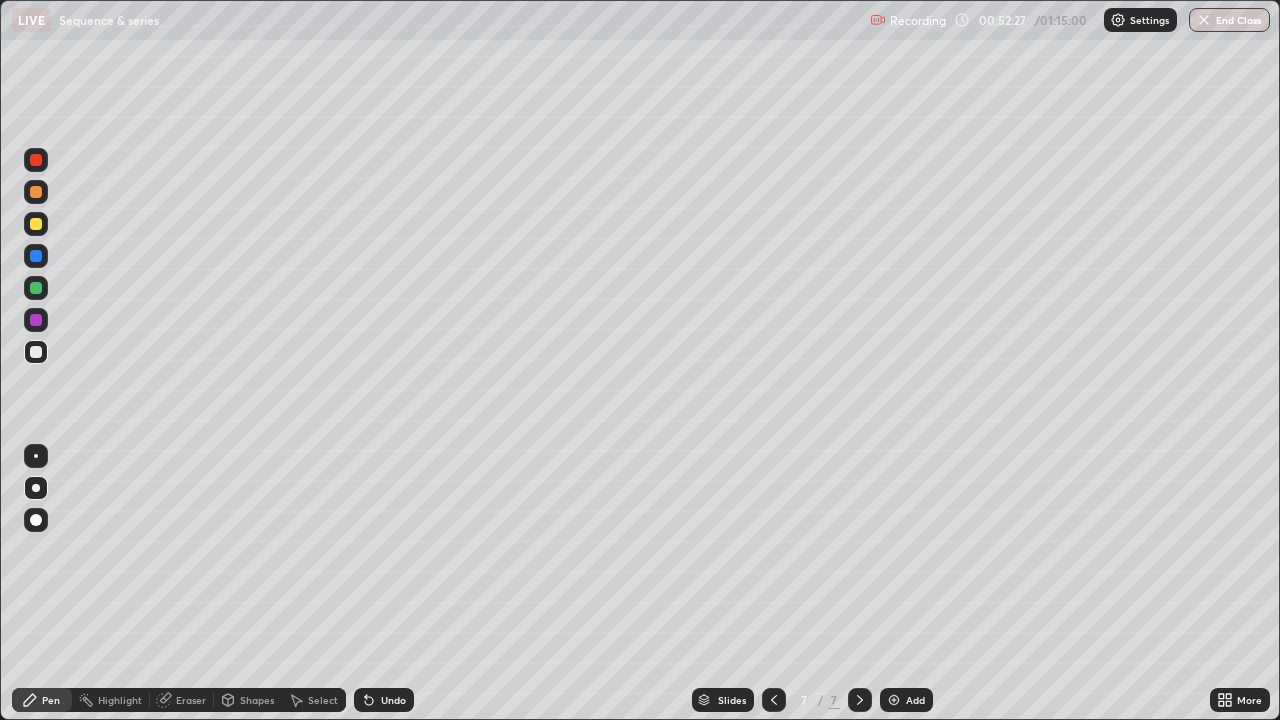 click at bounding box center (36, 288) 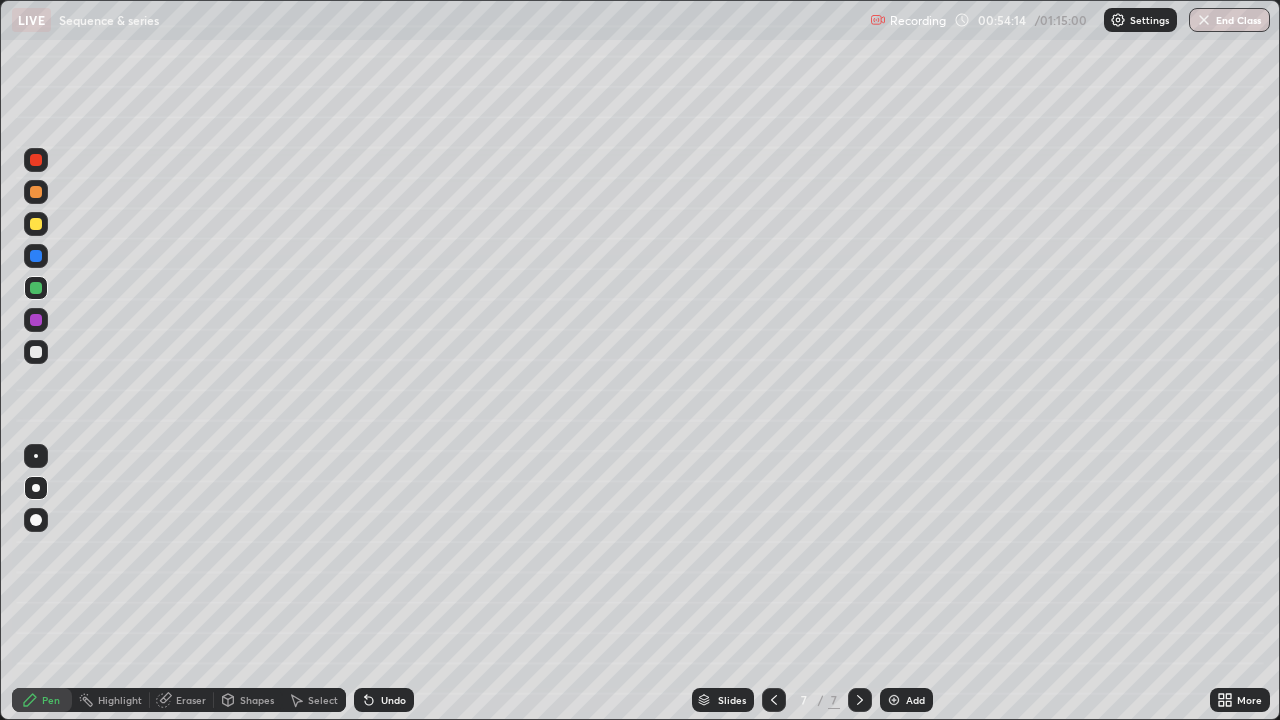 click at bounding box center [36, 192] 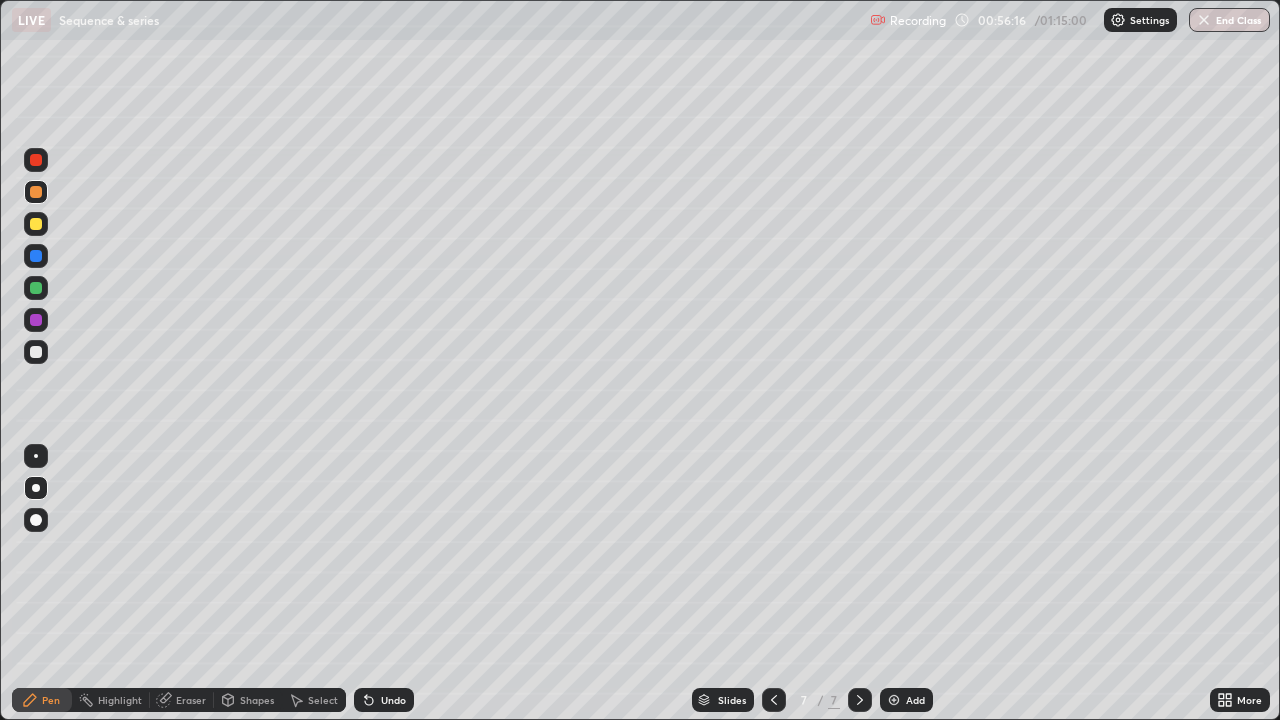 click on "Select" at bounding box center [323, 700] 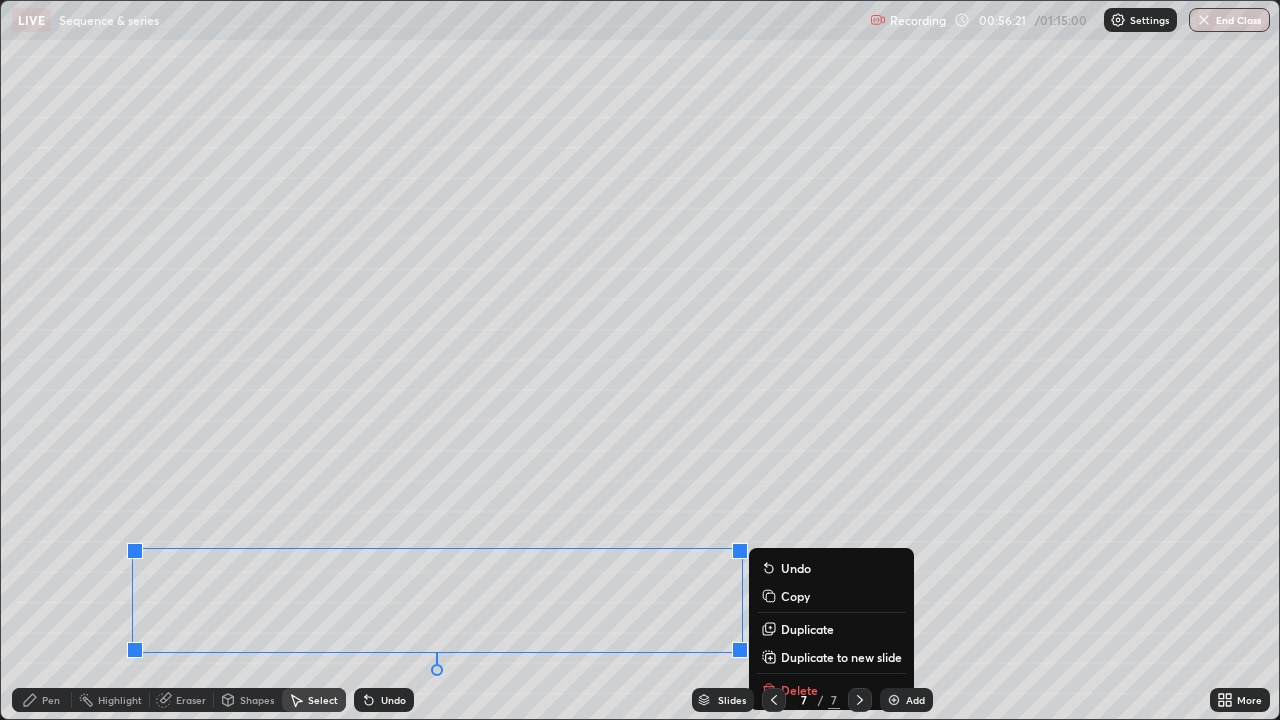 click on "Duplicate to new slide" at bounding box center (841, 657) 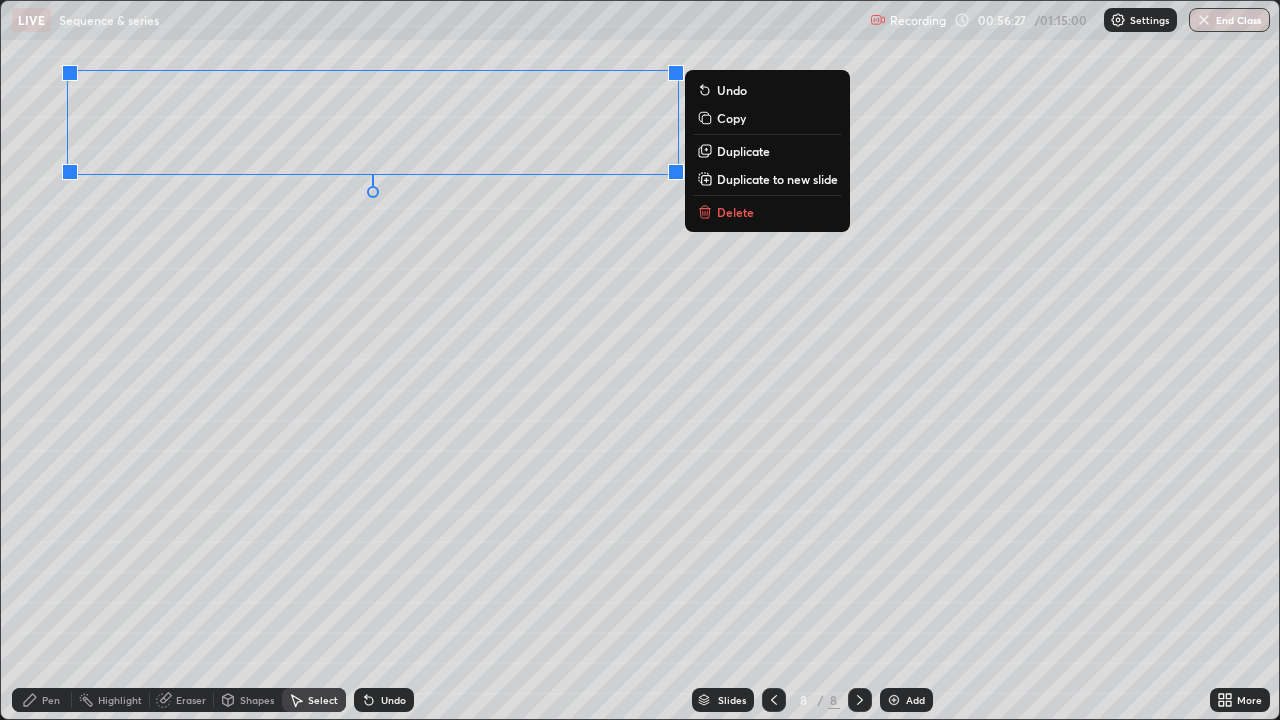 click on "Pen" at bounding box center [51, 700] 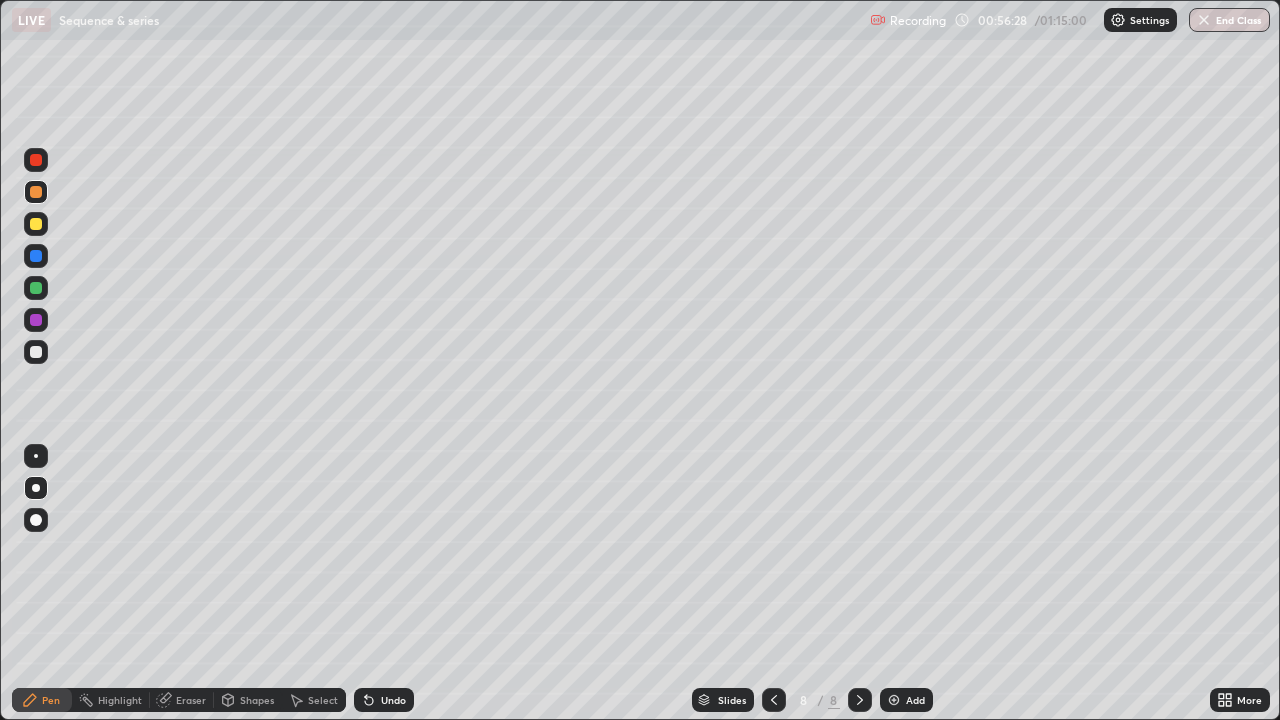 click at bounding box center (36, 288) 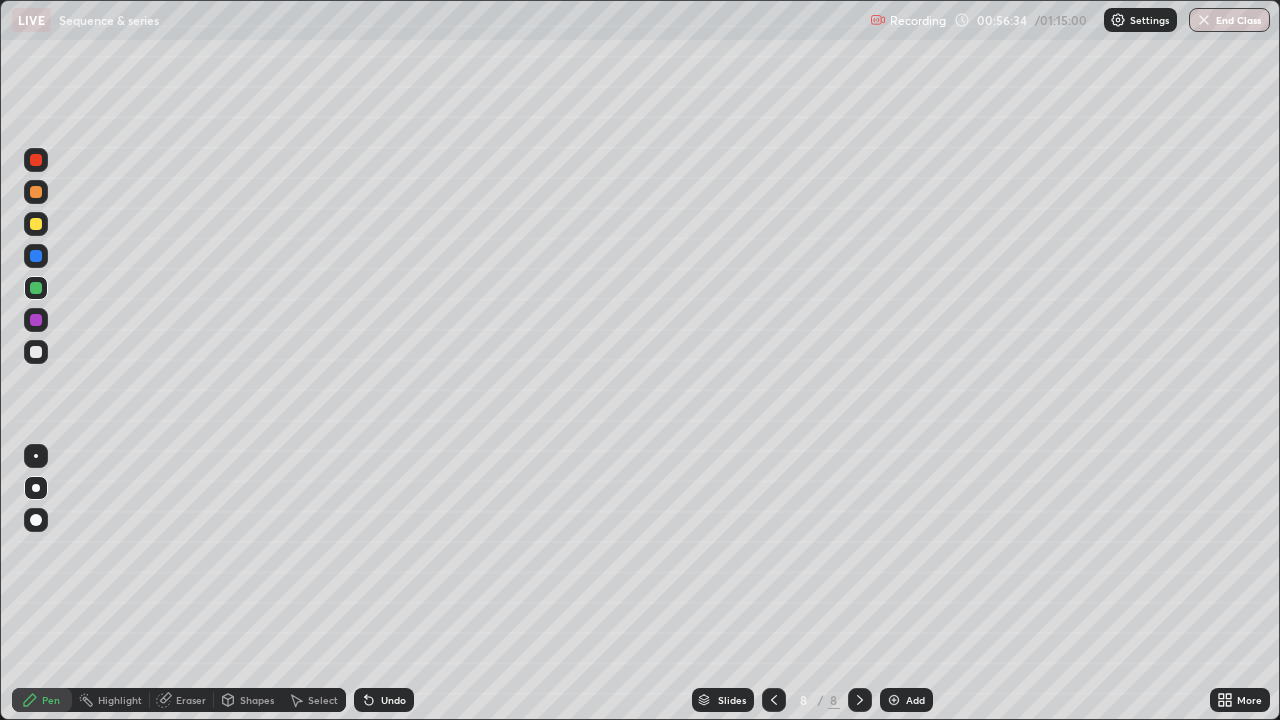 click at bounding box center (36, 352) 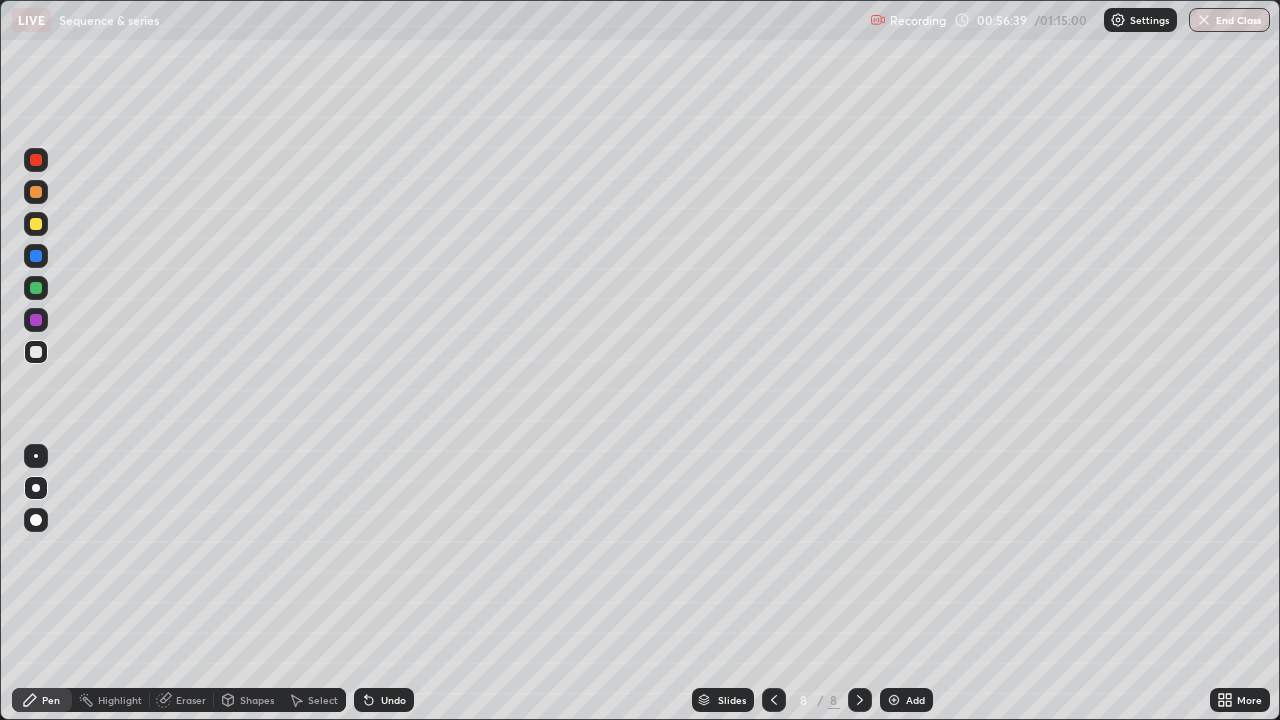 click 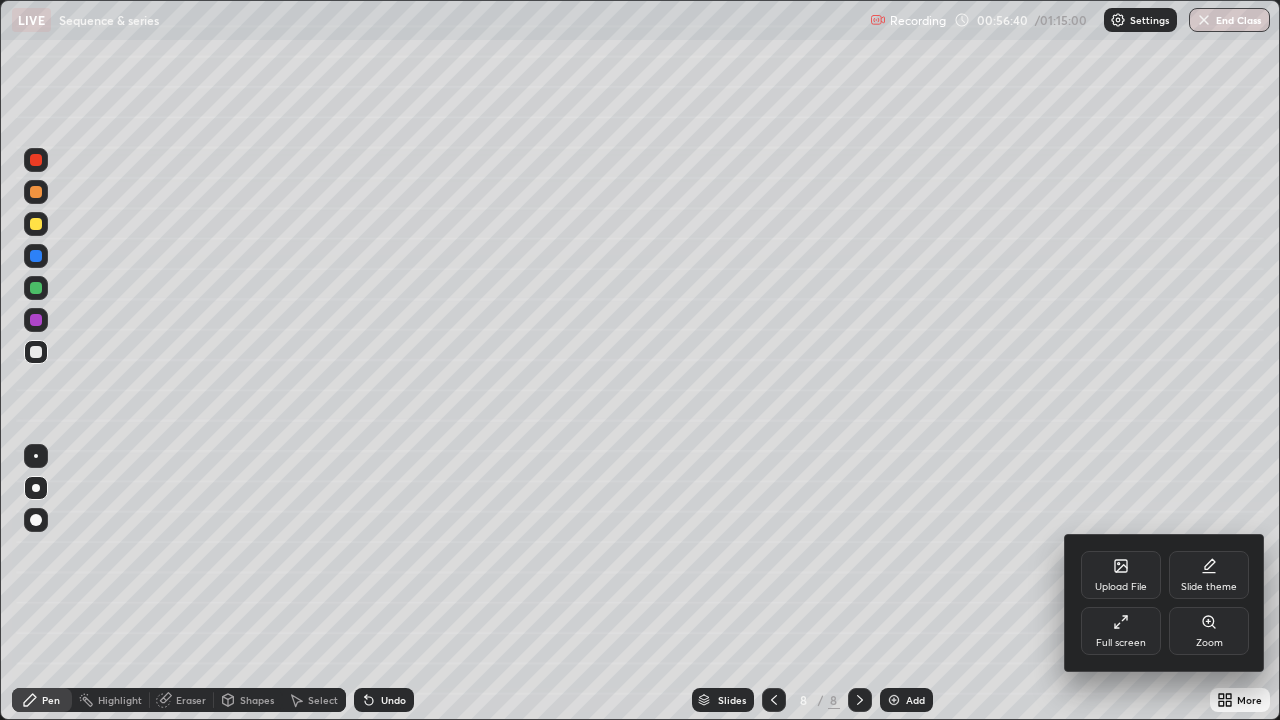 click on "Full screen" at bounding box center [1121, 631] 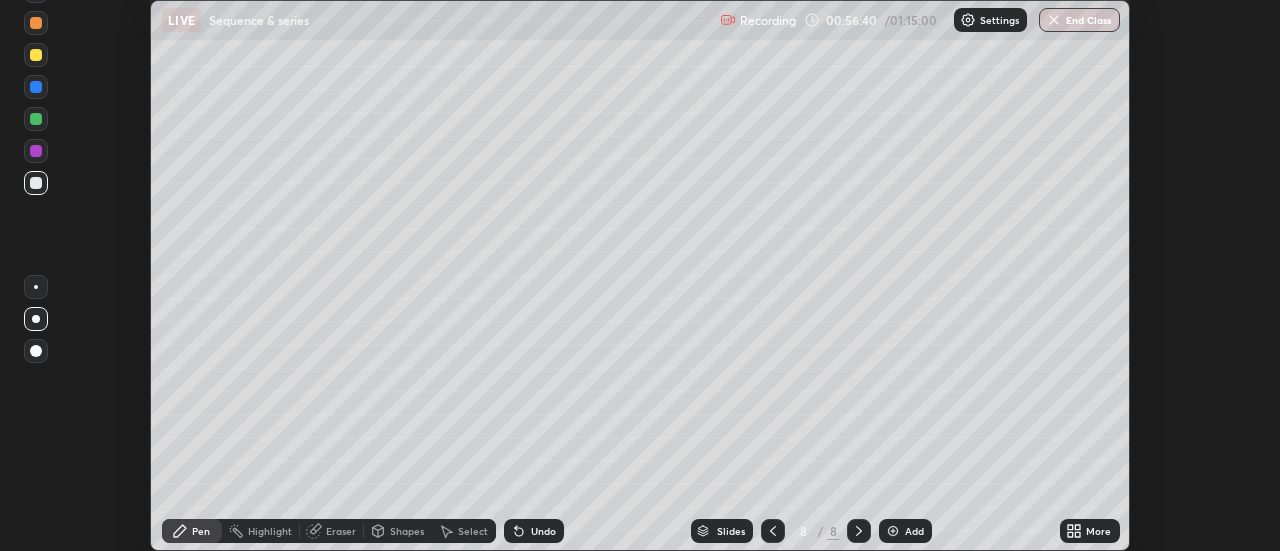 scroll, scrollTop: 551, scrollLeft: 1280, axis: both 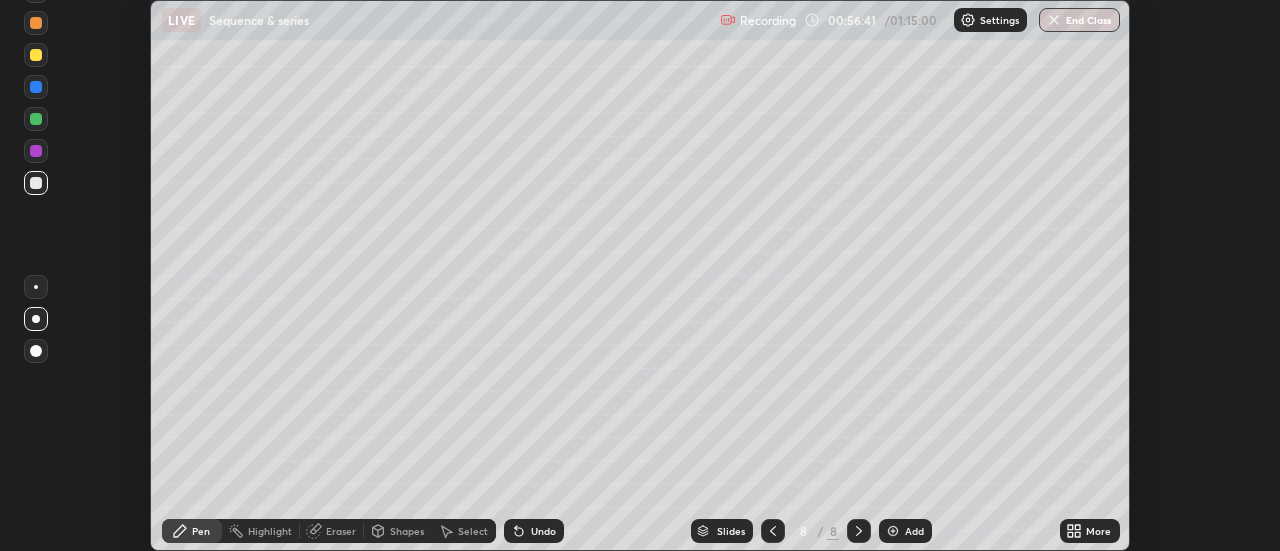 click 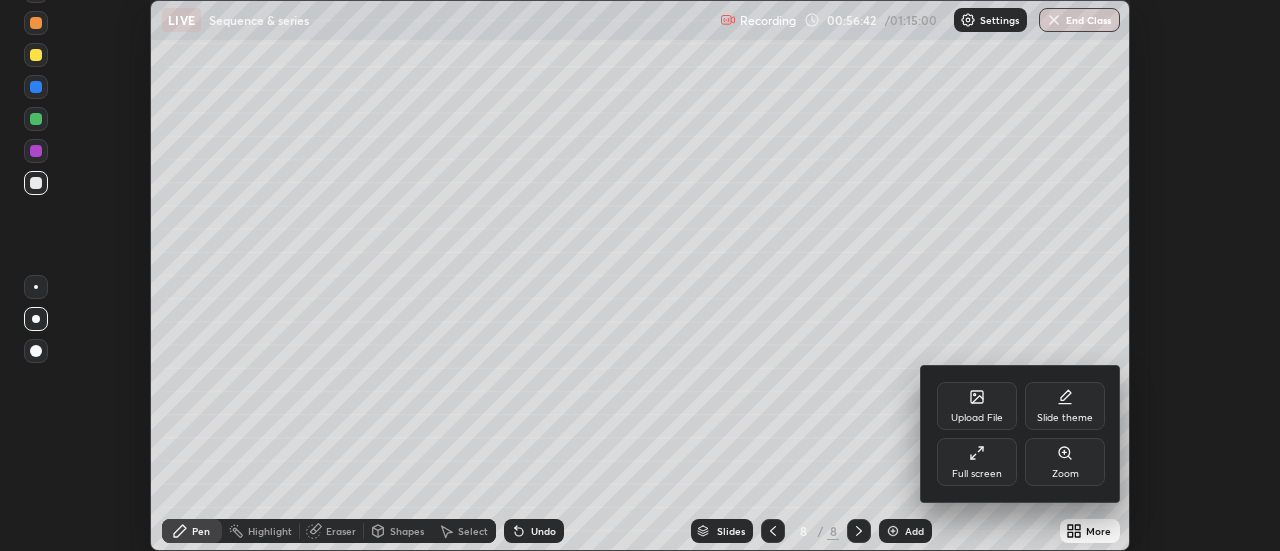 click on "Full screen" at bounding box center (977, 462) 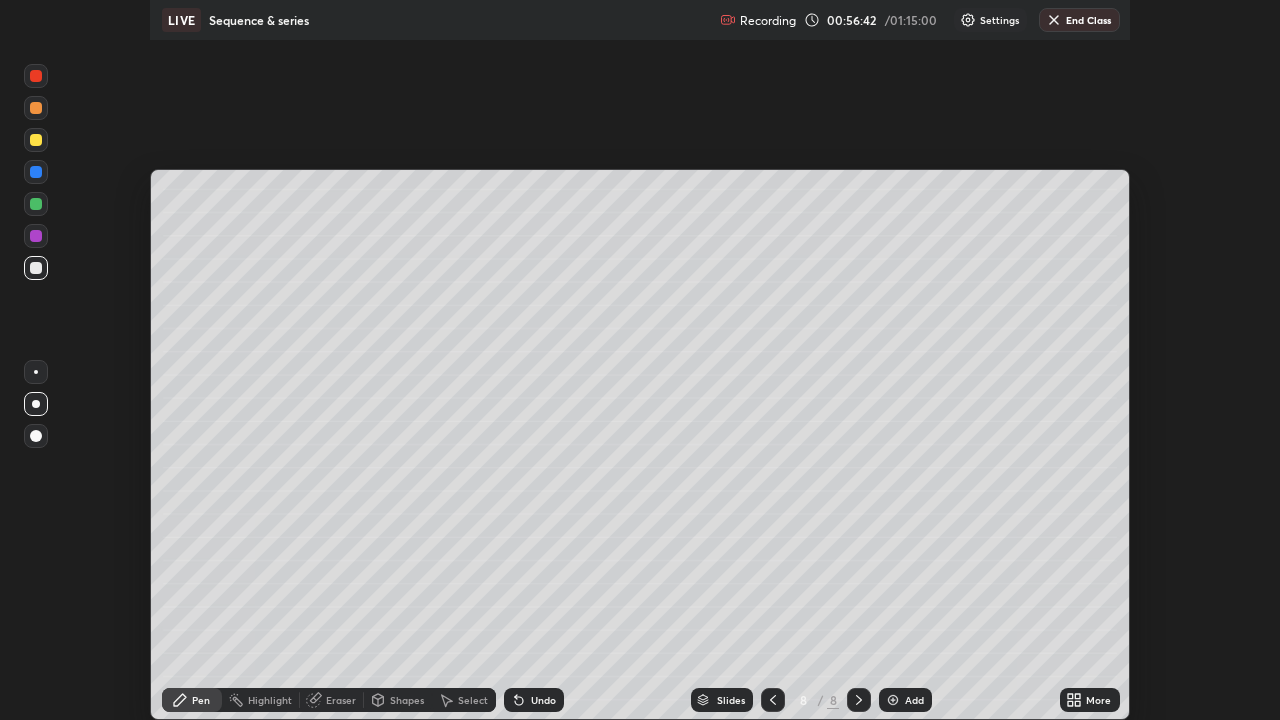 scroll, scrollTop: 99280, scrollLeft: 98720, axis: both 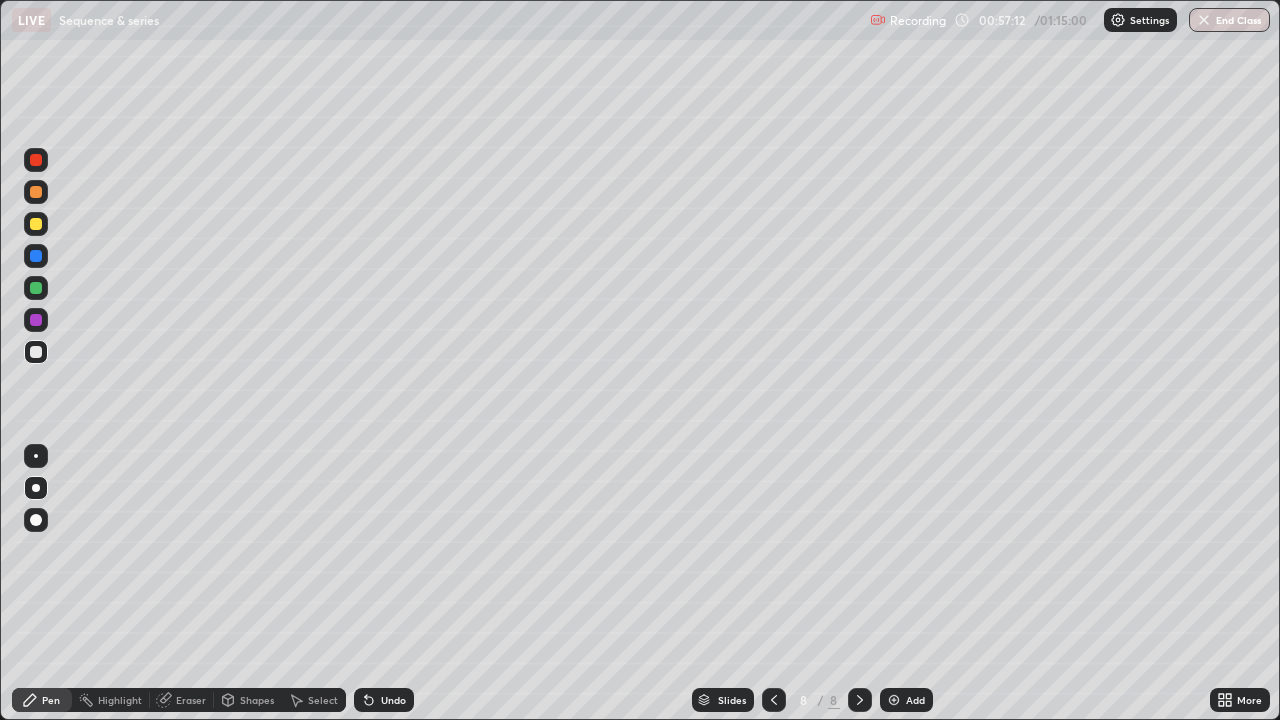 click at bounding box center [36, 352] 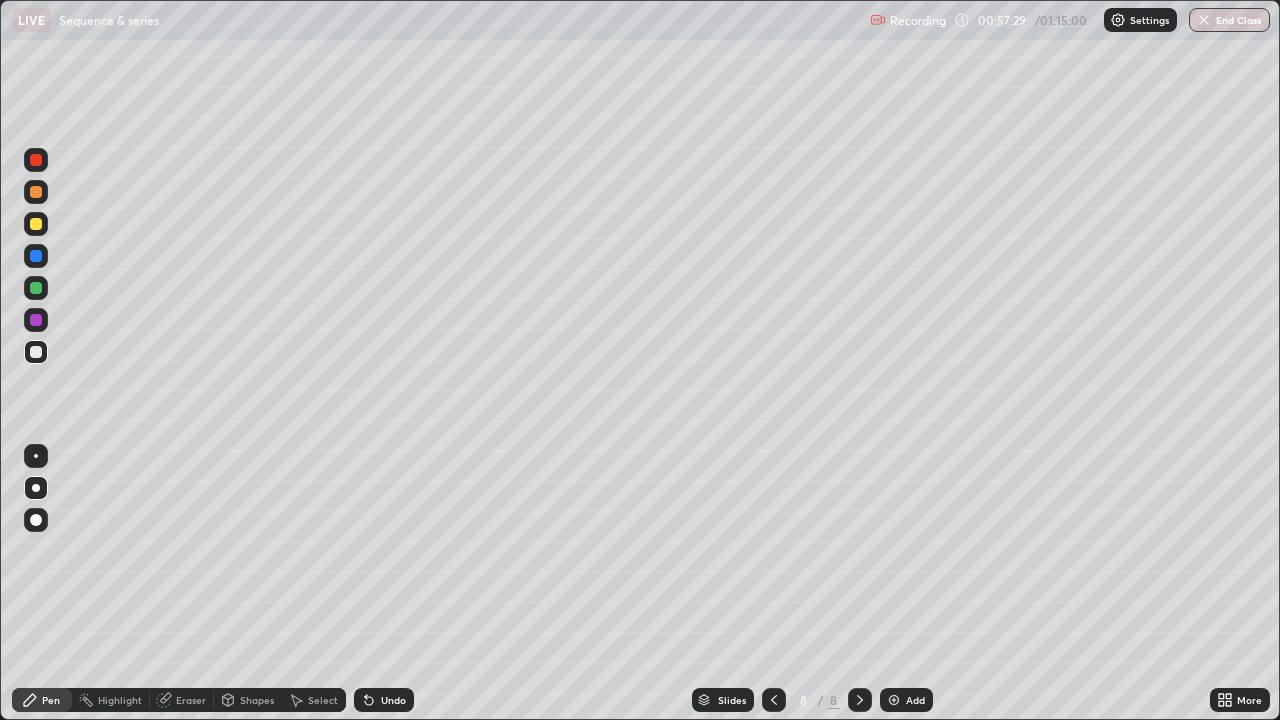 click on "Undo" at bounding box center (384, 700) 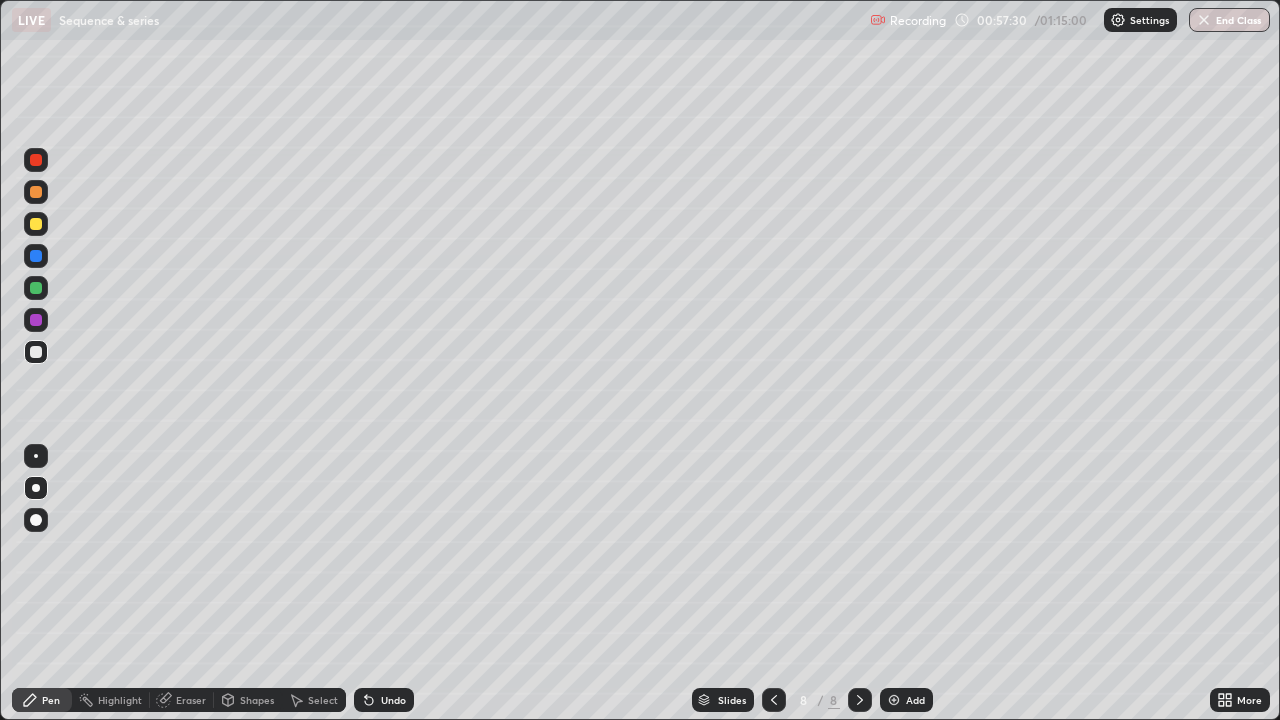 click on "Undo" at bounding box center (384, 700) 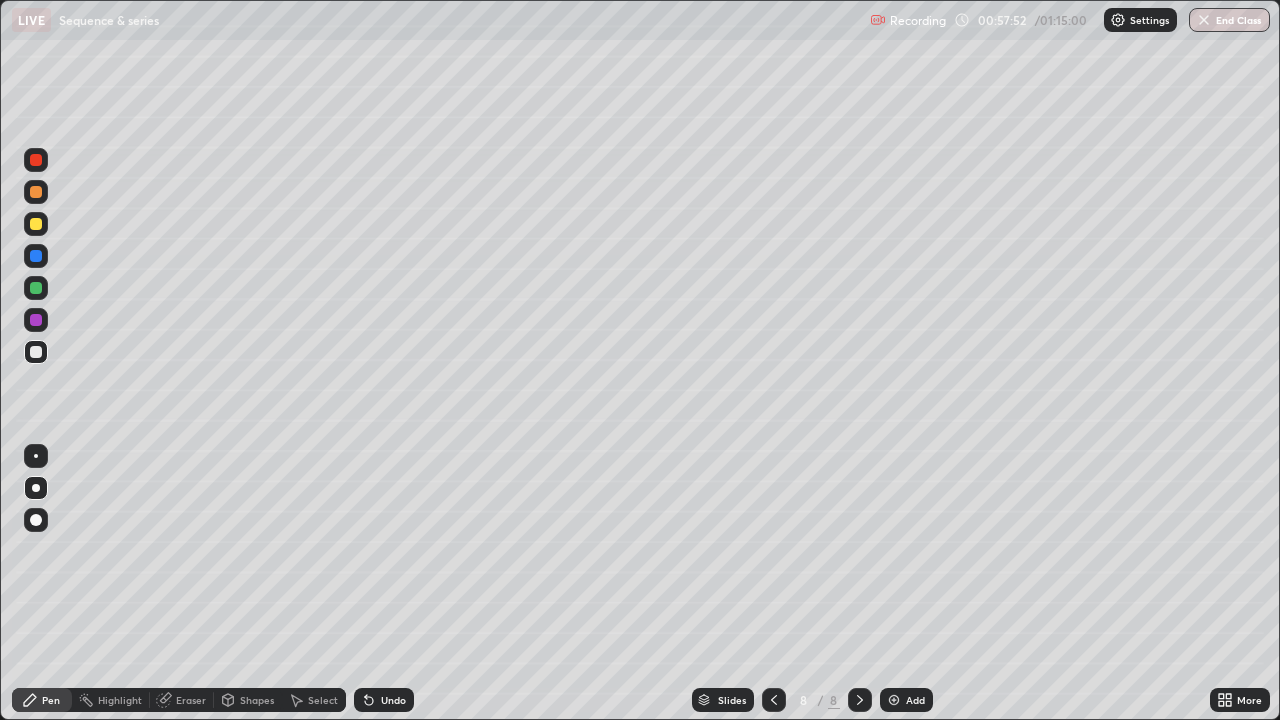click on "Eraser" at bounding box center (182, 700) 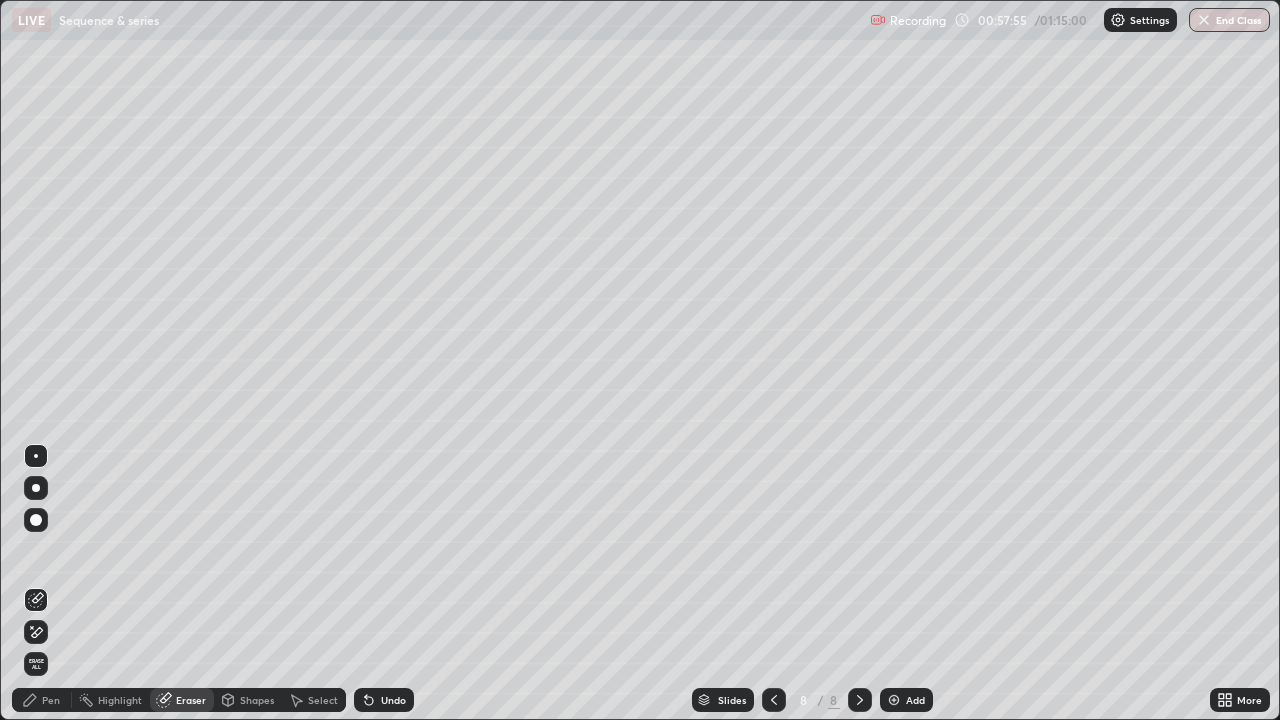 click 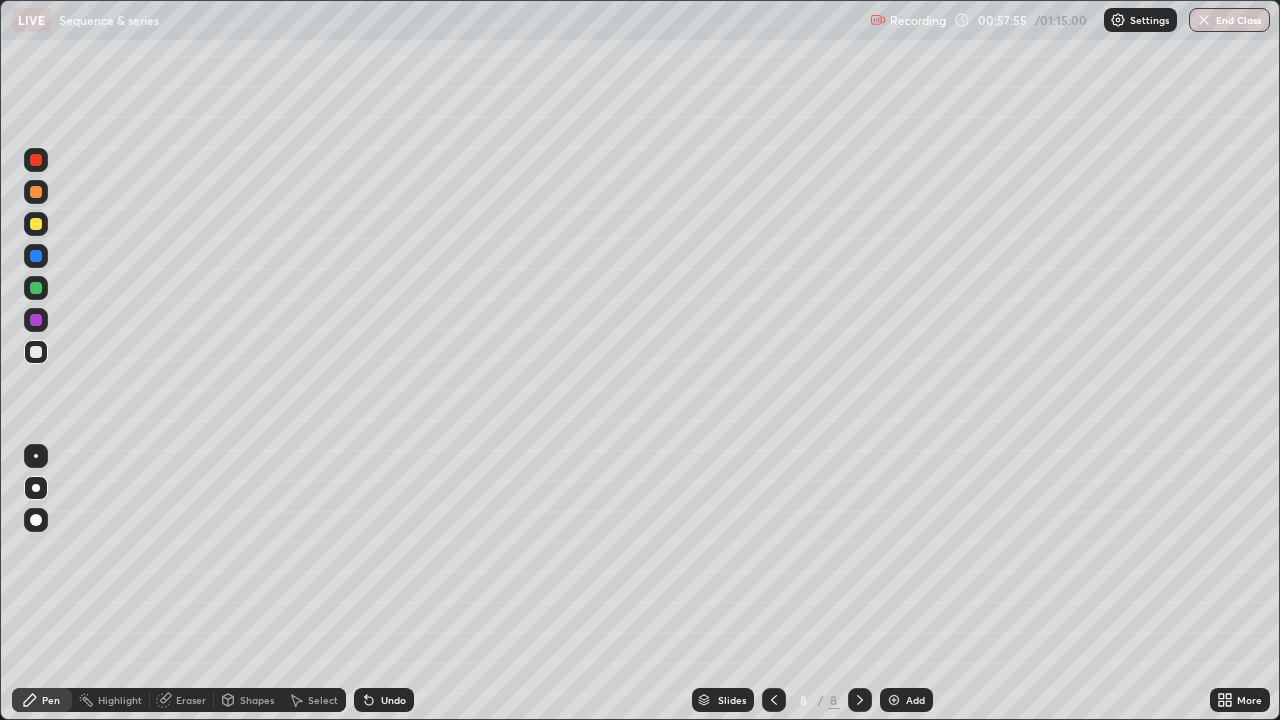 click on "Pen" at bounding box center [51, 700] 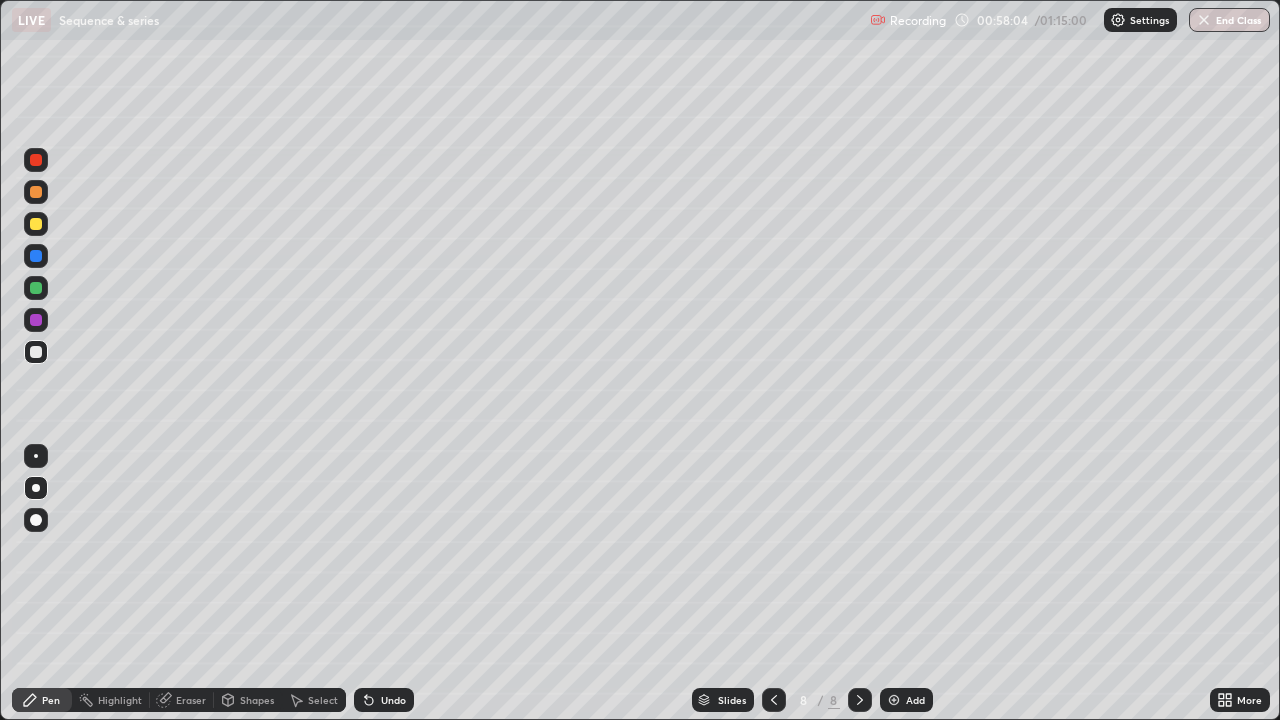 click on "Eraser" at bounding box center [191, 700] 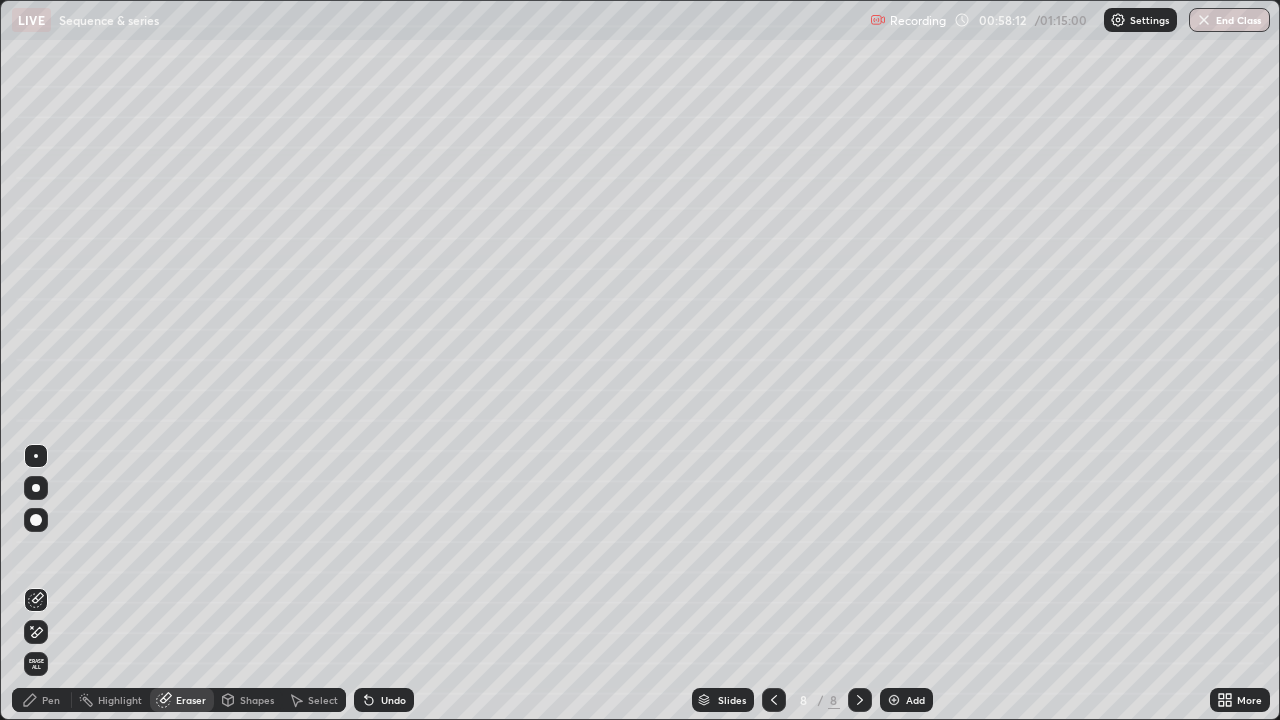 click on "Pen" at bounding box center [42, 700] 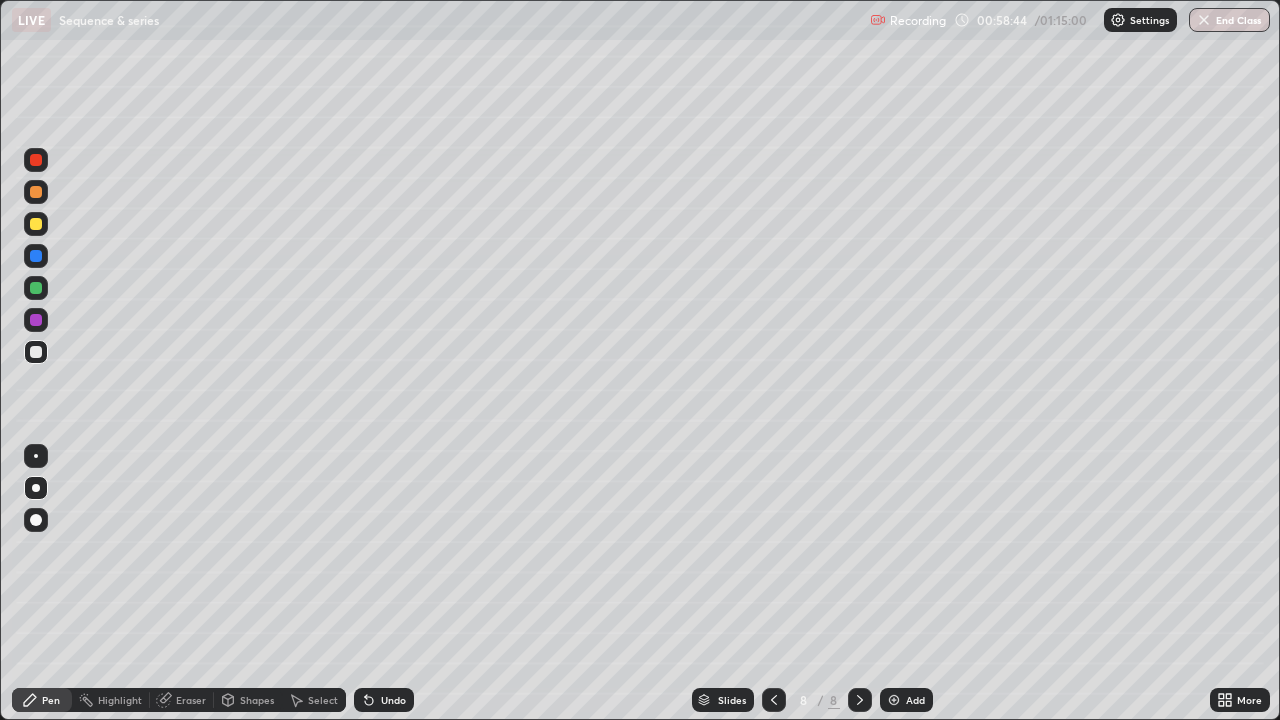 click on "Eraser" at bounding box center [191, 700] 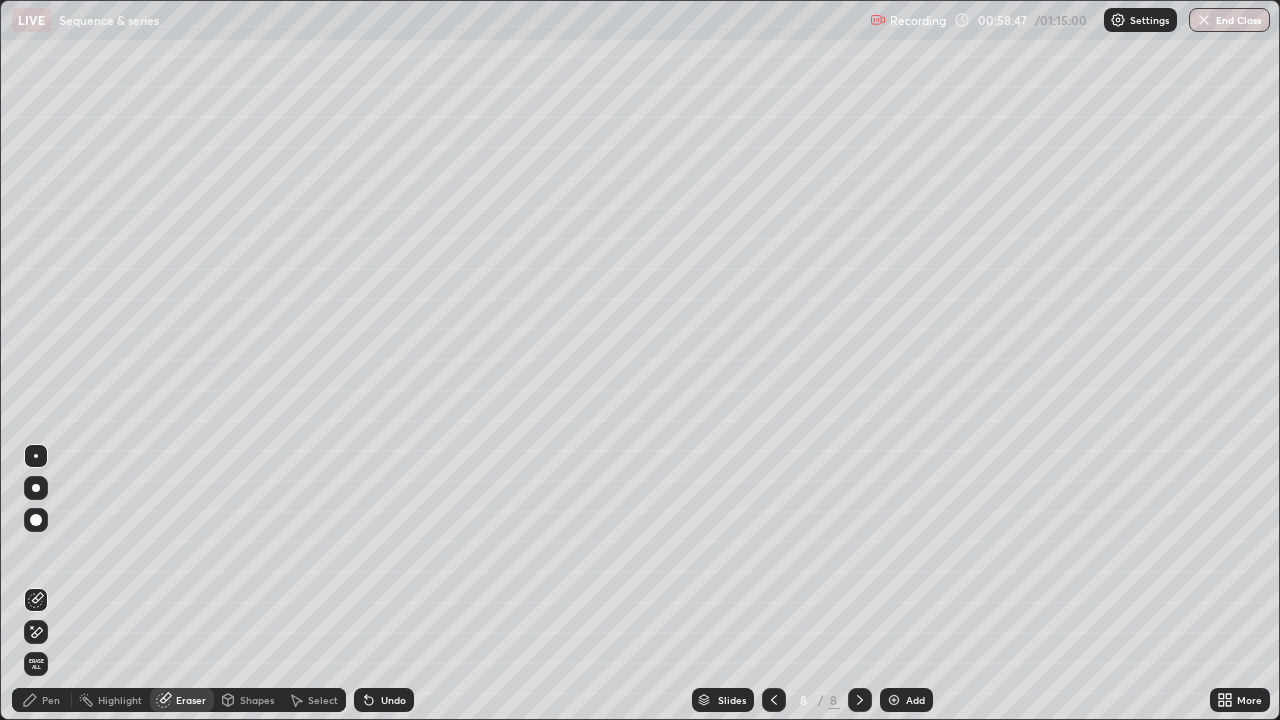 click on "Pen" at bounding box center (51, 700) 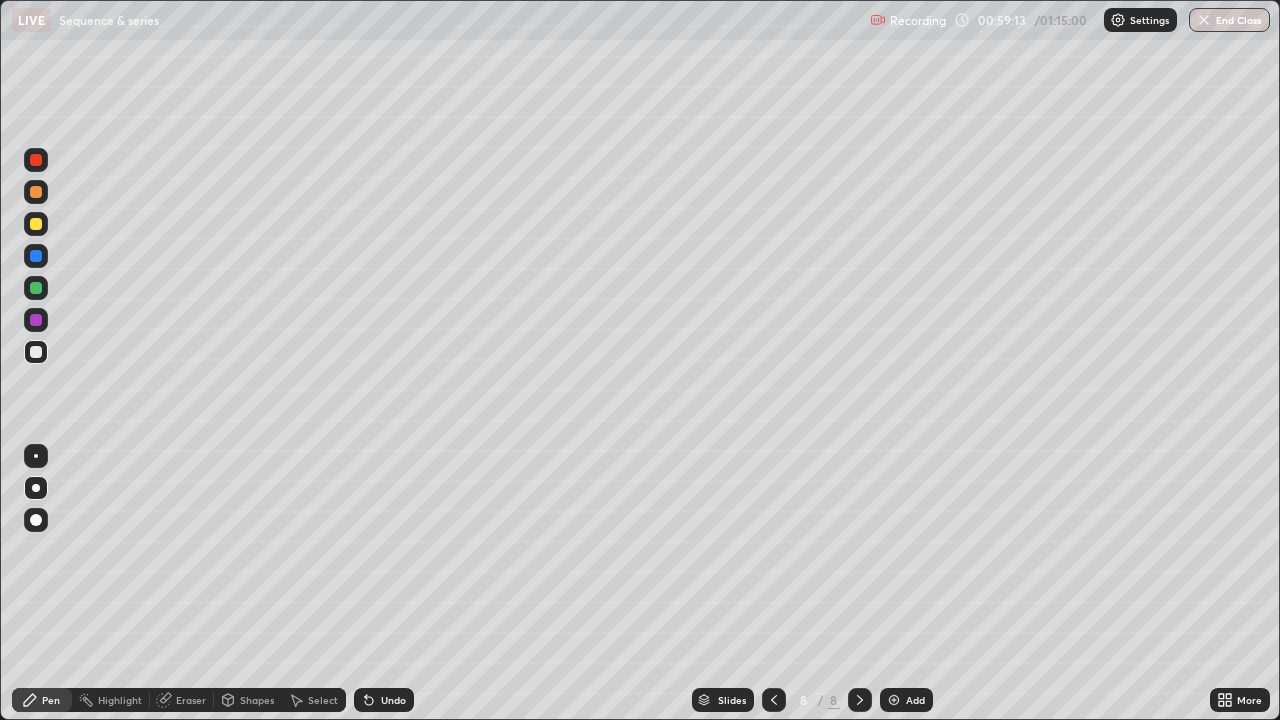 click on "Eraser" at bounding box center (191, 700) 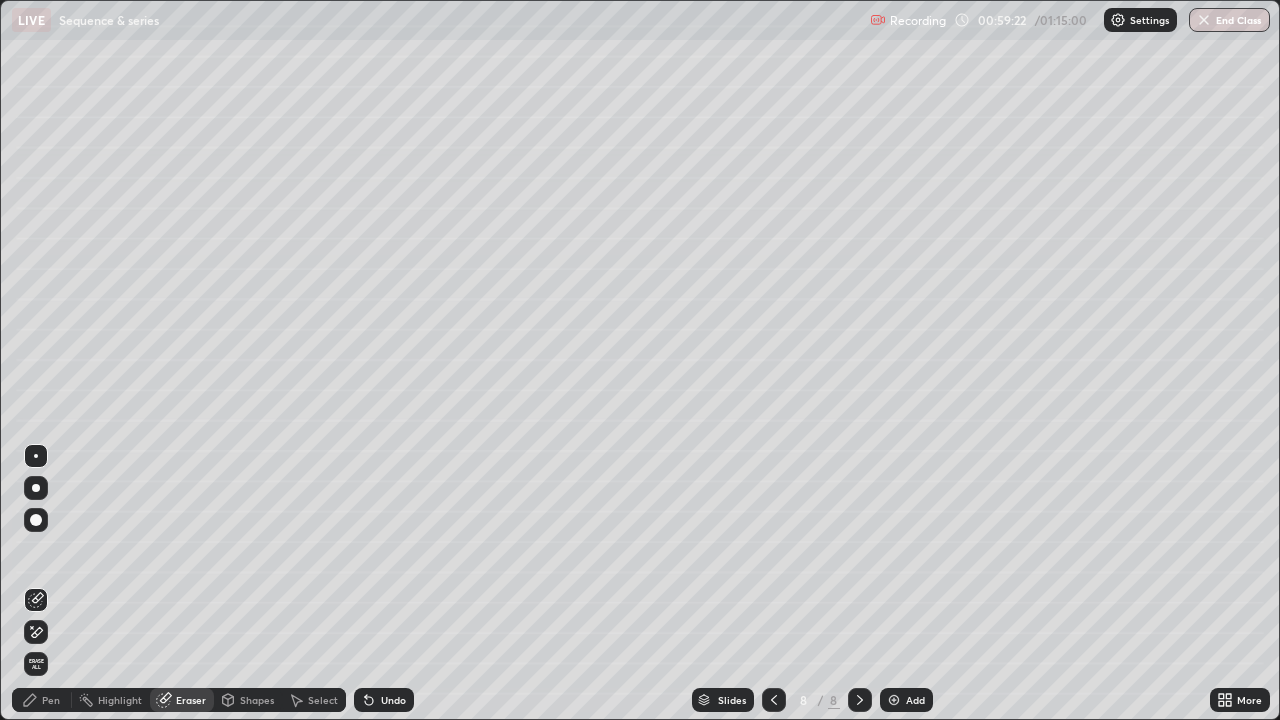 click on "Pen" at bounding box center (42, 700) 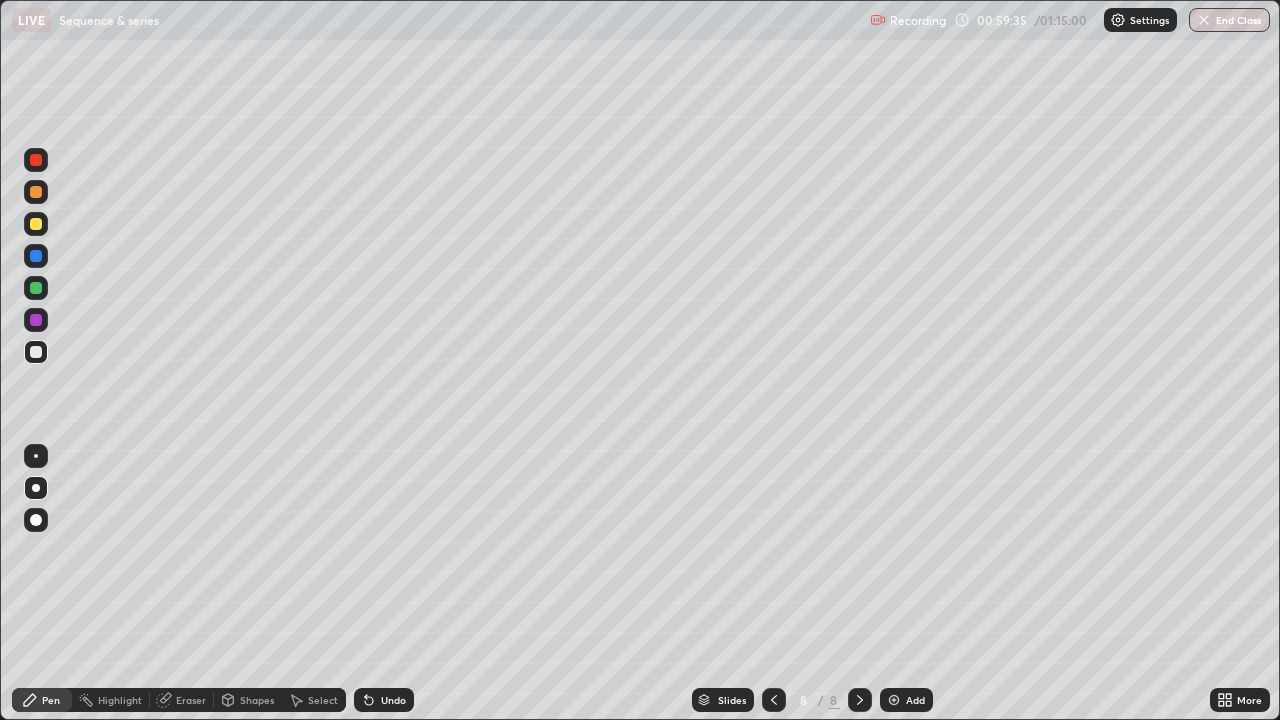 click on "Eraser" at bounding box center [191, 700] 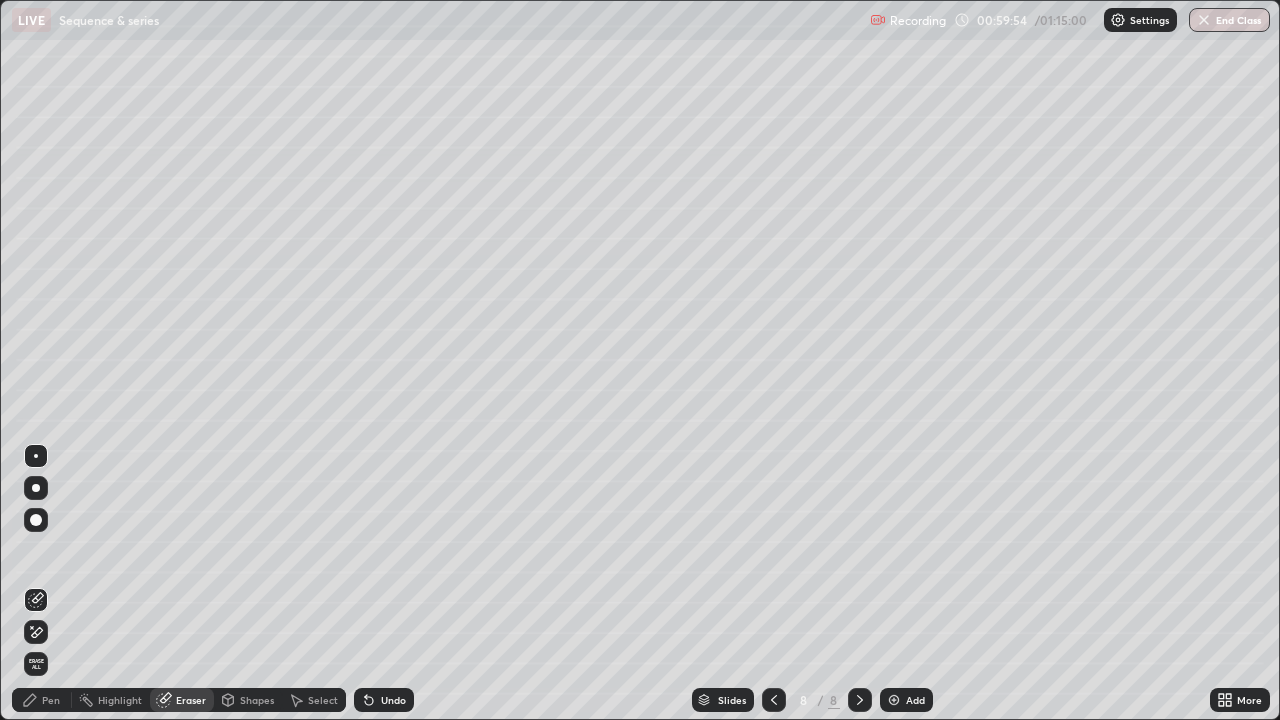 click on "Pen" at bounding box center [51, 700] 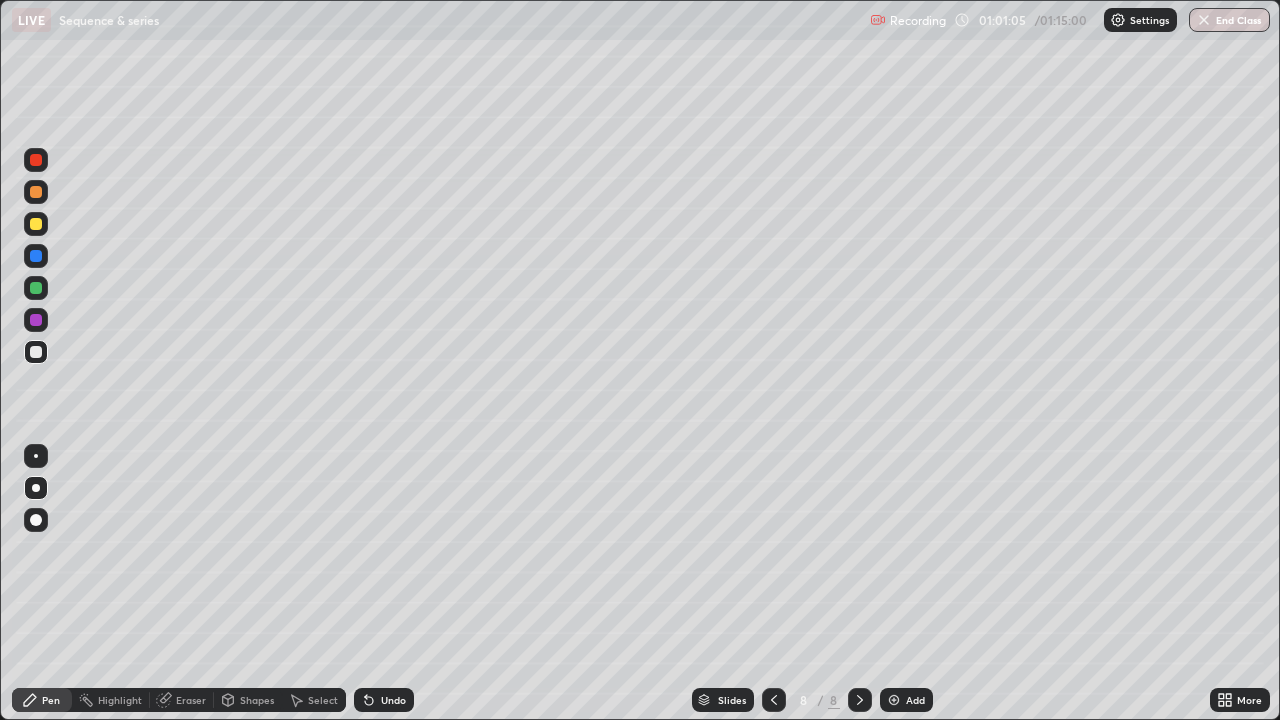 click on "Undo" at bounding box center [380, 700] 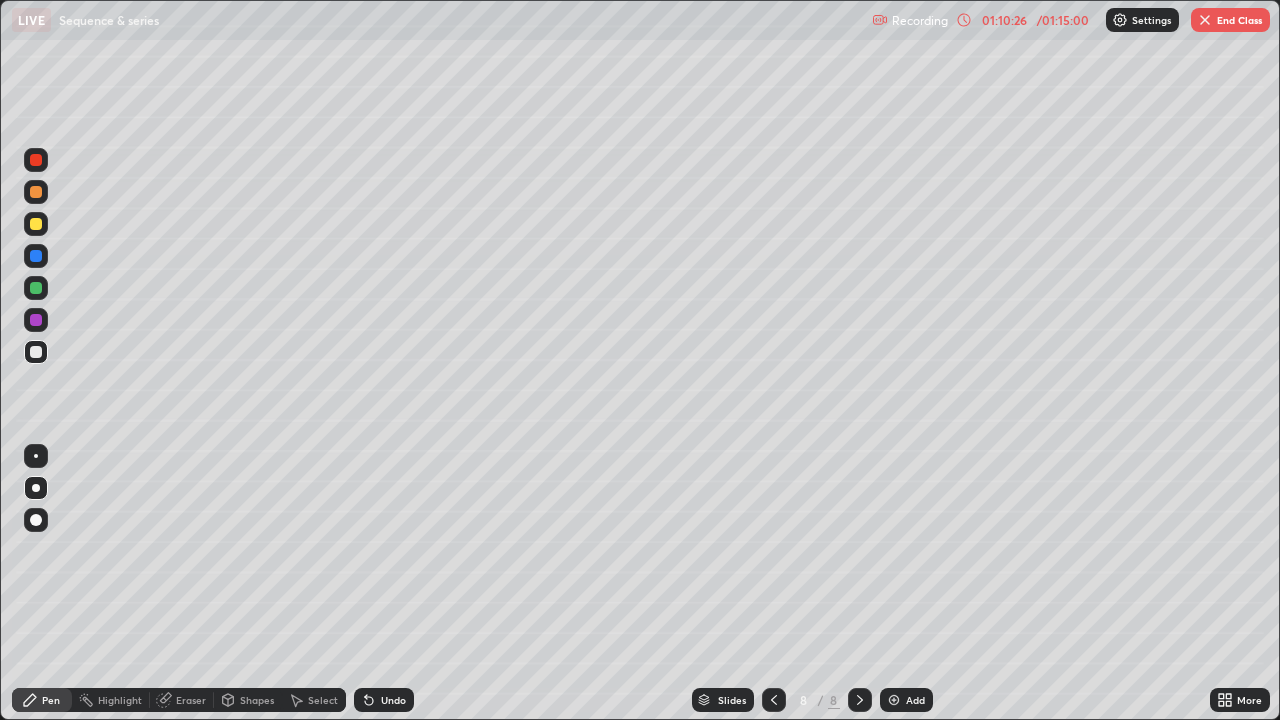 click on "End Class" at bounding box center (1230, 20) 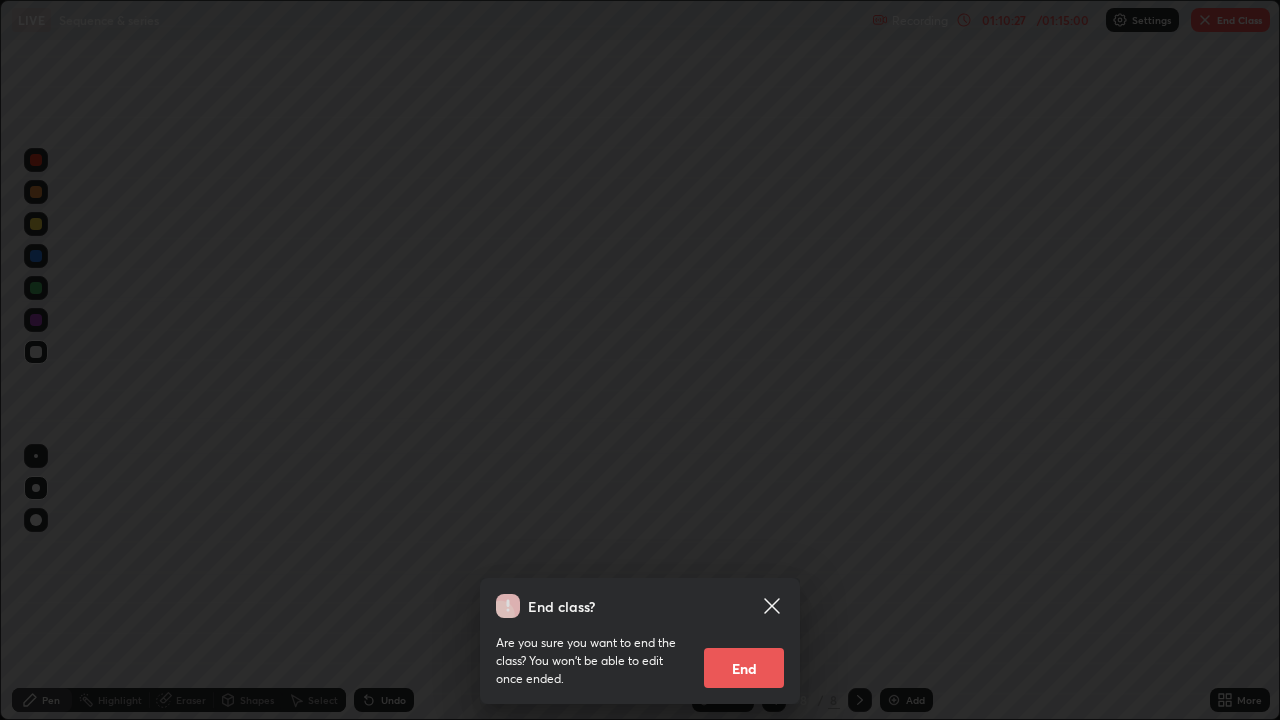 click on "End" at bounding box center (744, 668) 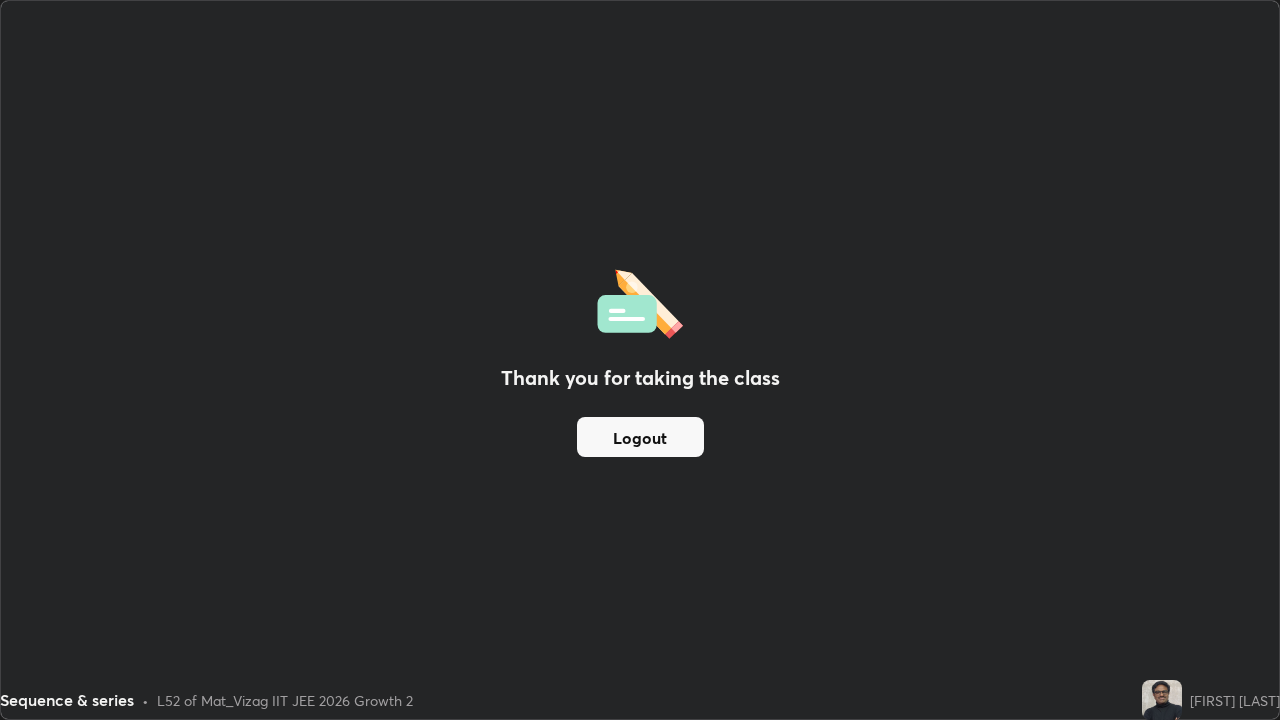 click on "Logout" at bounding box center [640, 437] 